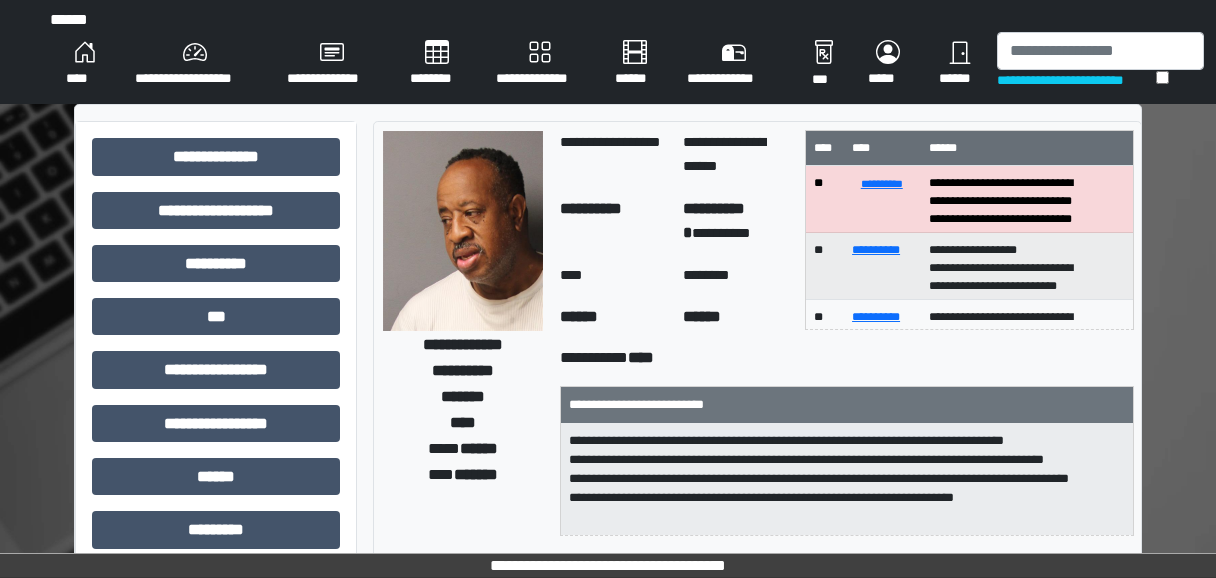 scroll, scrollTop: 0, scrollLeft: 0, axis: both 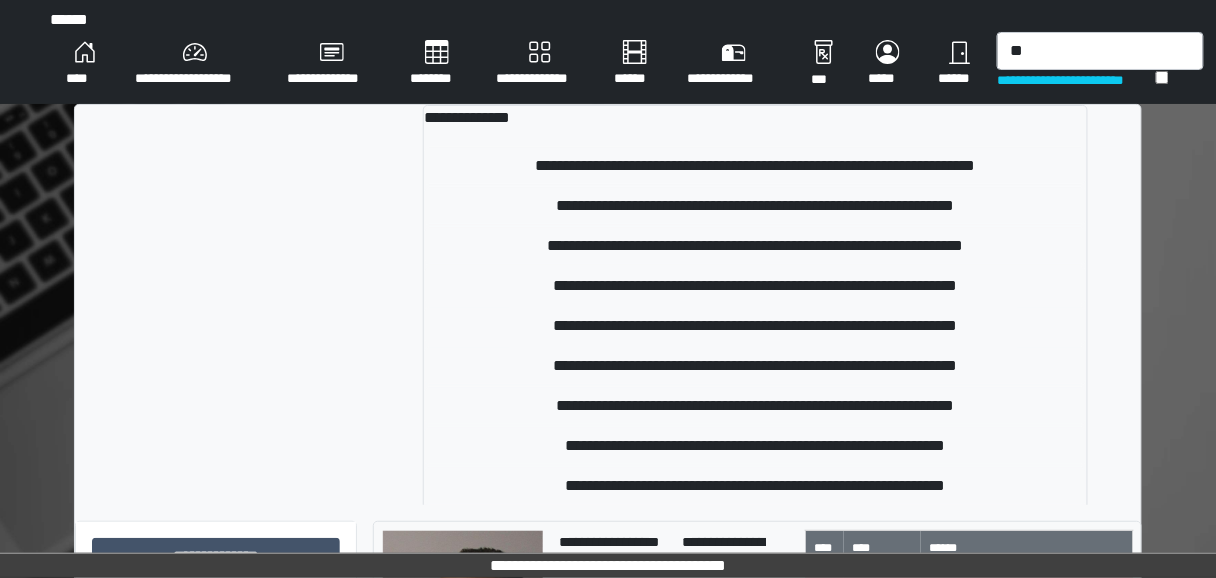 type on "*" 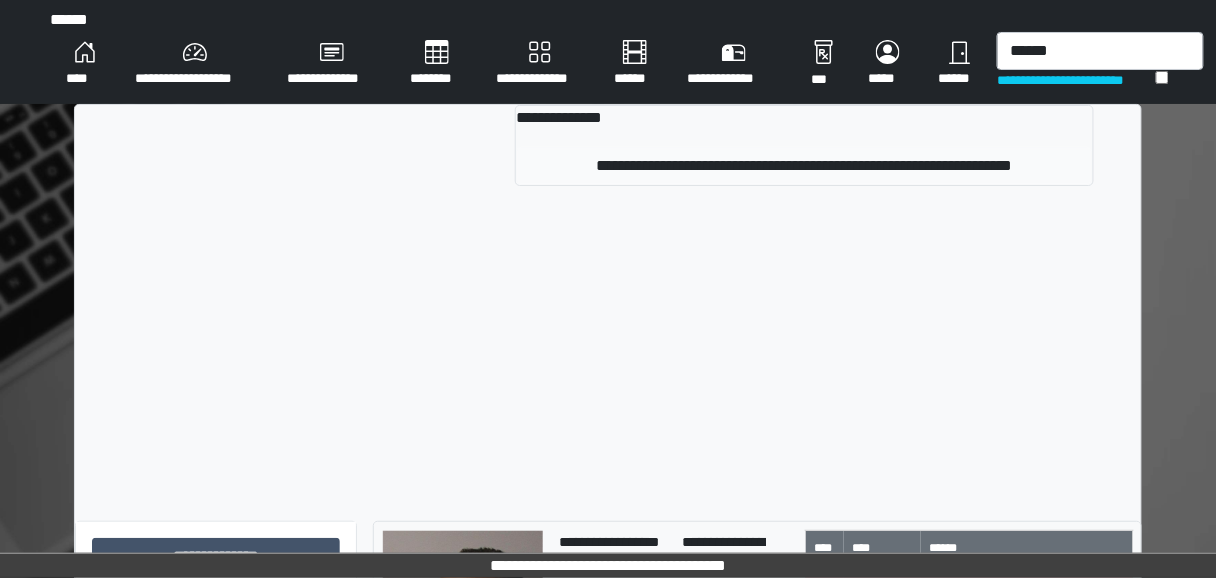 type on "******" 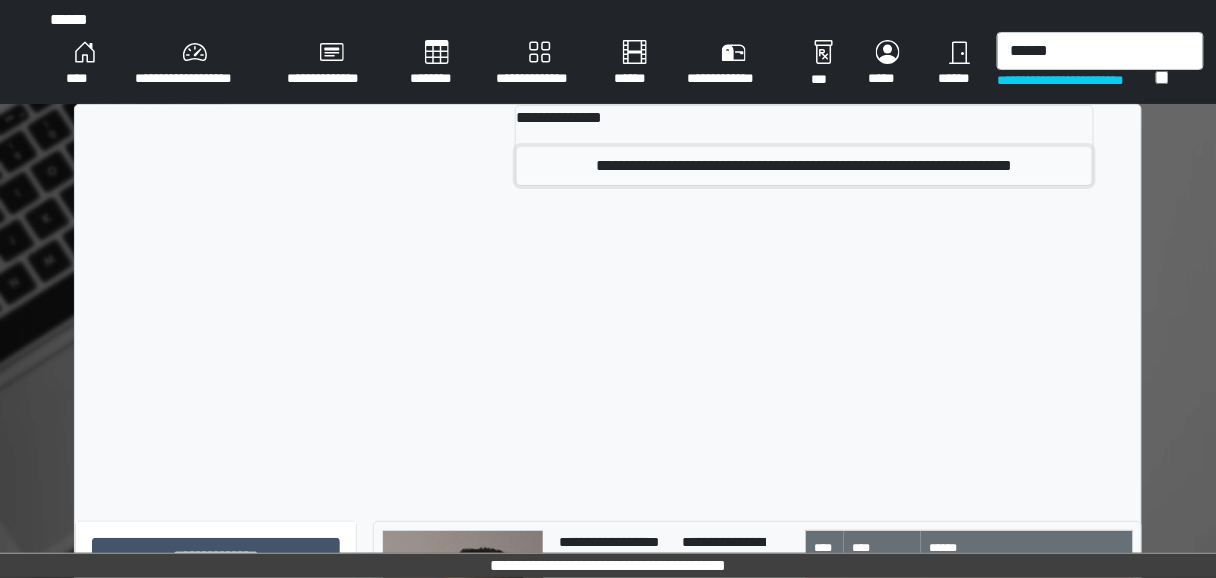 click on "**********" at bounding box center (804, 166) 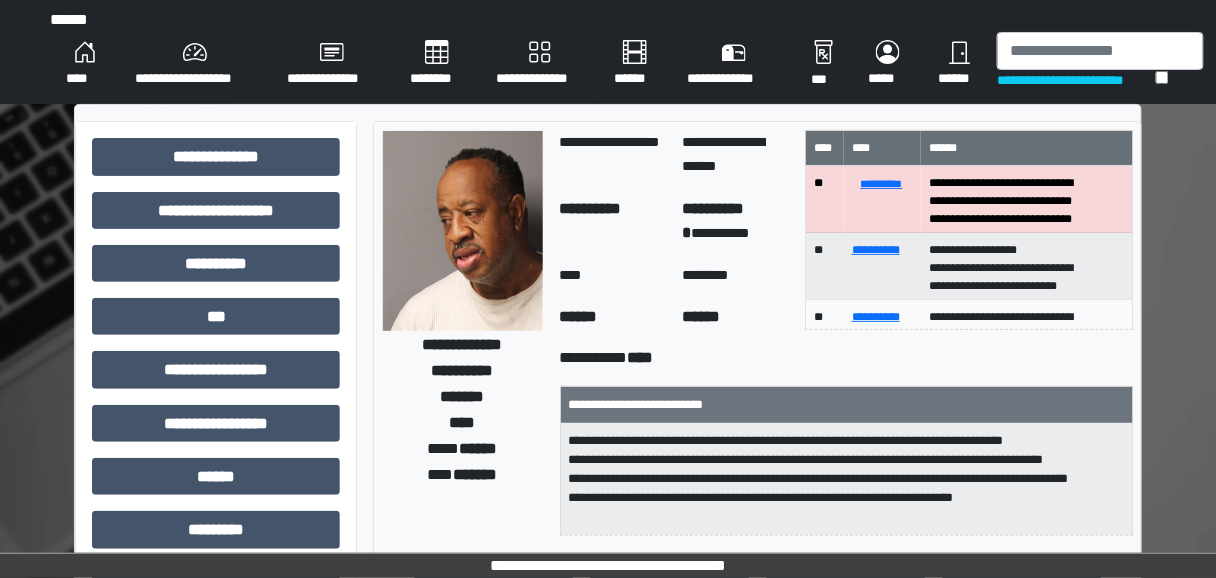 click on "**" at bounding box center (825, 199) 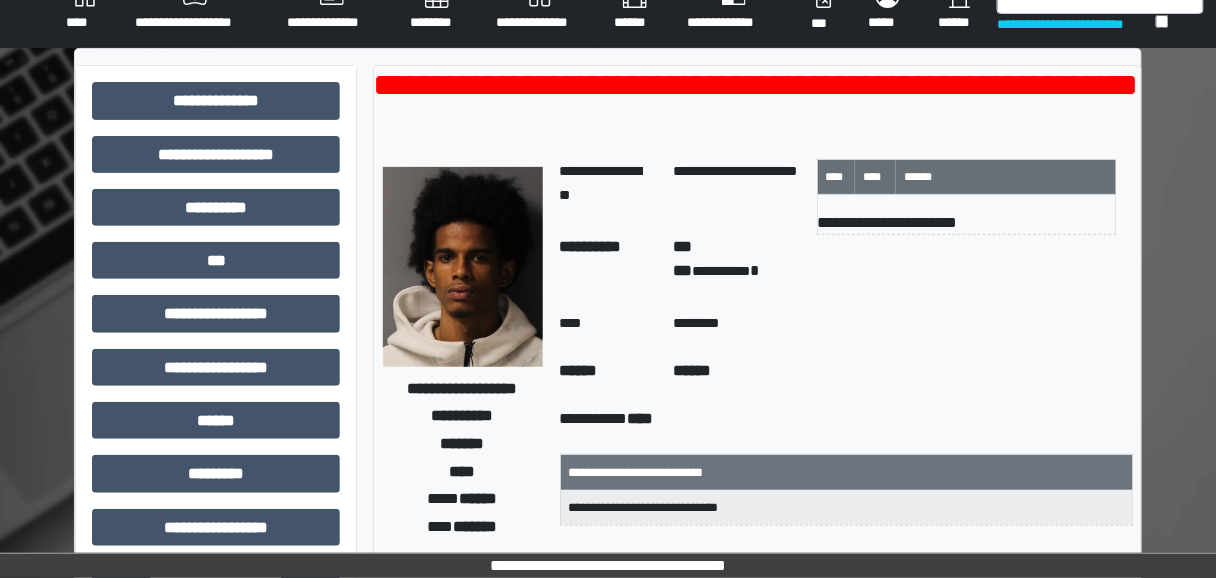 scroll, scrollTop: 53, scrollLeft: 0, axis: vertical 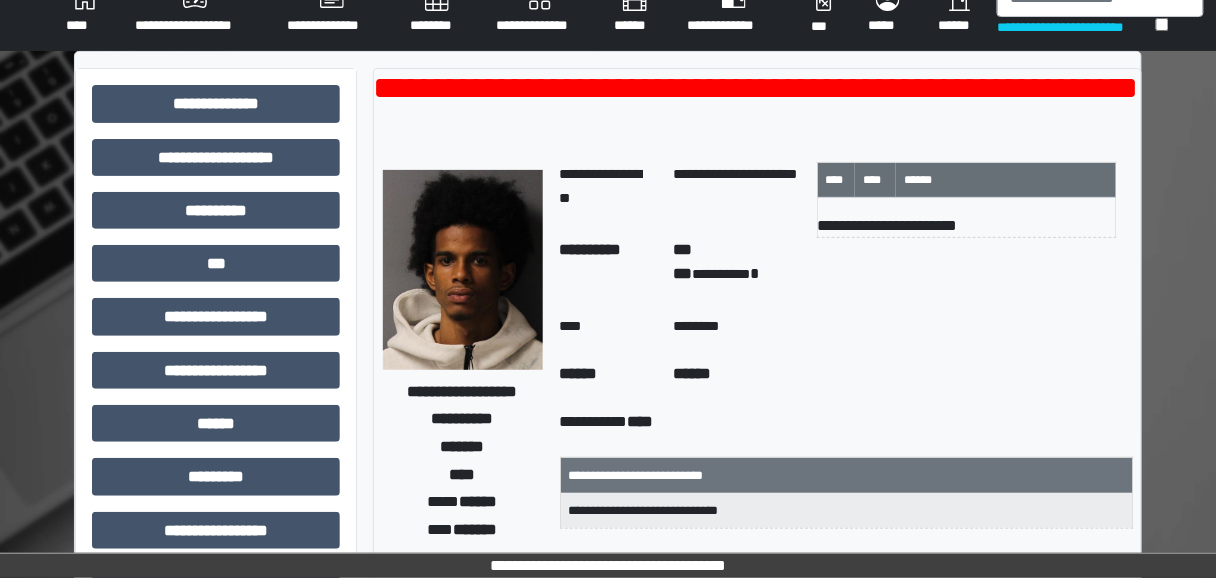 click on "**********" at bounding box center (1076, 27) 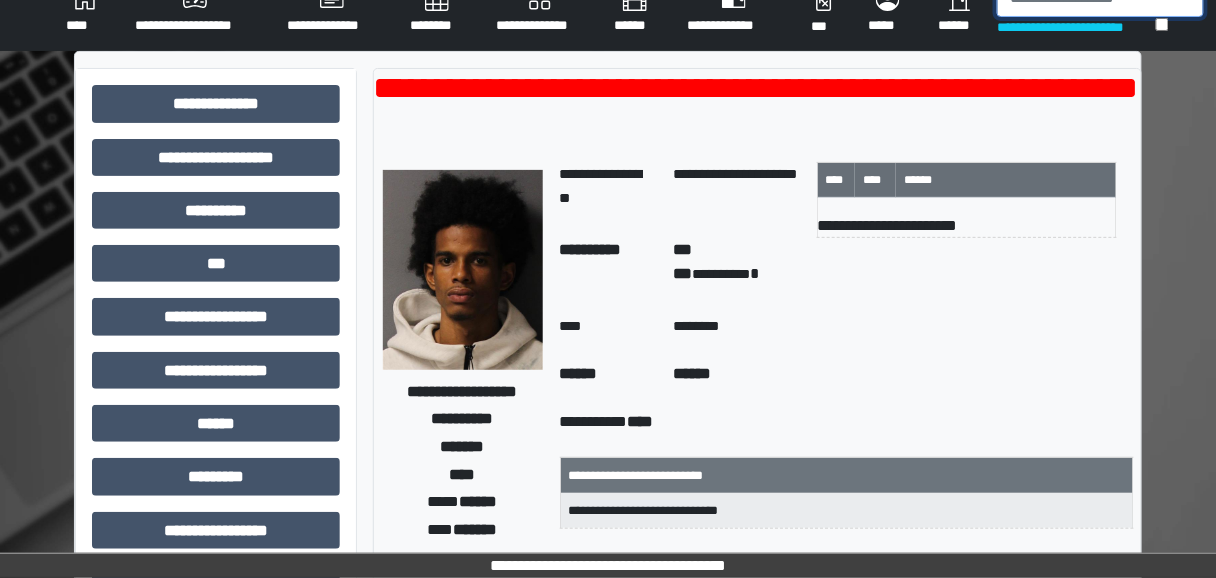 click at bounding box center [1100, -2] 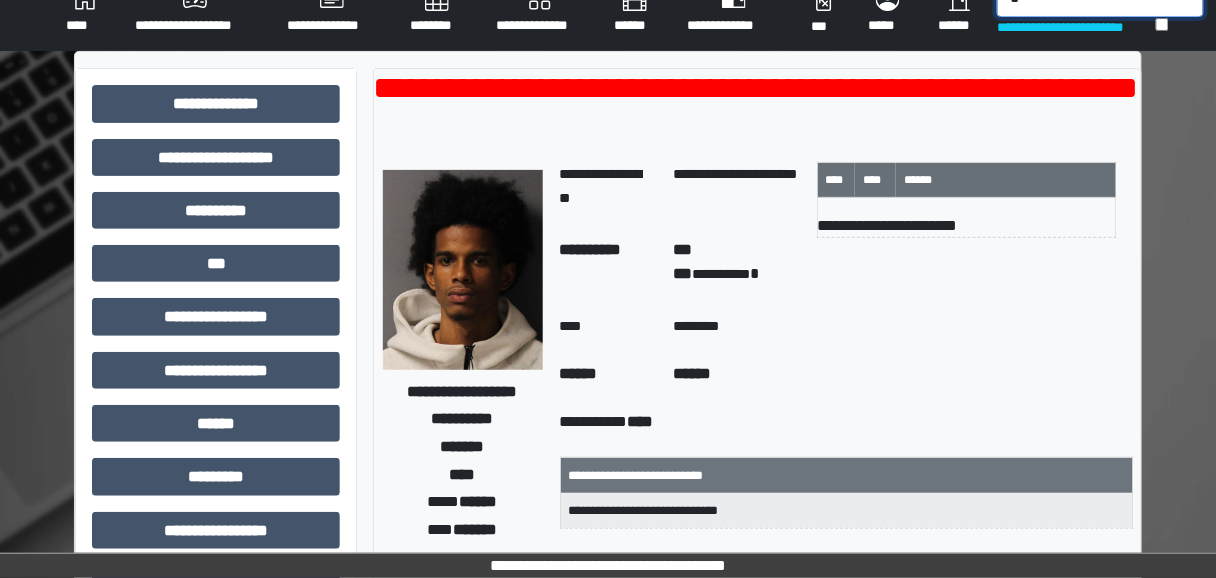 scroll, scrollTop: 39, scrollLeft: 0, axis: vertical 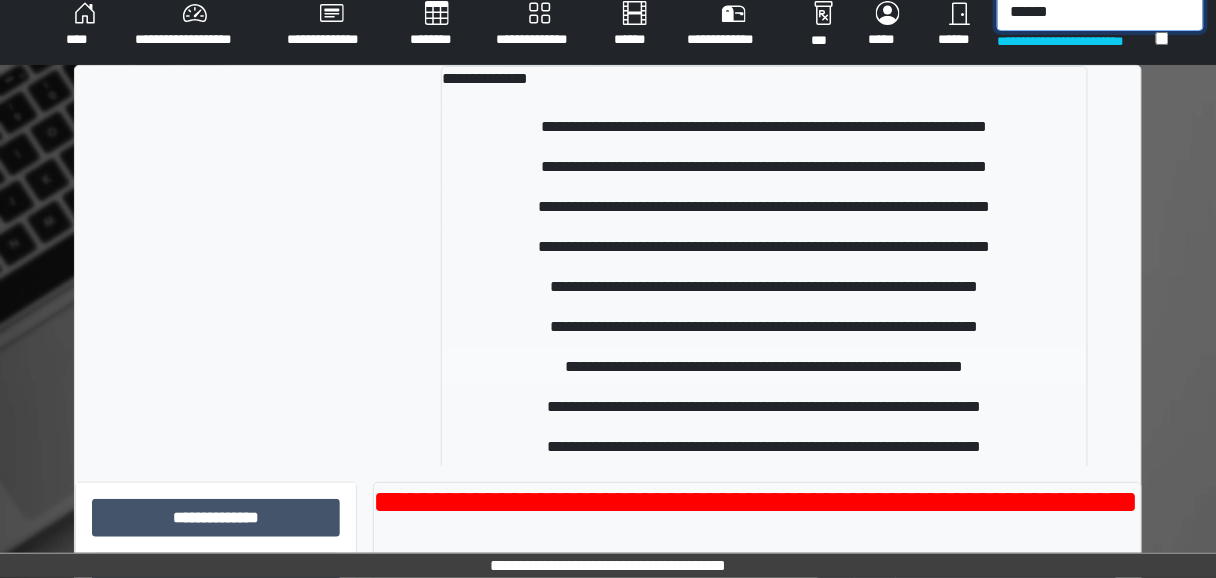 type on "******" 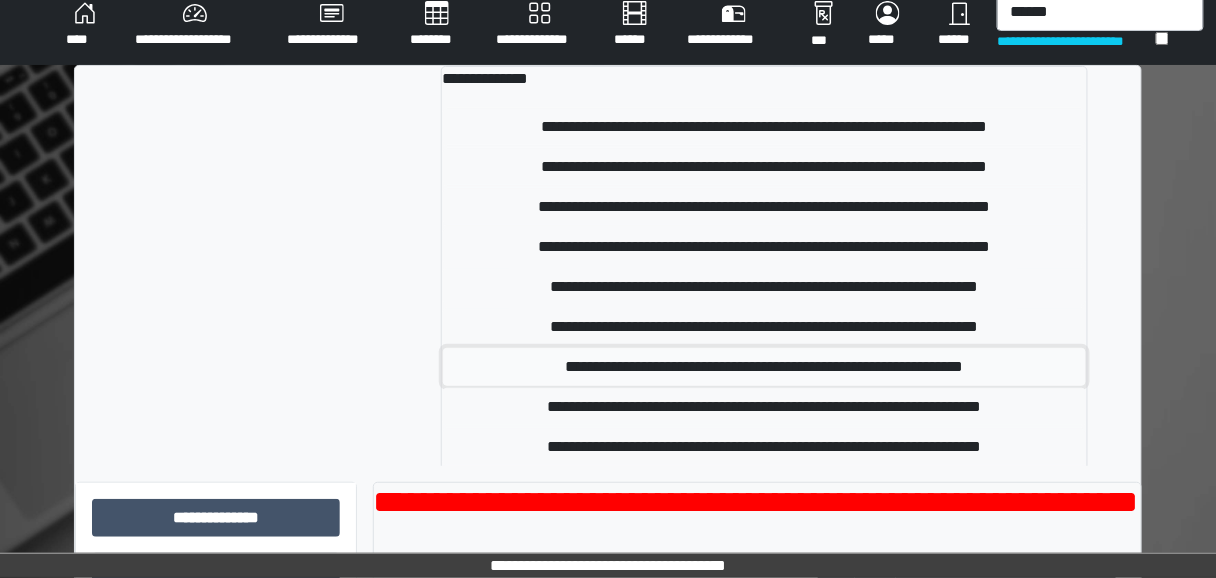 click on "**********" at bounding box center [764, 367] 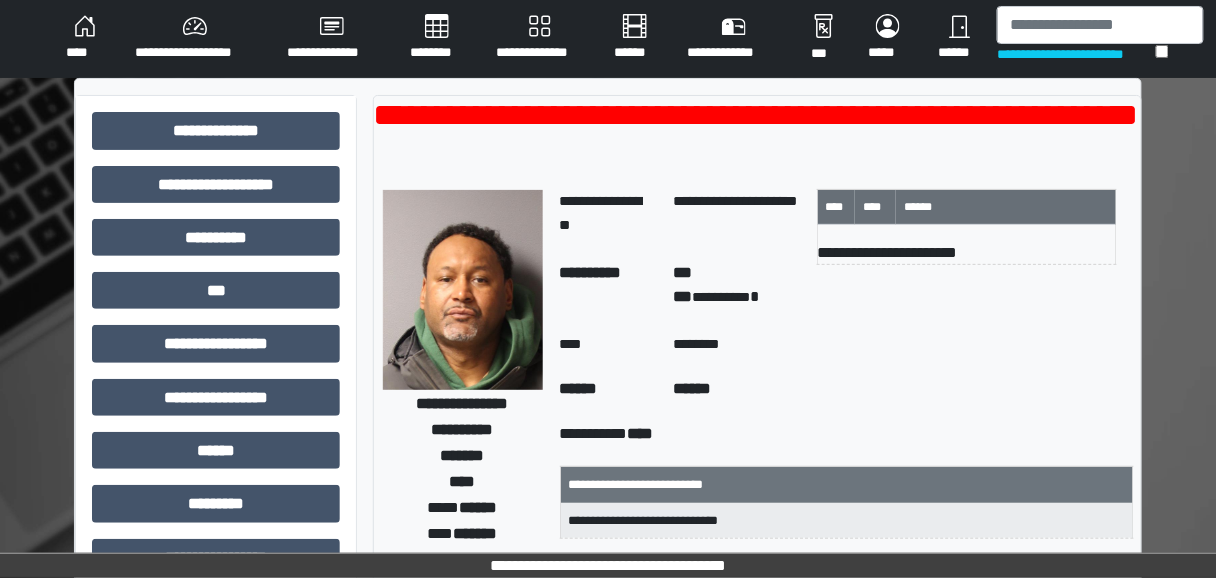 scroll, scrollTop: 0, scrollLeft: 0, axis: both 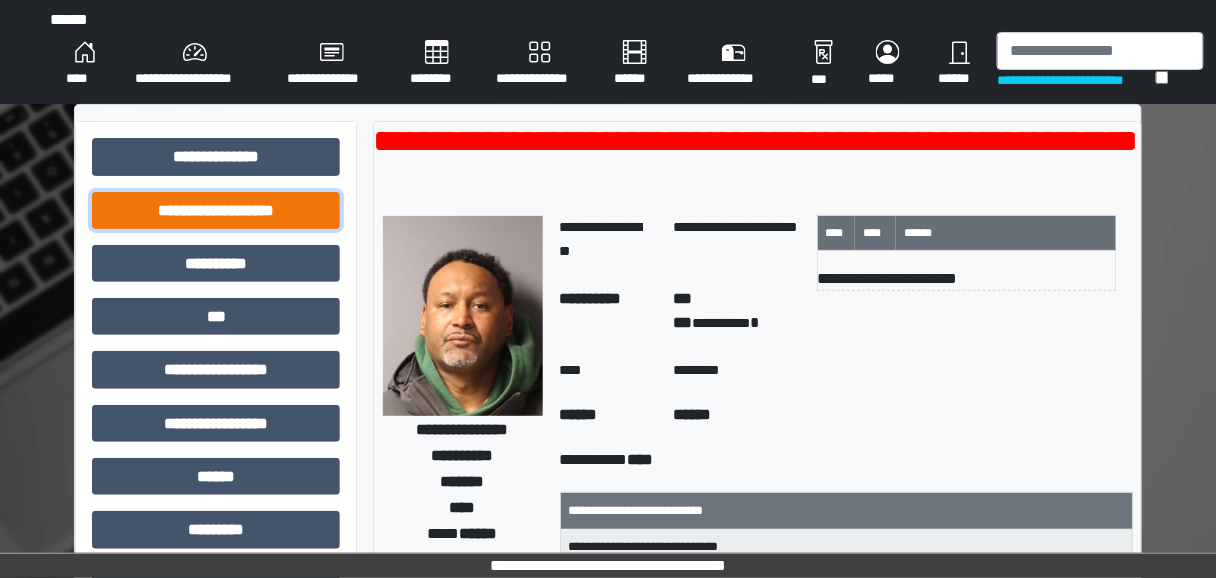 click on "**********" at bounding box center (216, 210) 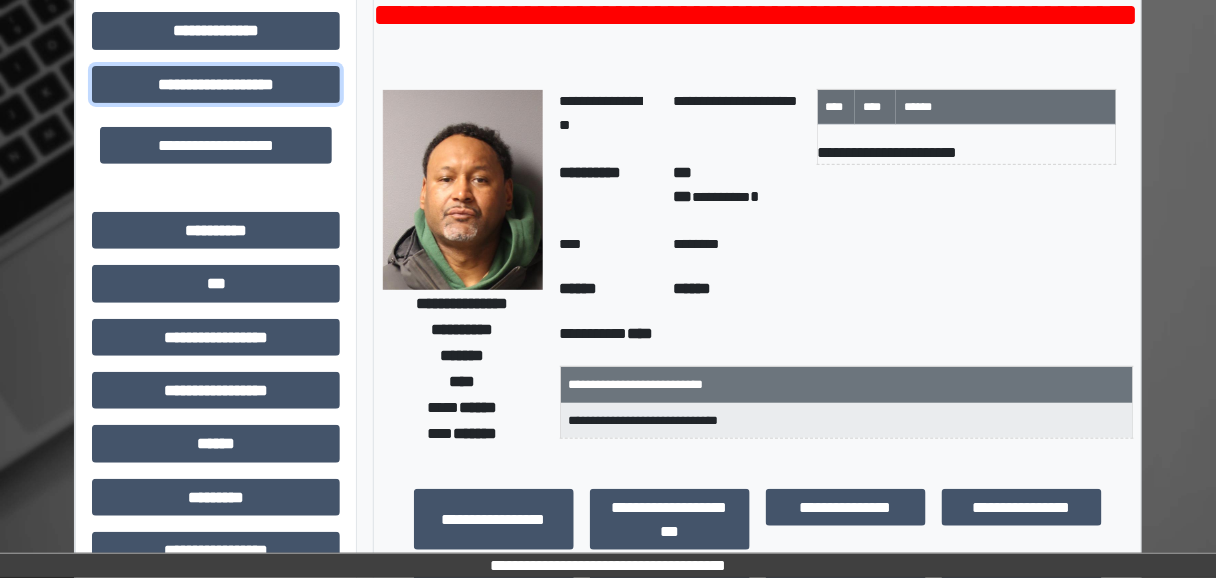 scroll, scrollTop: 125, scrollLeft: 0, axis: vertical 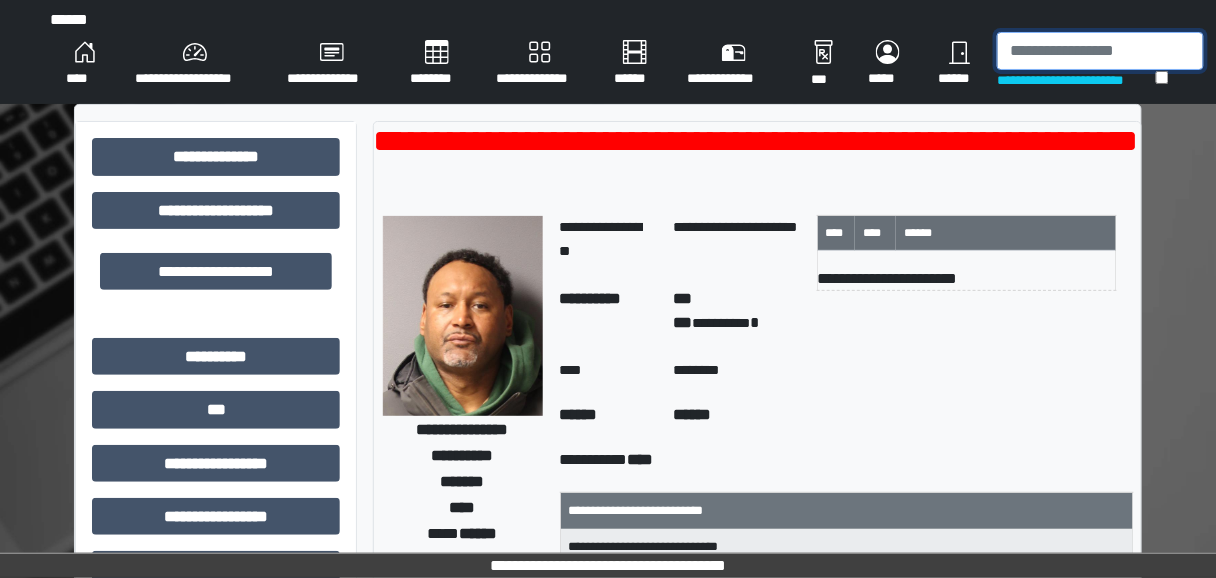 click at bounding box center [1100, 51] 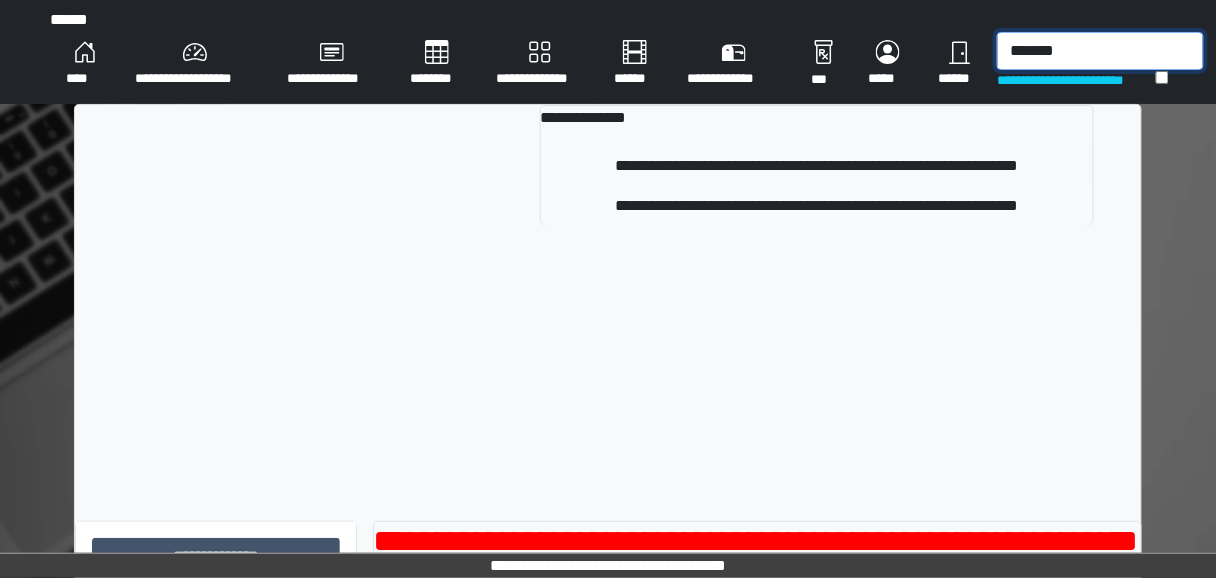 type on "*******" 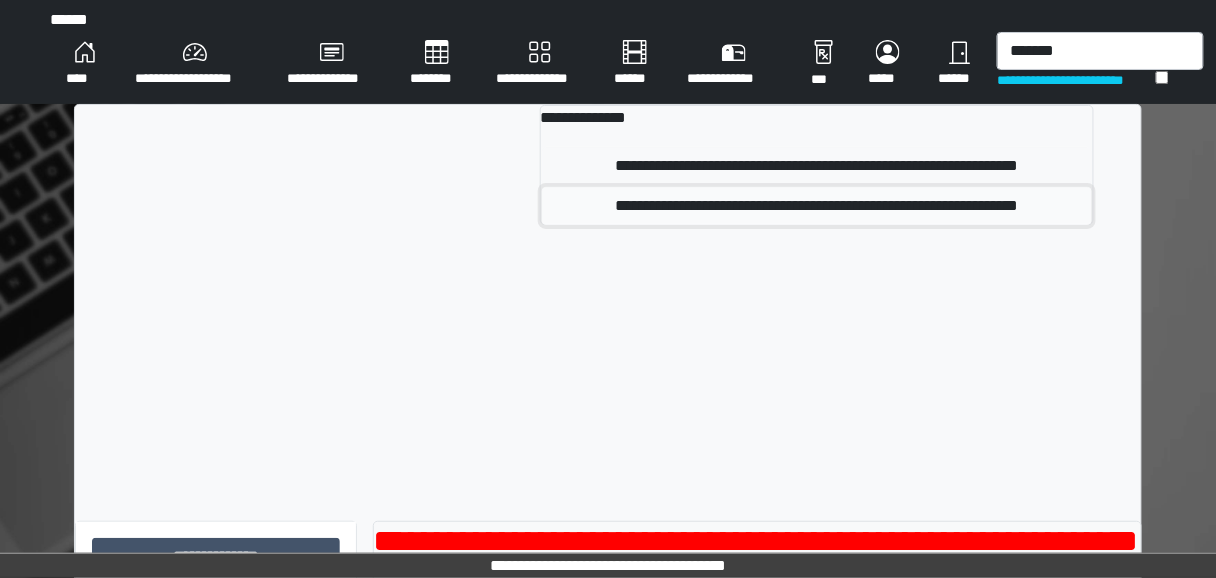 click on "**********" at bounding box center [817, 206] 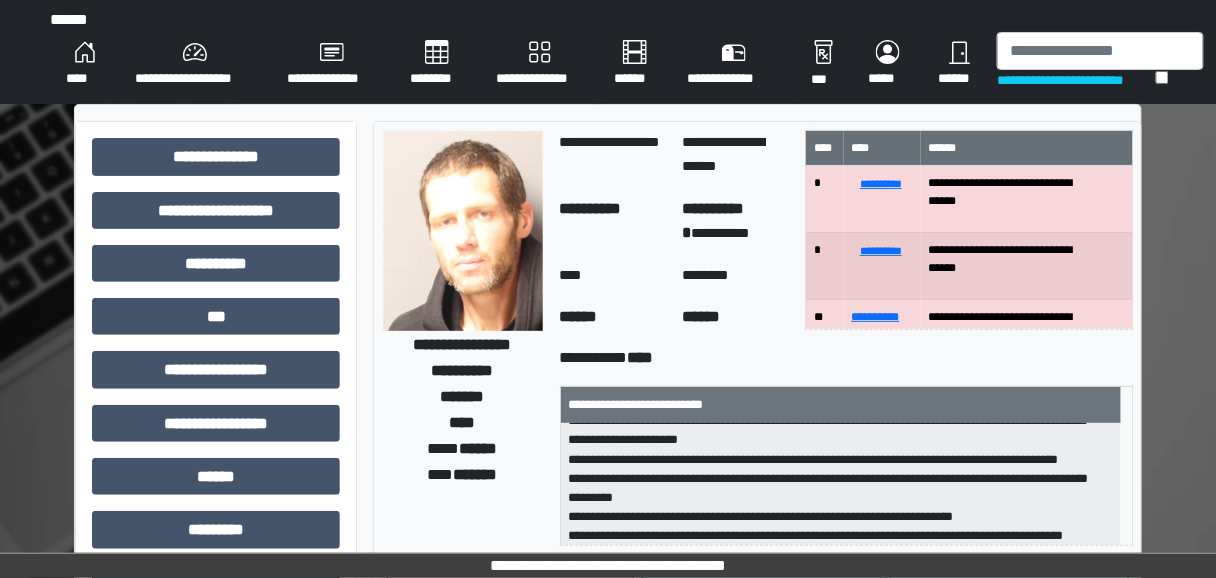 scroll, scrollTop: 236, scrollLeft: 0, axis: vertical 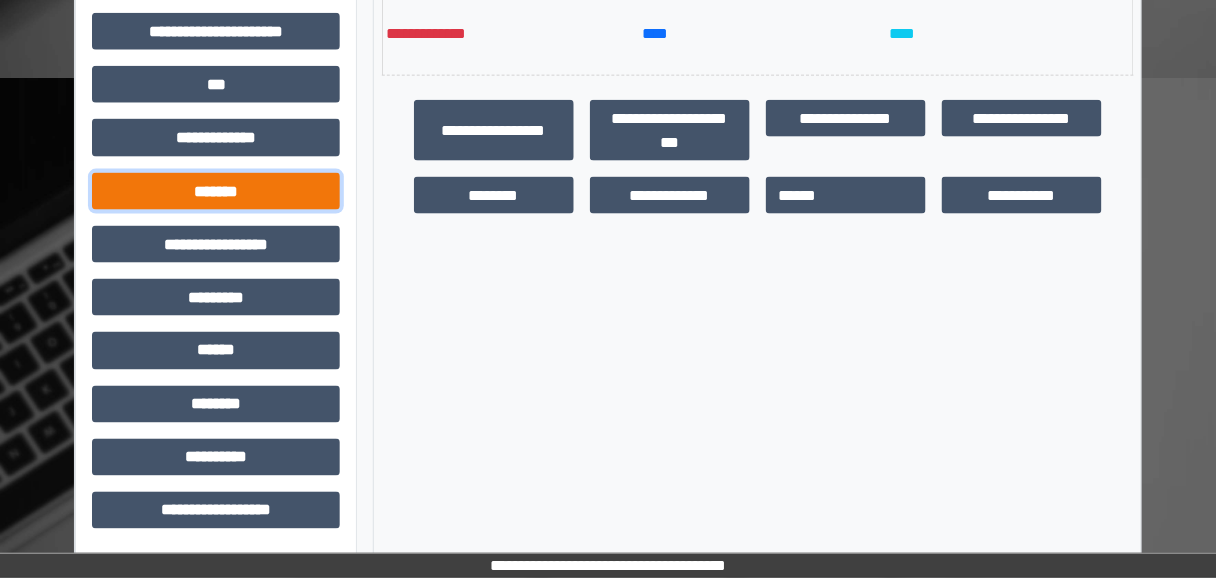 click on "*******" at bounding box center (216, 191) 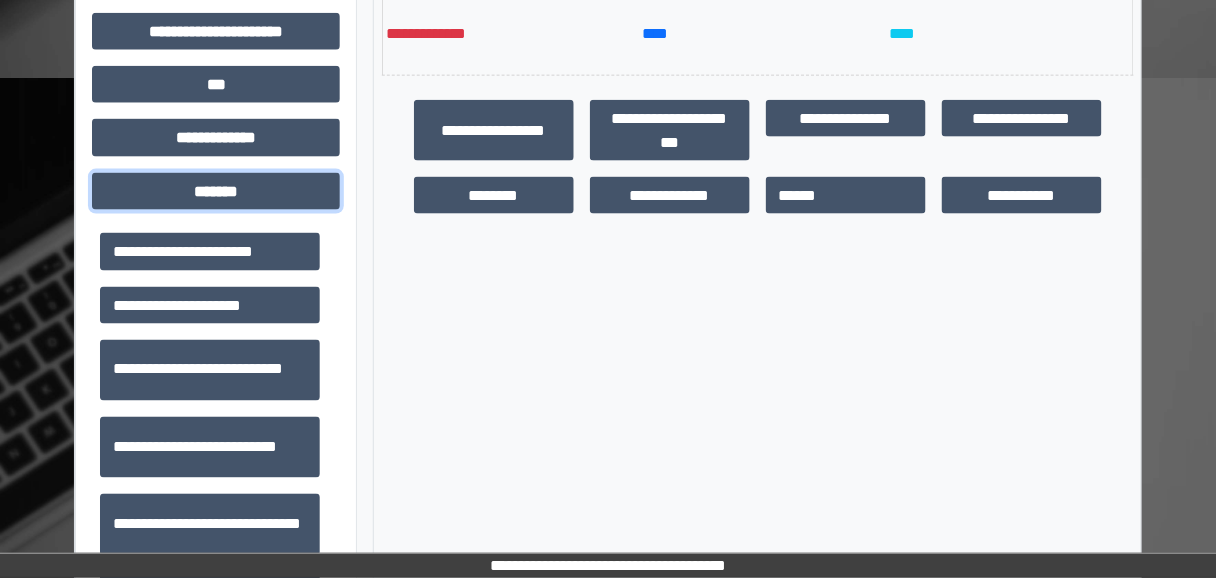 scroll, scrollTop: 905, scrollLeft: 0, axis: vertical 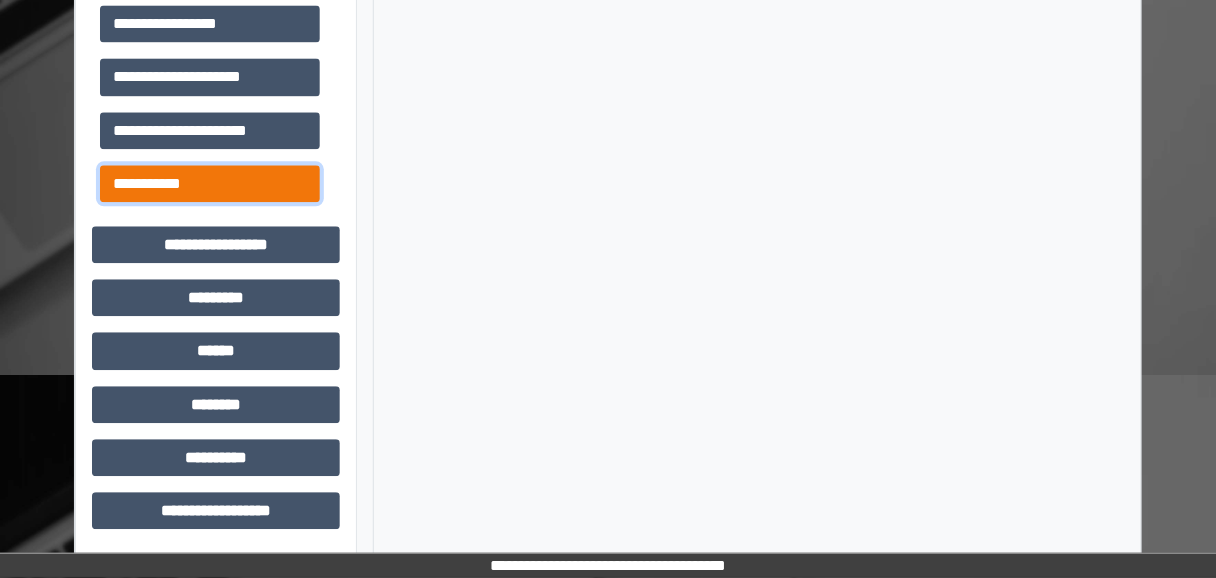 click on "**********" at bounding box center [210, 183] 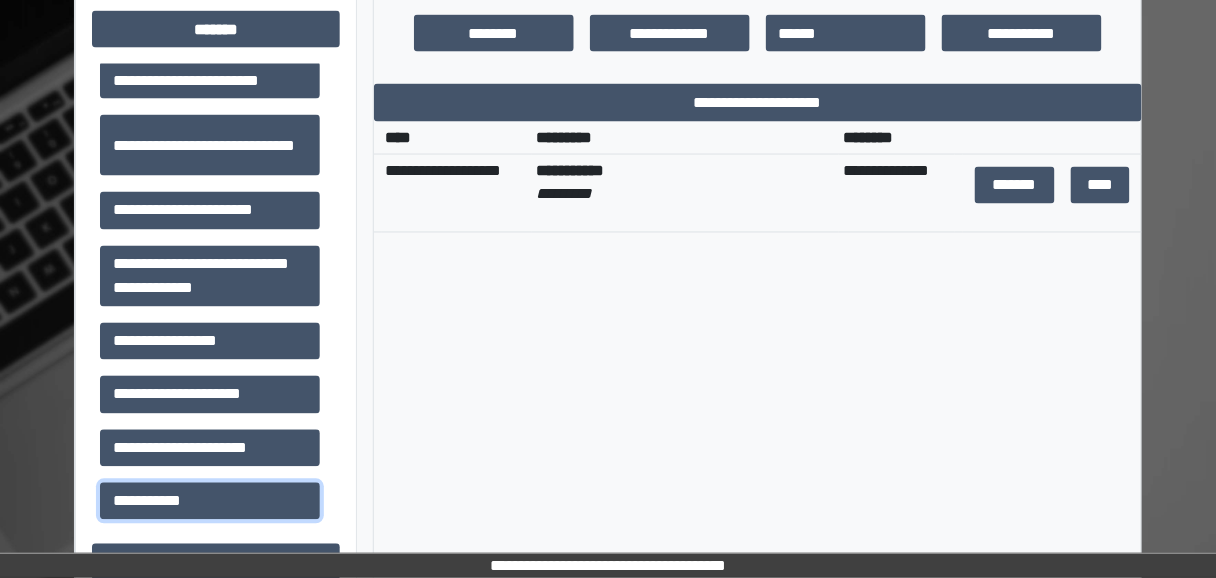 scroll, scrollTop: 685, scrollLeft: 0, axis: vertical 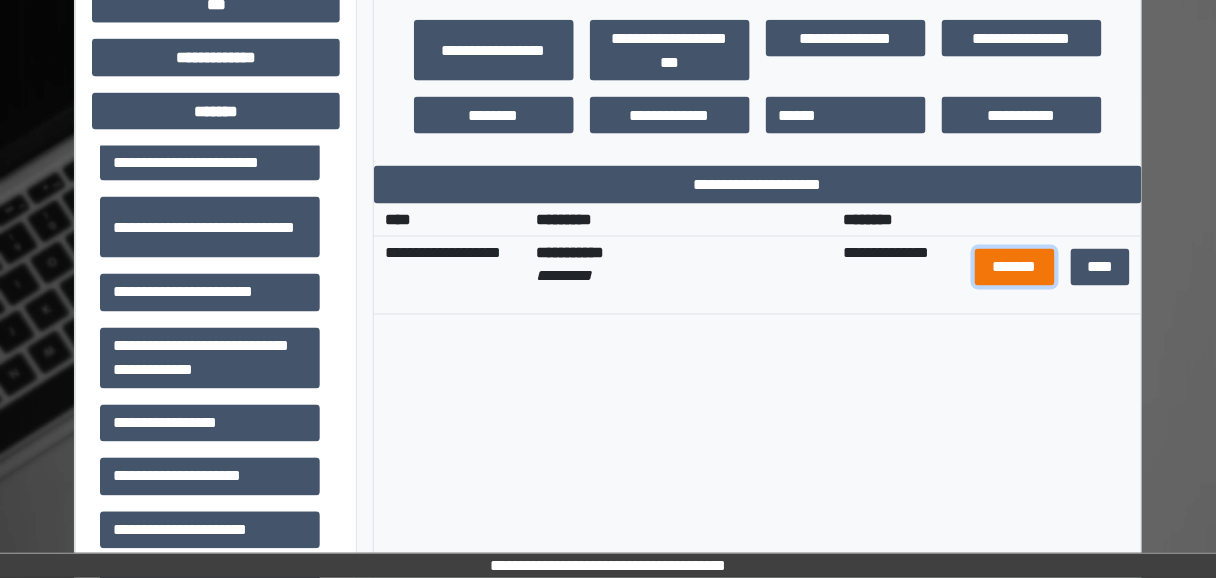 click on "*******" at bounding box center (1015, 267) 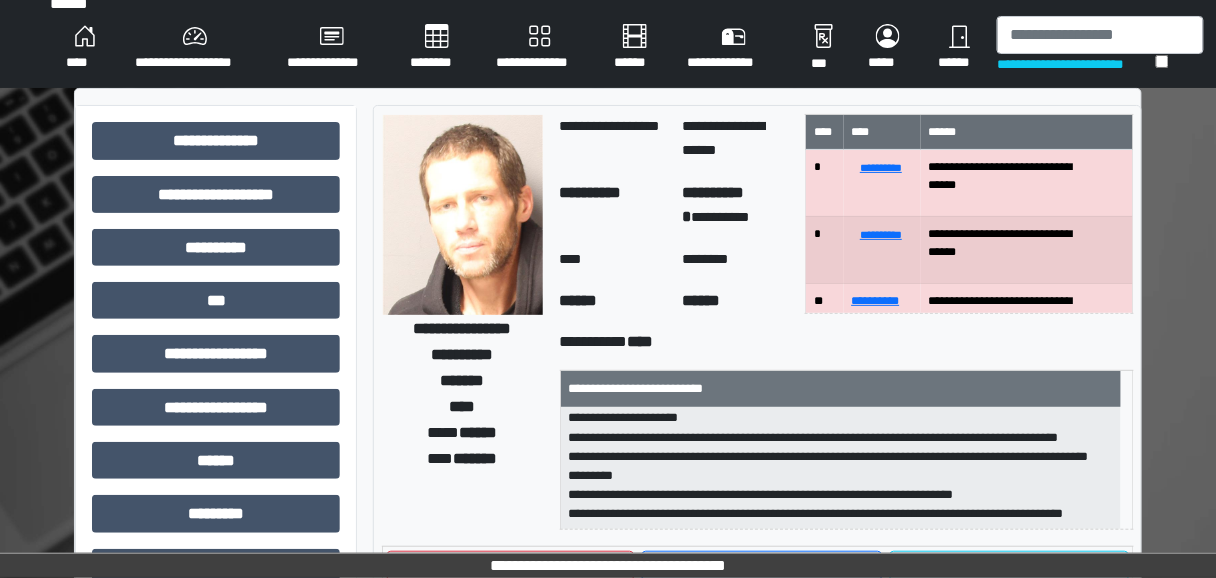 scroll, scrollTop: 0, scrollLeft: 0, axis: both 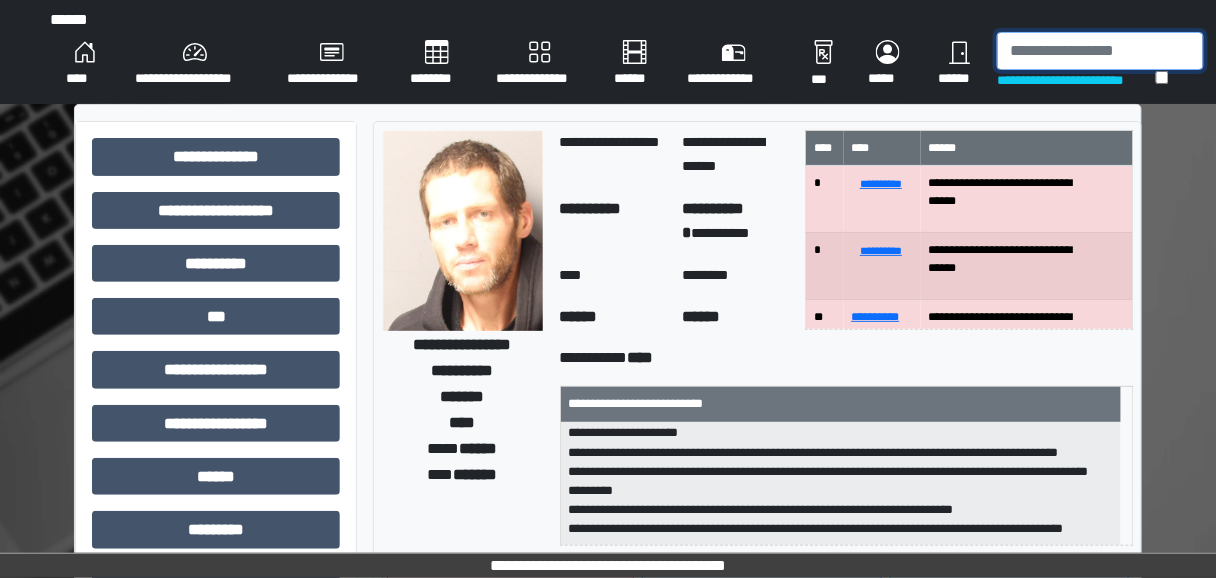 click at bounding box center (1100, 51) 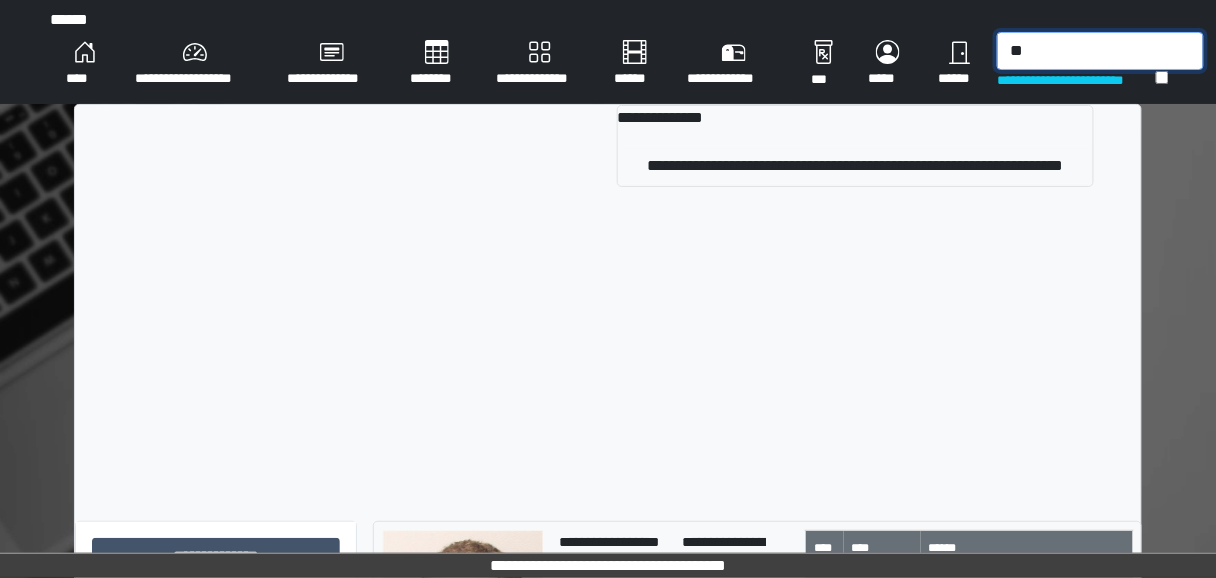 type on "*" 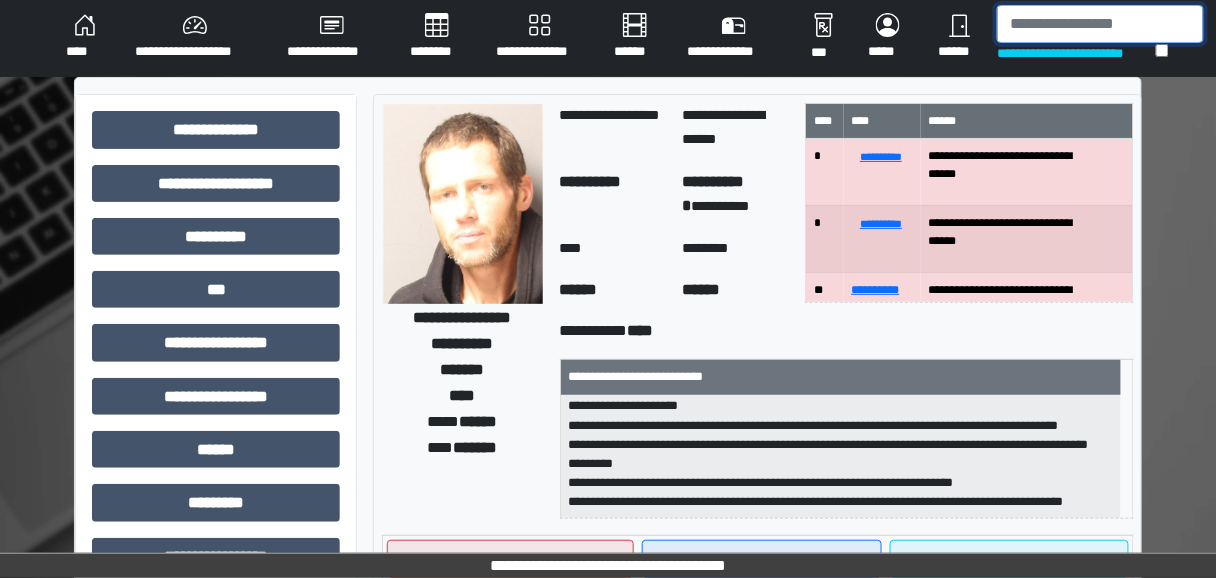 scroll, scrollTop: 0, scrollLeft: 0, axis: both 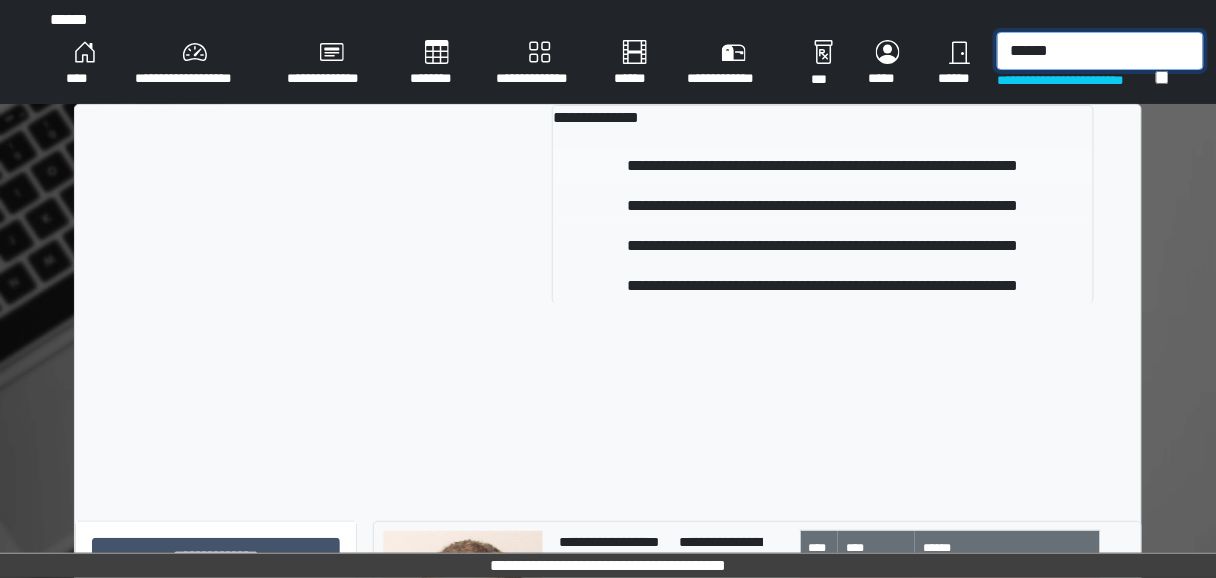 type on "******" 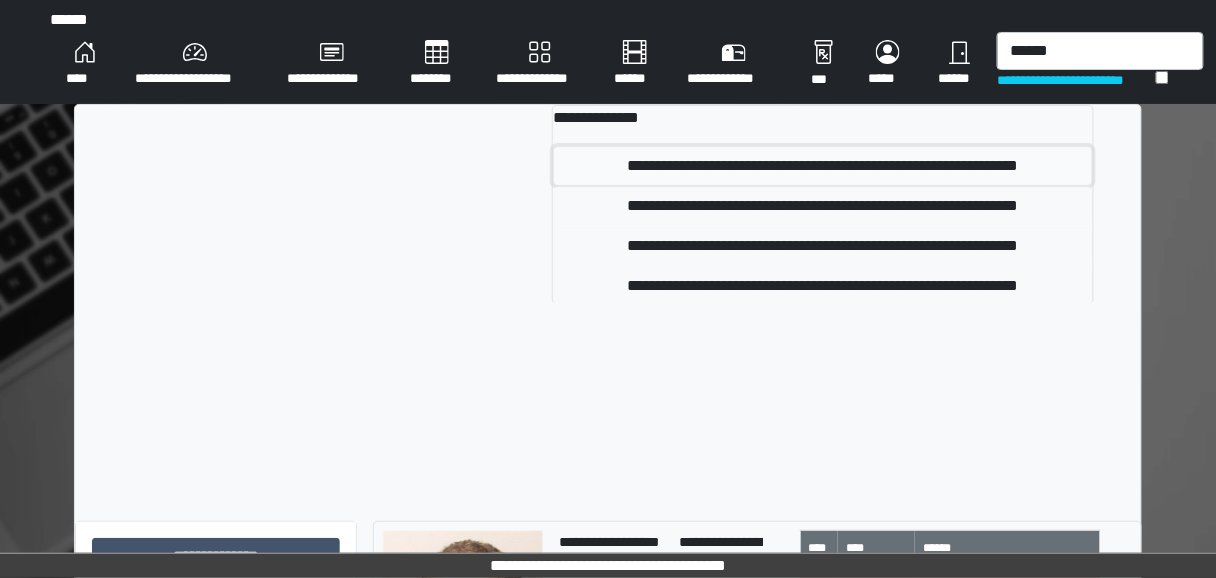 click on "**********" at bounding box center [823, 166] 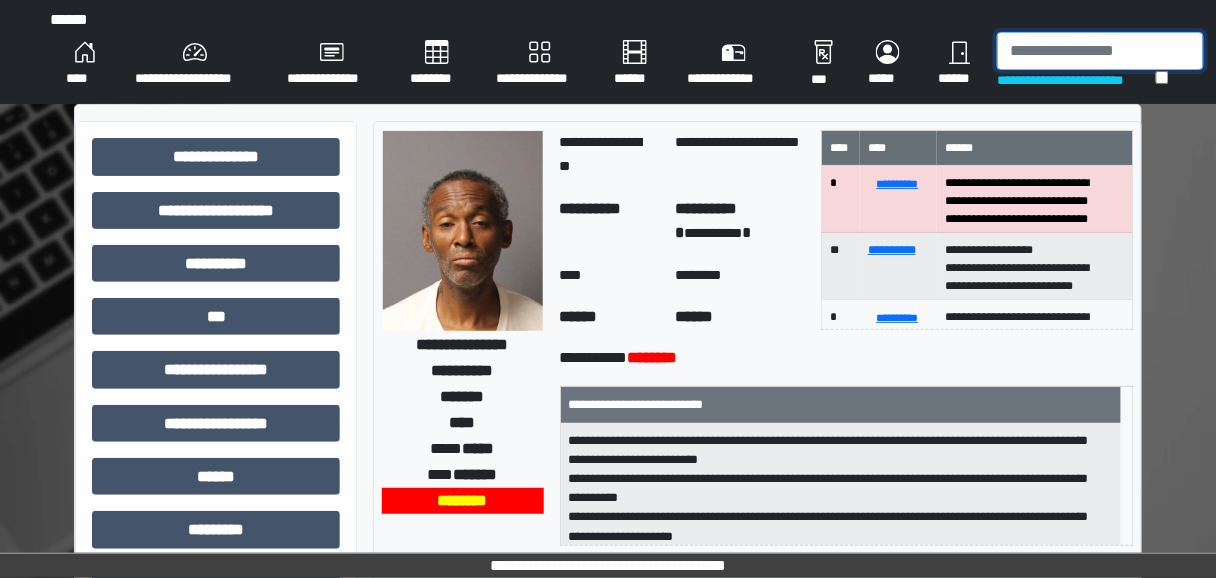 click at bounding box center [1100, 51] 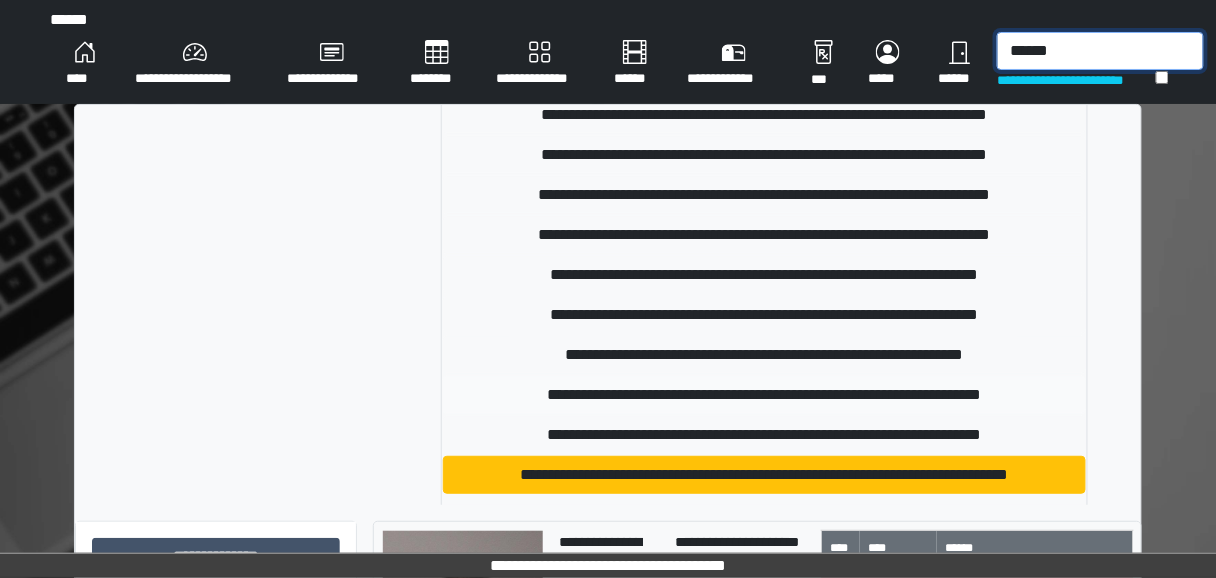 scroll, scrollTop: 80, scrollLeft: 0, axis: vertical 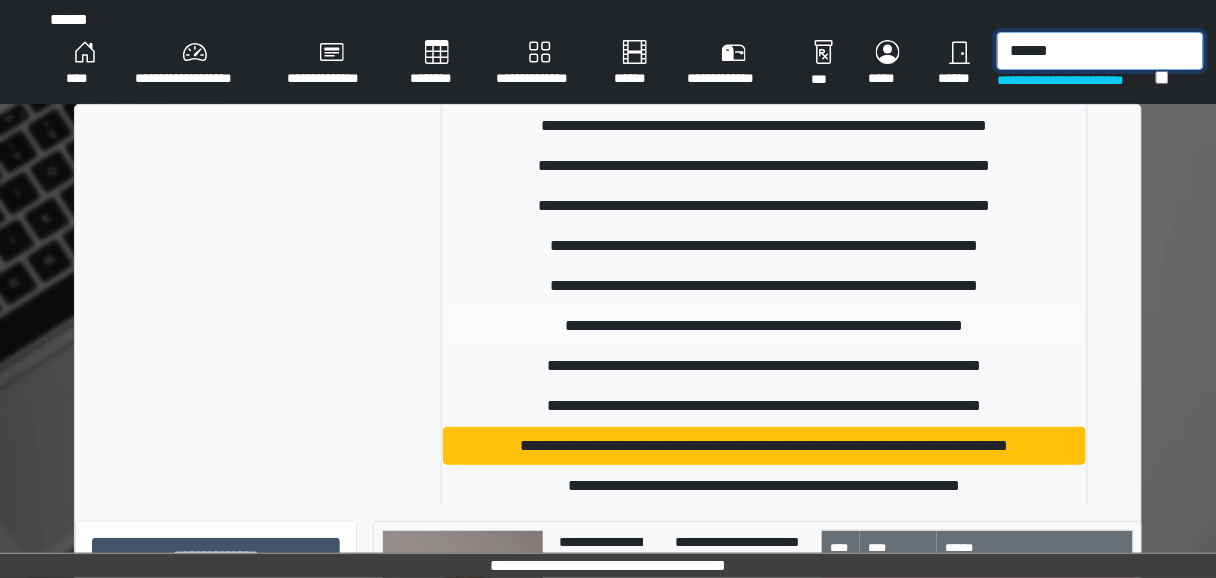 type on "******" 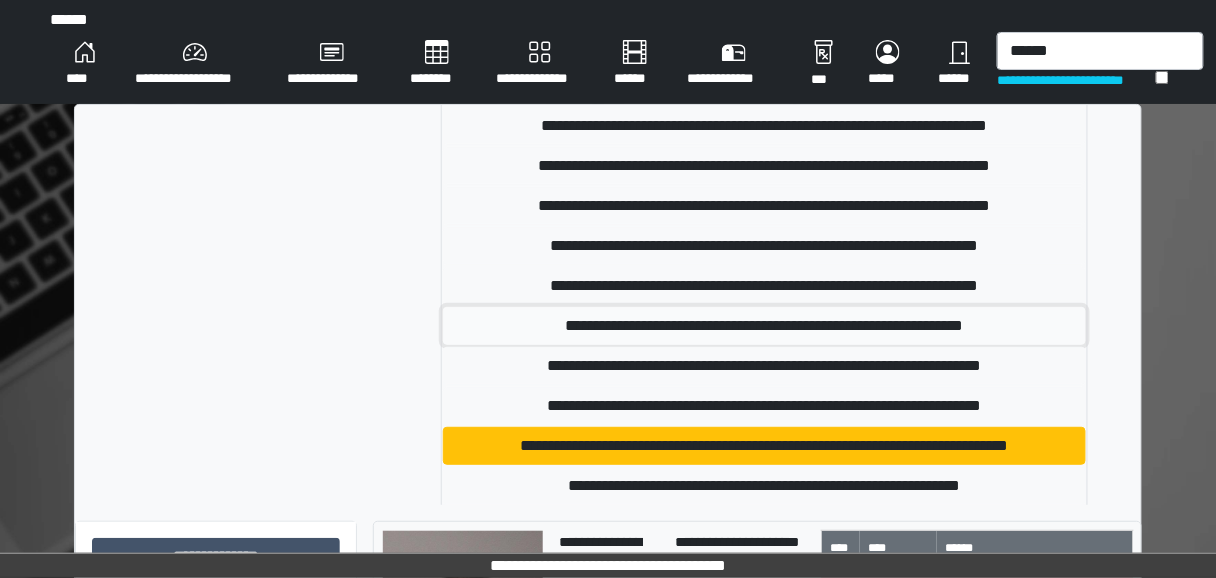 click on "**********" at bounding box center (764, 326) 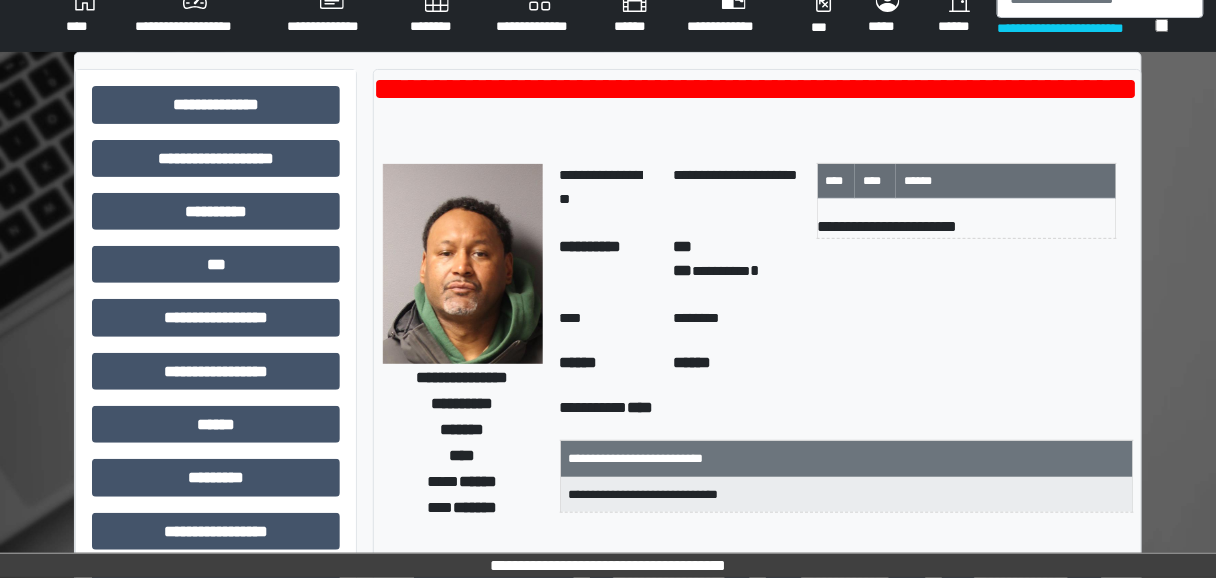 scroll, scrollTop: 80, scrollLeft: 0, axis: vertical 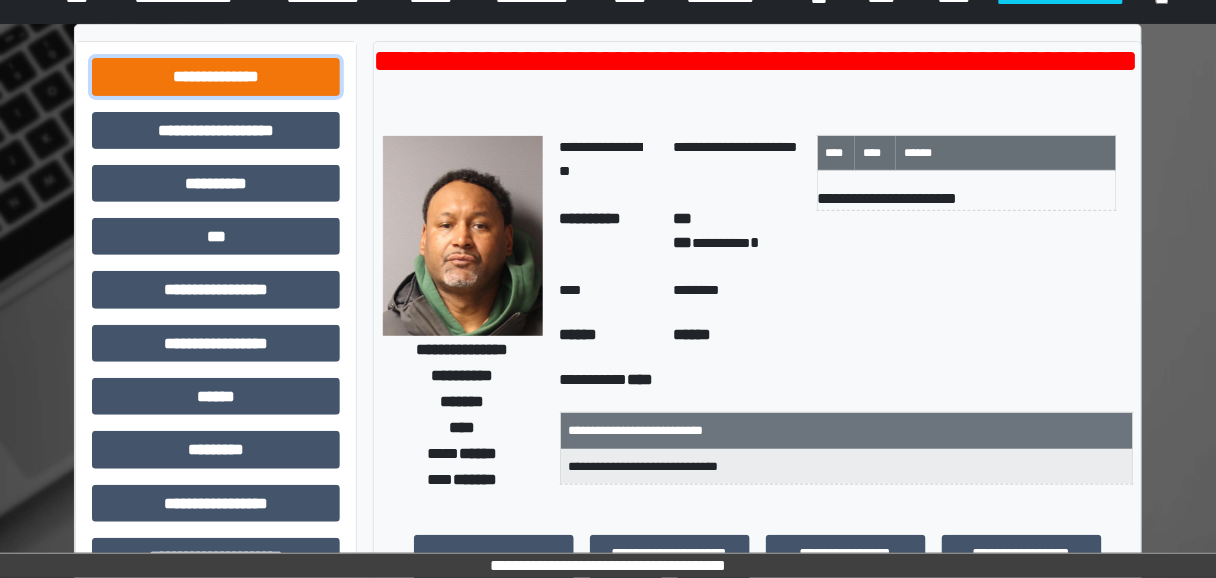 click on "**********" at bounding box center [216, 76] 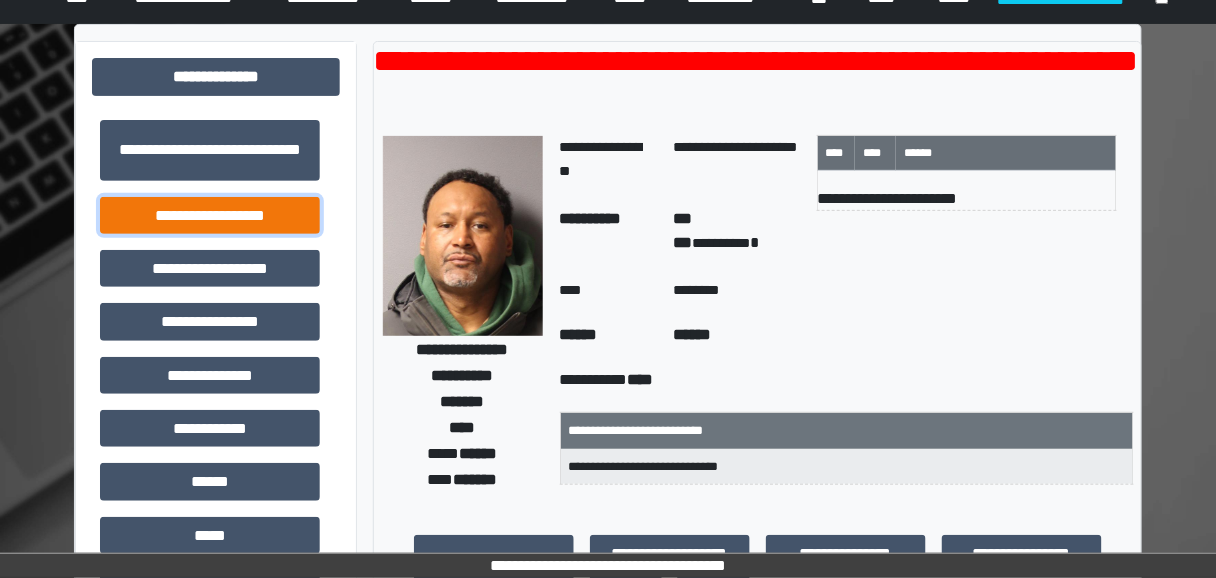 click on "**********" at bounding box center (210, 215) 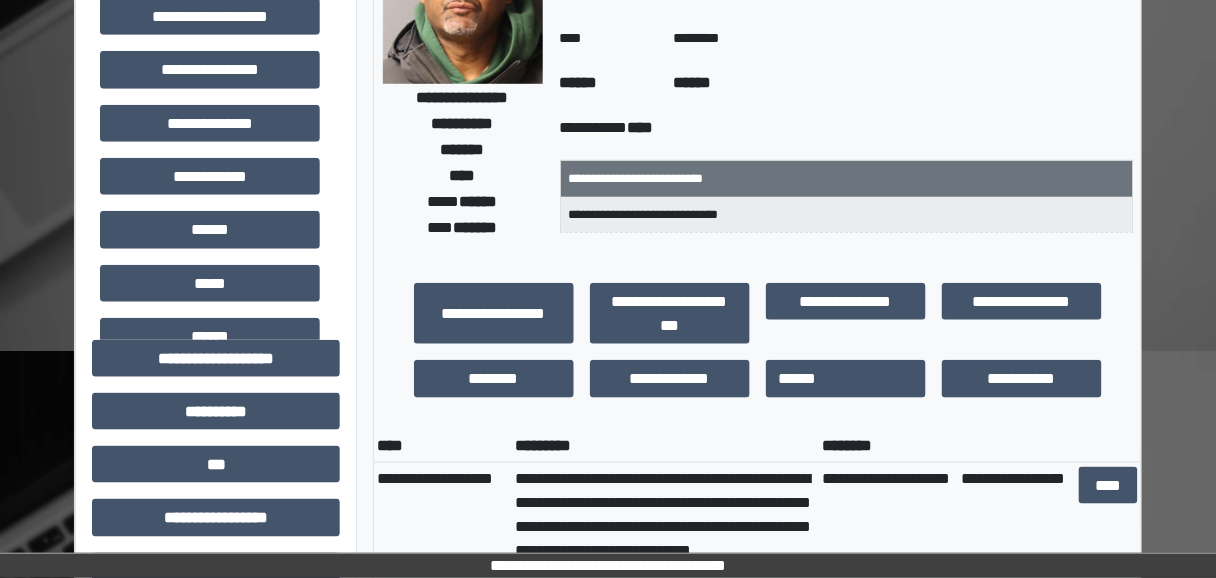 scroll, scrollTop: 400, scrollLeft: 0, axis: vertical 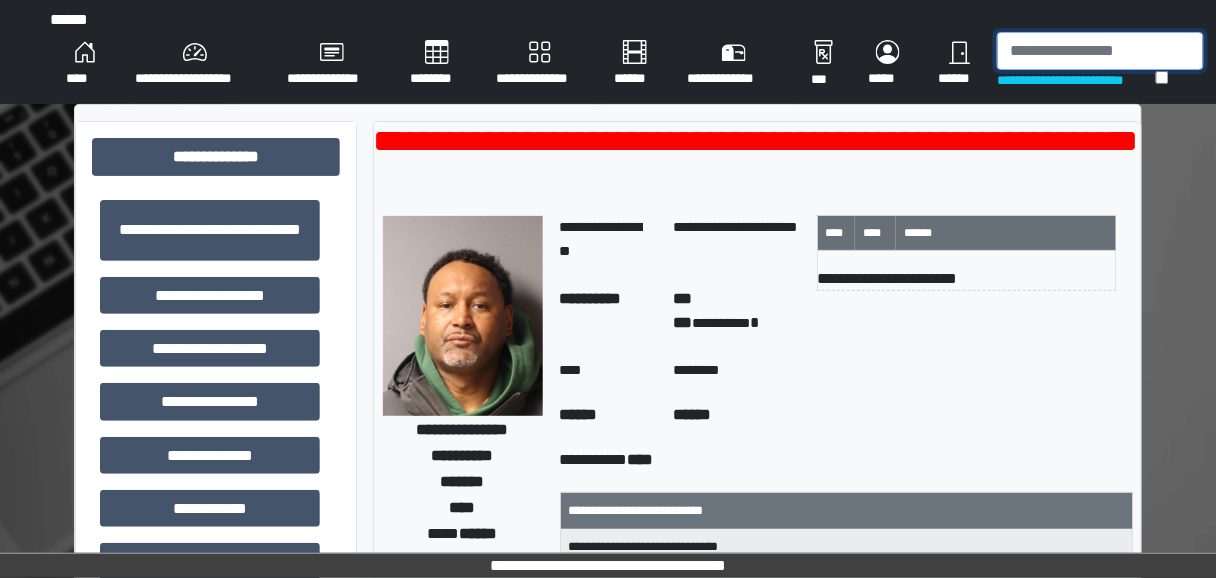click at bounding box center [1100, 51] 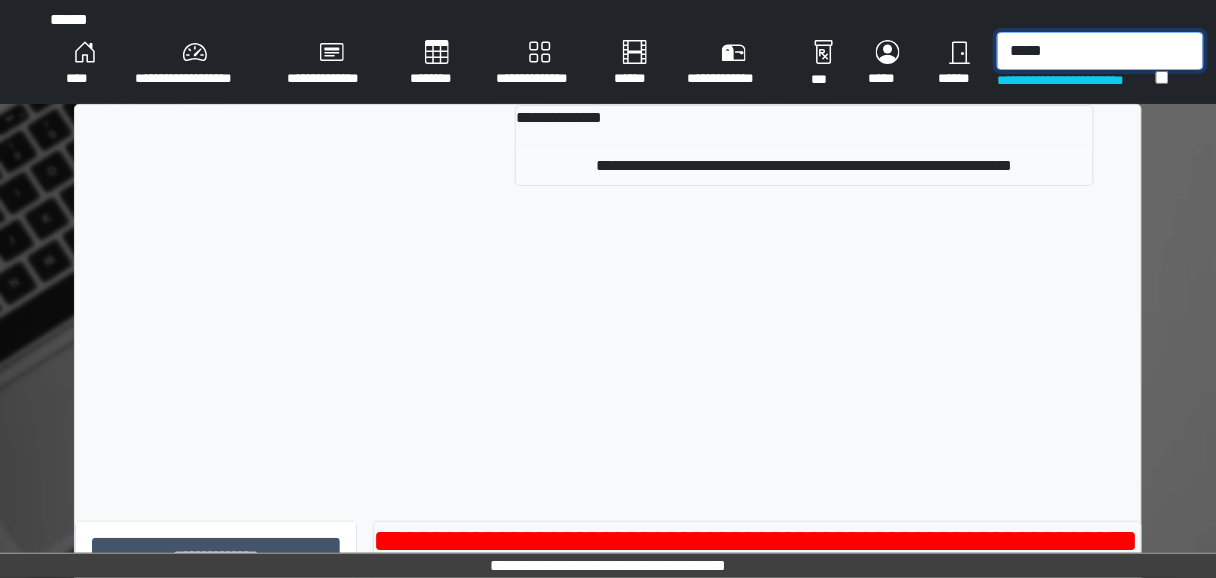 type on "*****" 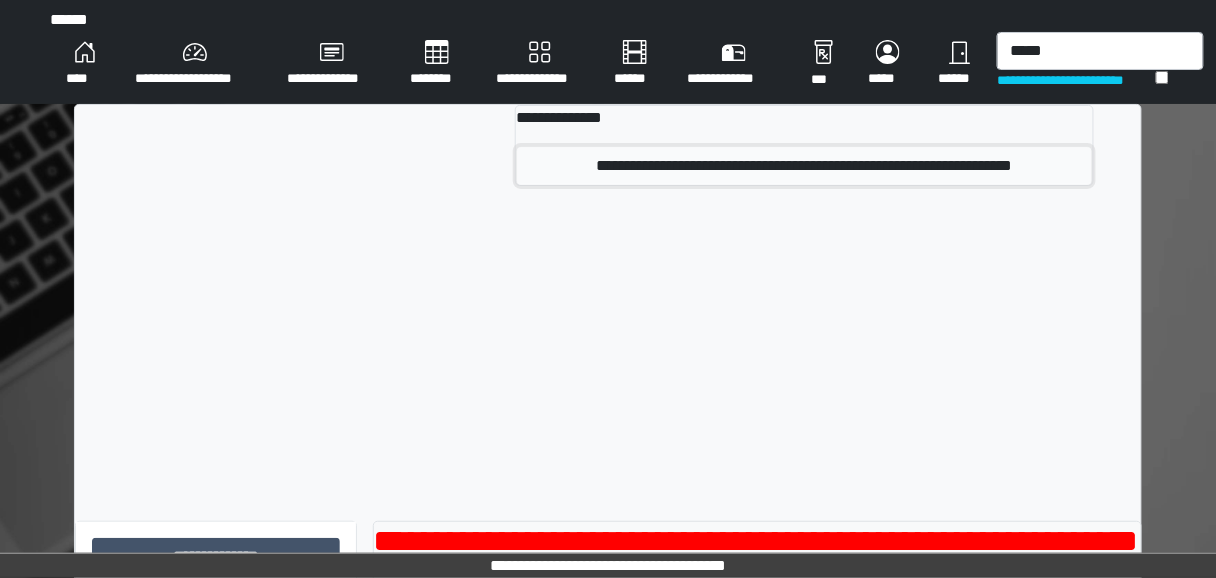 click on "**********" at bounding box center (804, 166) 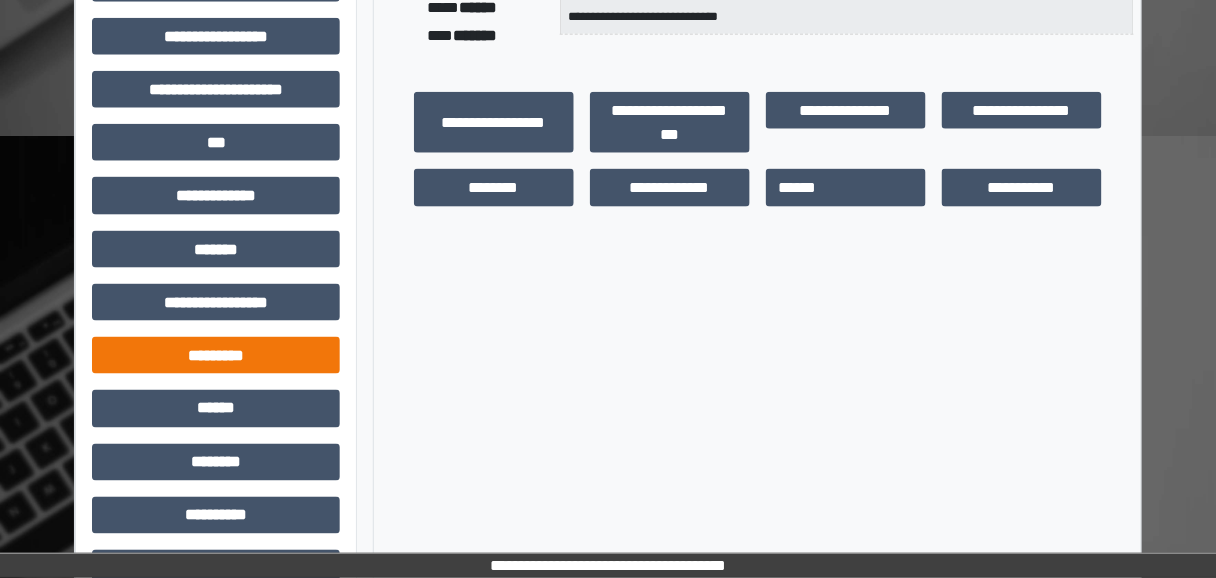 scroll, scrollTop: 605, scrollLeft: 0, axis: vertical 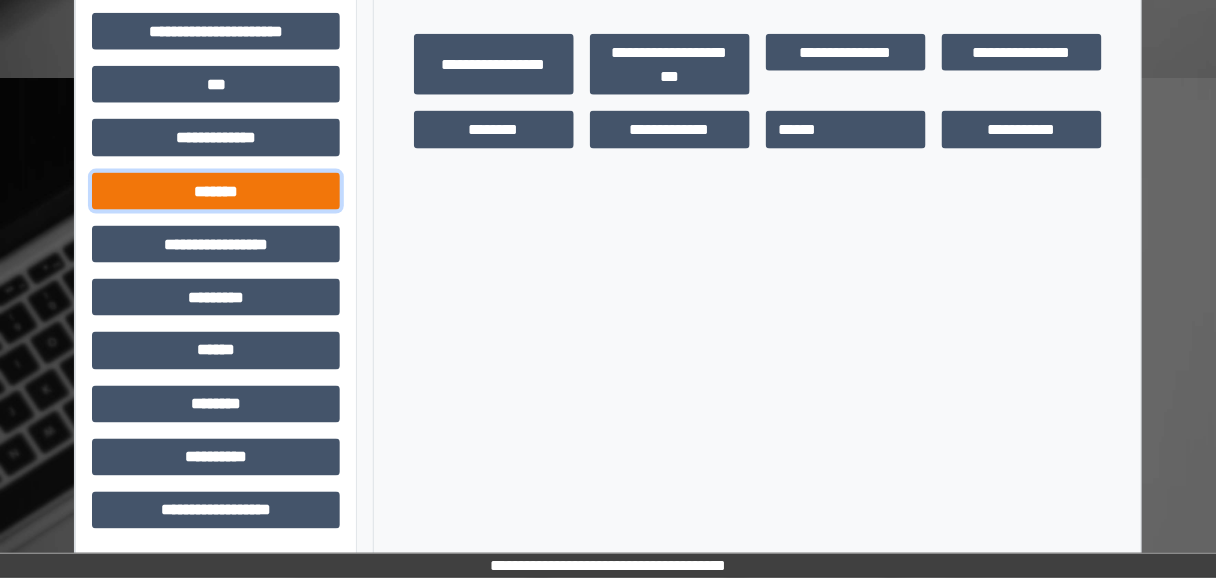 click on "*******" at bounding box center (216, 191) 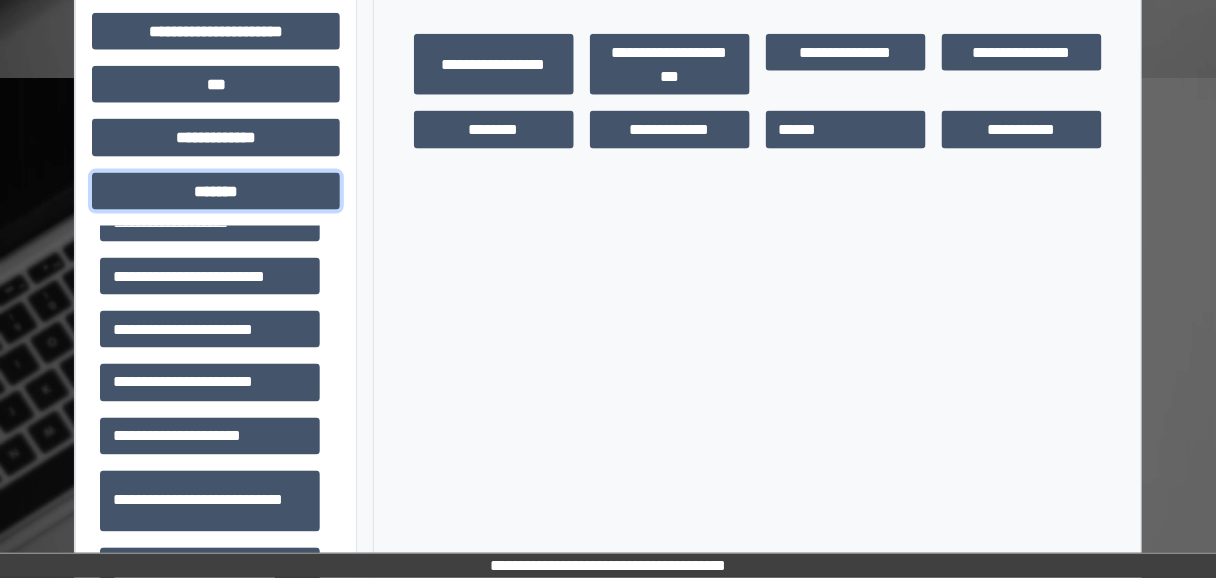 scroll, scrollTop: 560, scrollLeft: 0, axis: vertical 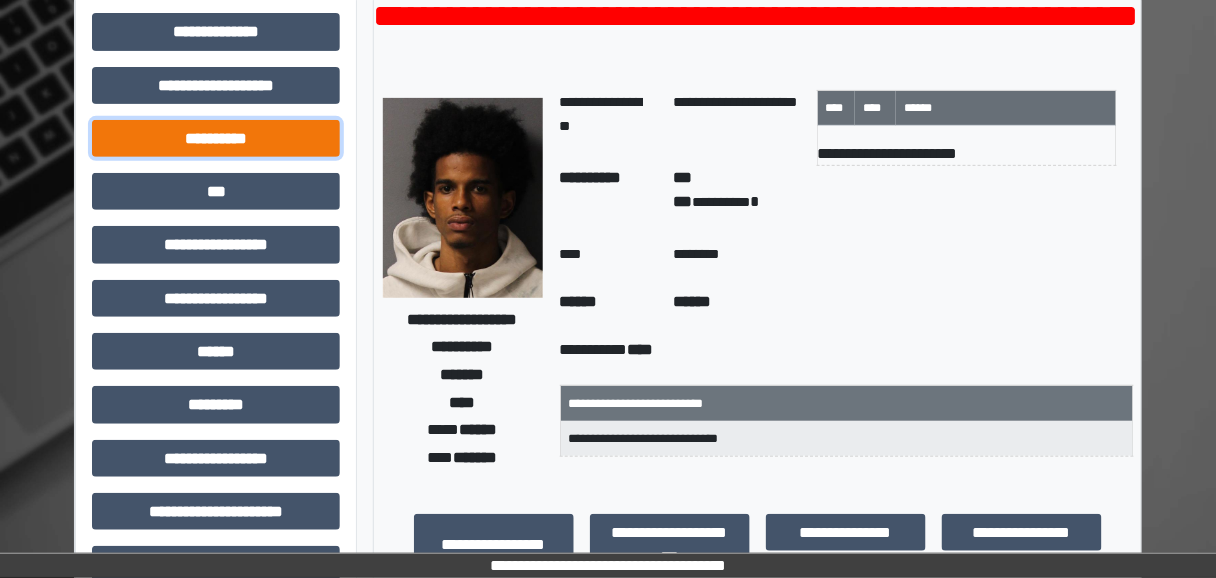 click on "**********" at bounding box center (216, 138) 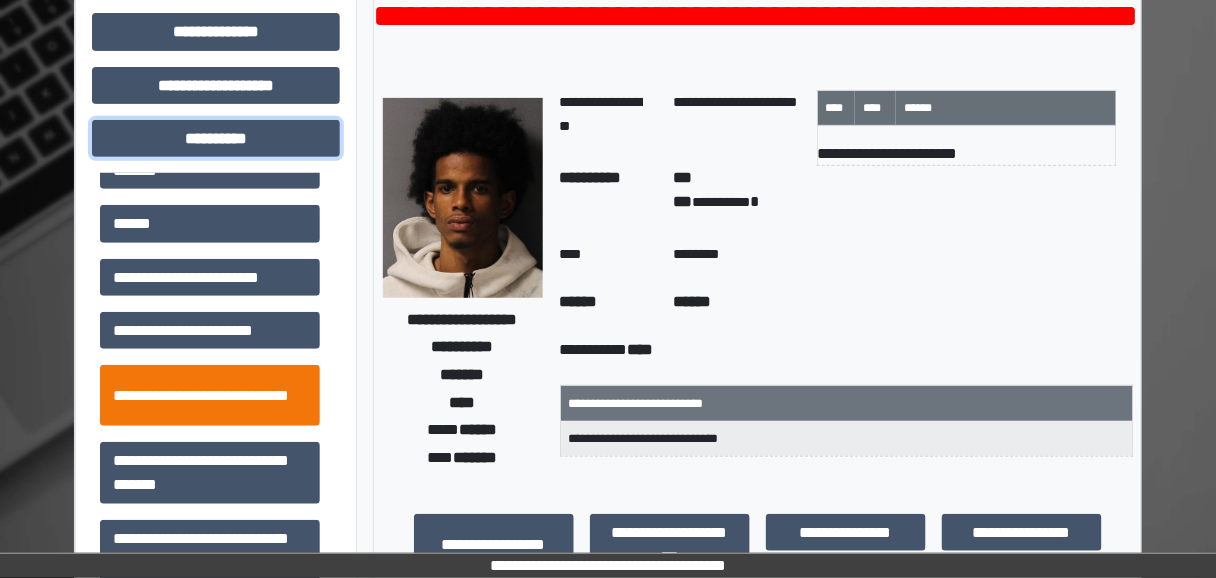 scroll, scrollTop: 193, scrollLeft: 0, axis: vertical 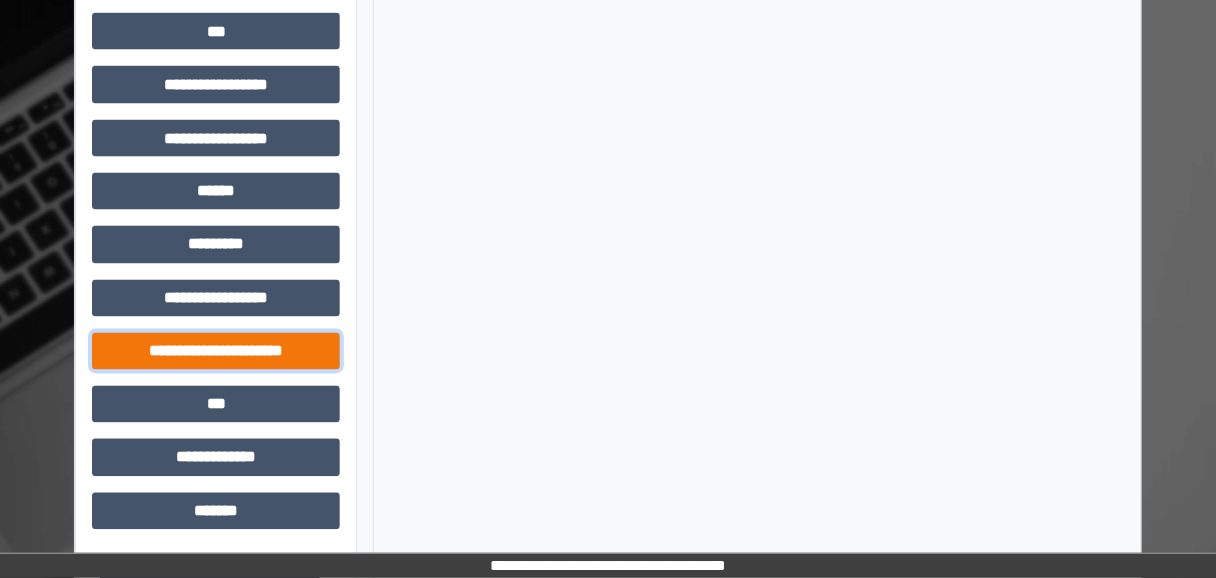 click on "**********" at bounding box center (216, 351) 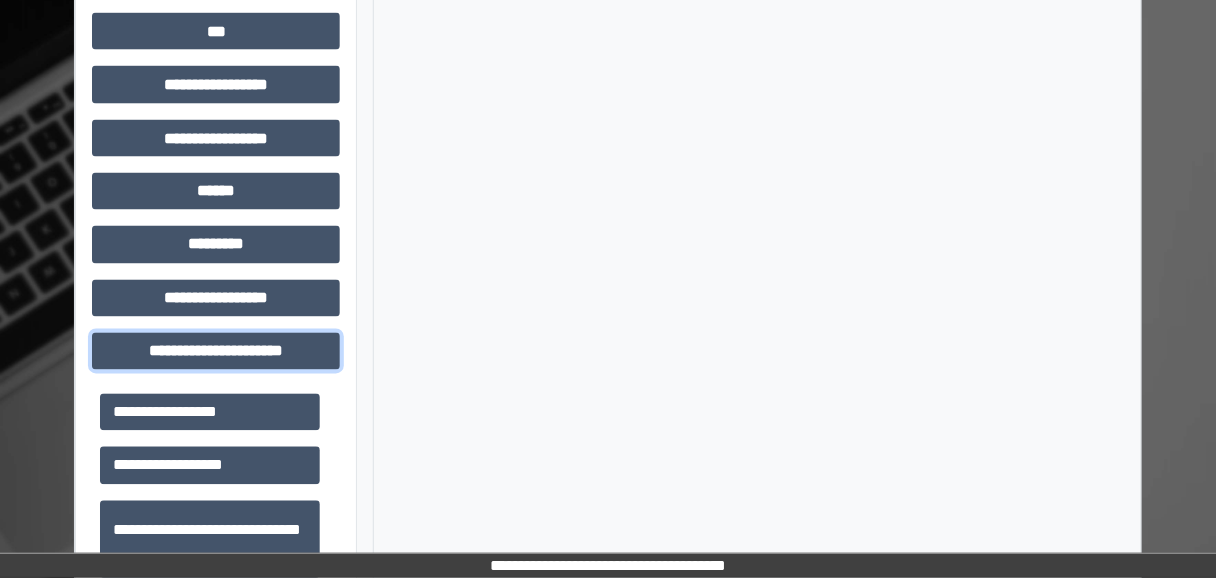 scroll, scrollTop: 39, scrollLeft: 0, axis: vertical 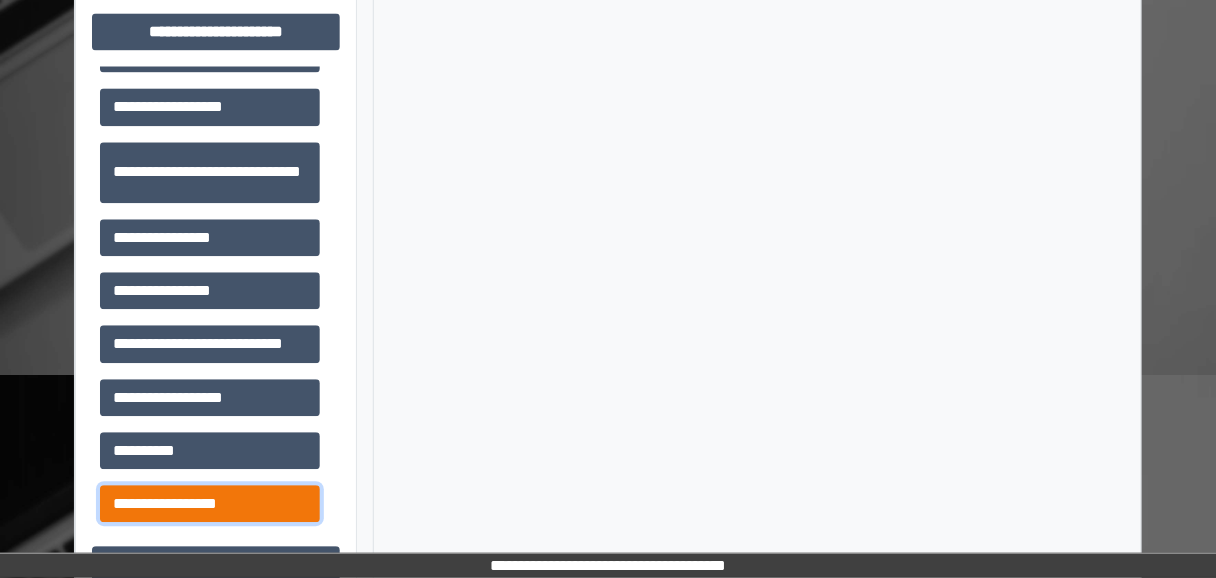 click on "**********" at bounding box center (210, 503) 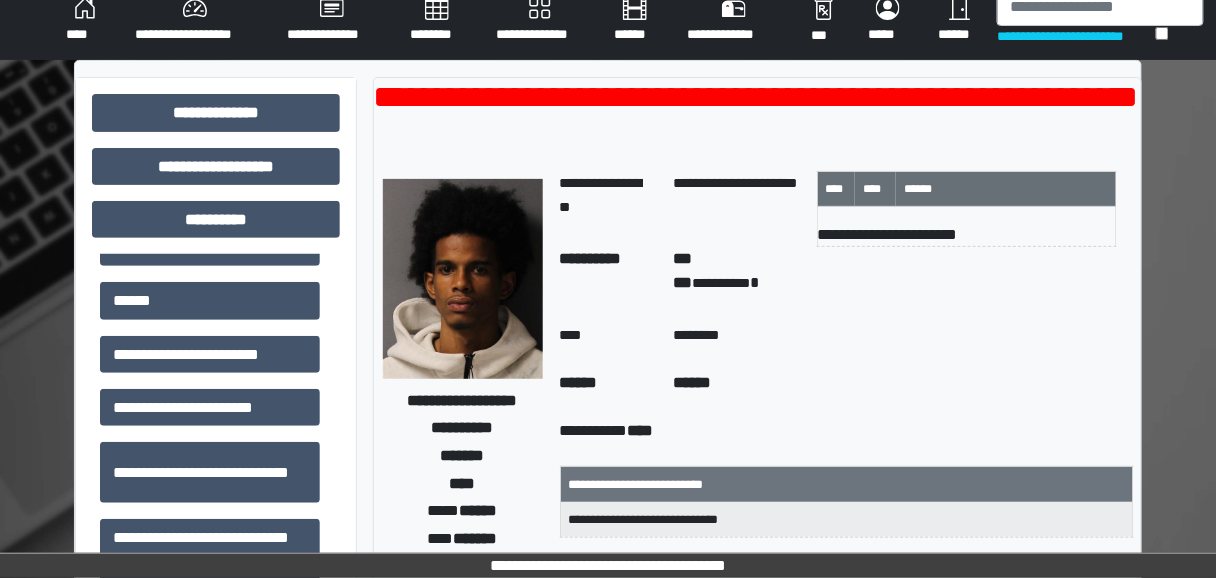 scroll, scrollTop: 0, scrollLeft: 0, axis: both 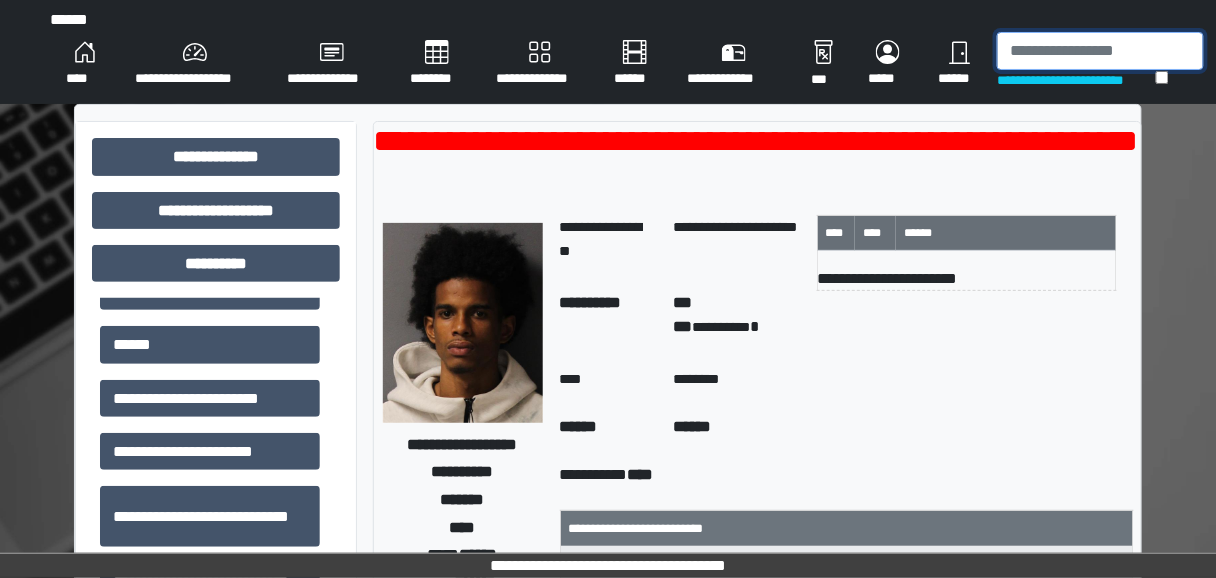 click at bounding box center [1100, 51] 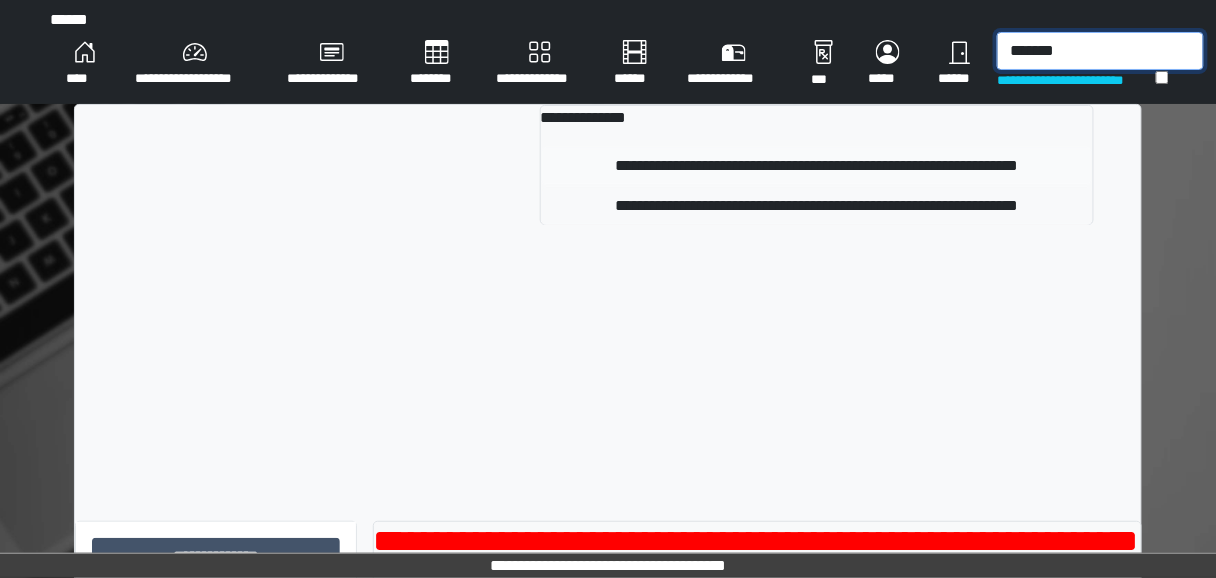 type on "*******" 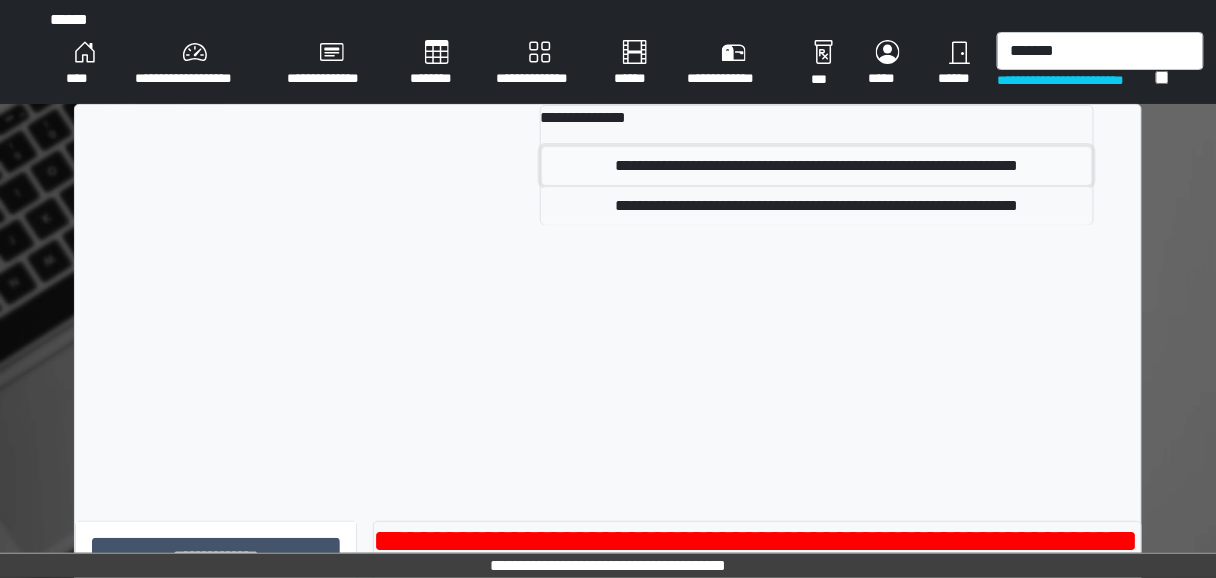 click on "**********" at bounding box center [817, 166] 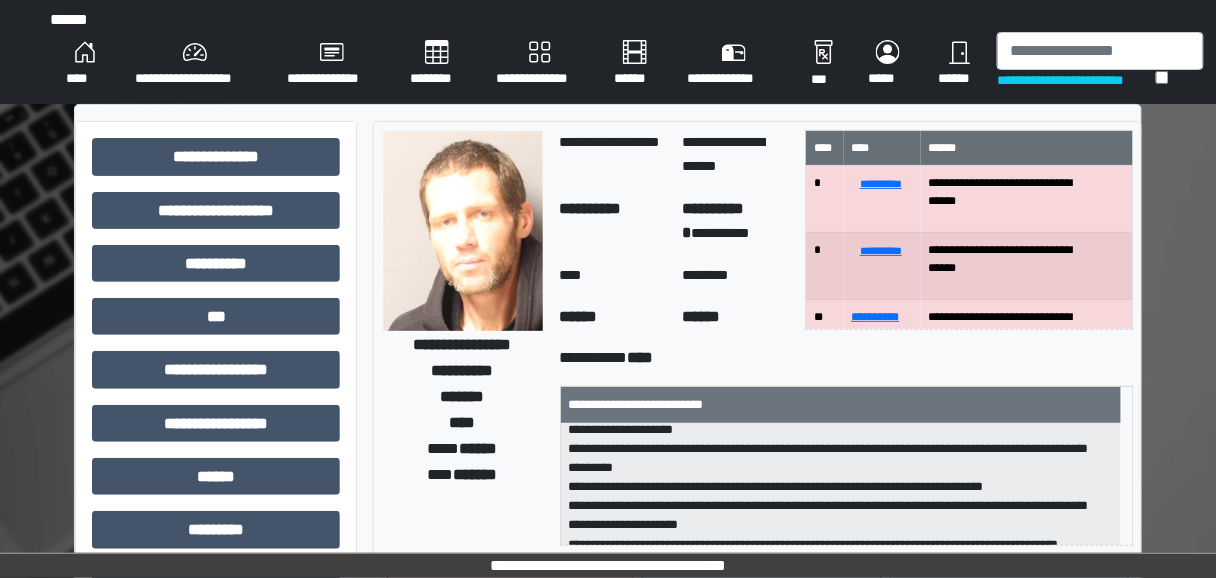 scroll, scrollTop: 236, scrollLeft: 0, axis: vertical 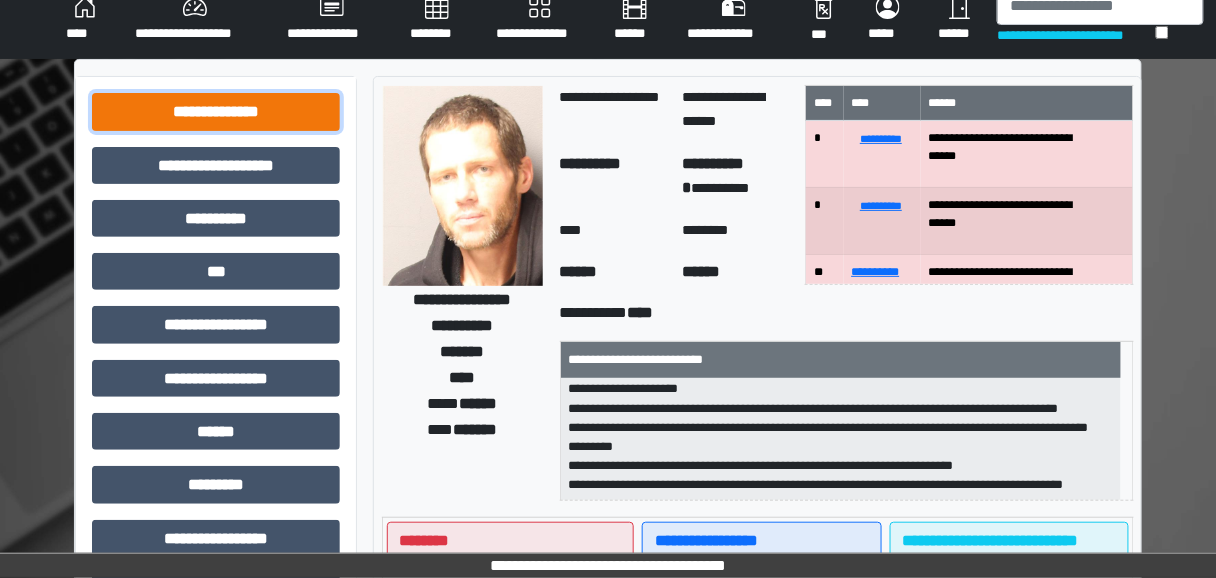 click on "**********" at bounding box center [216, 111] 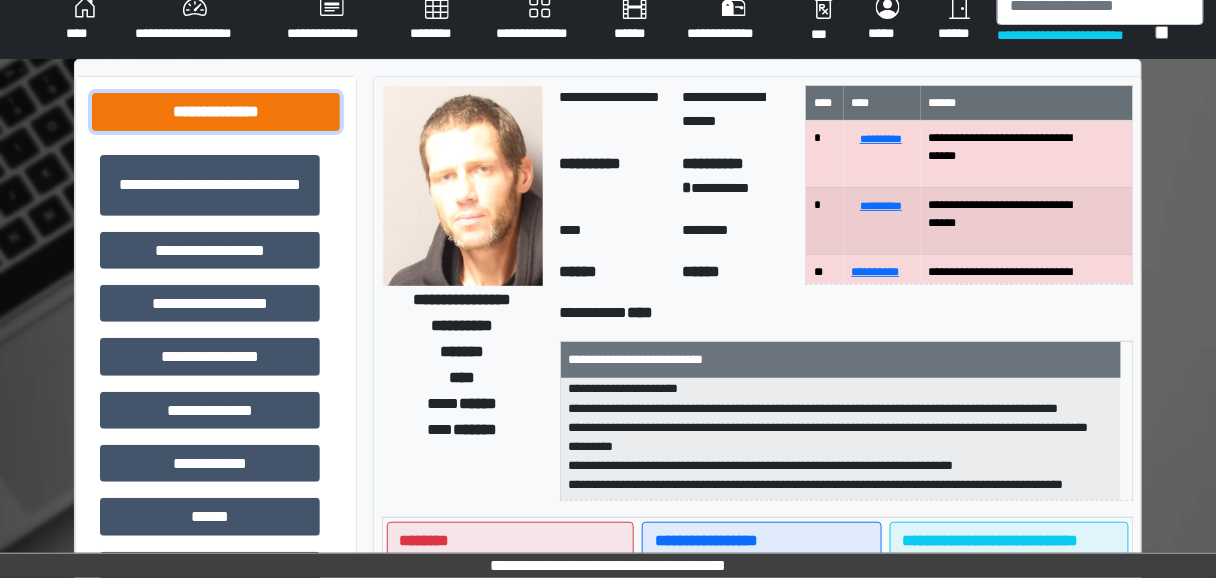 click on "**********" at bounding box center (216, 111) 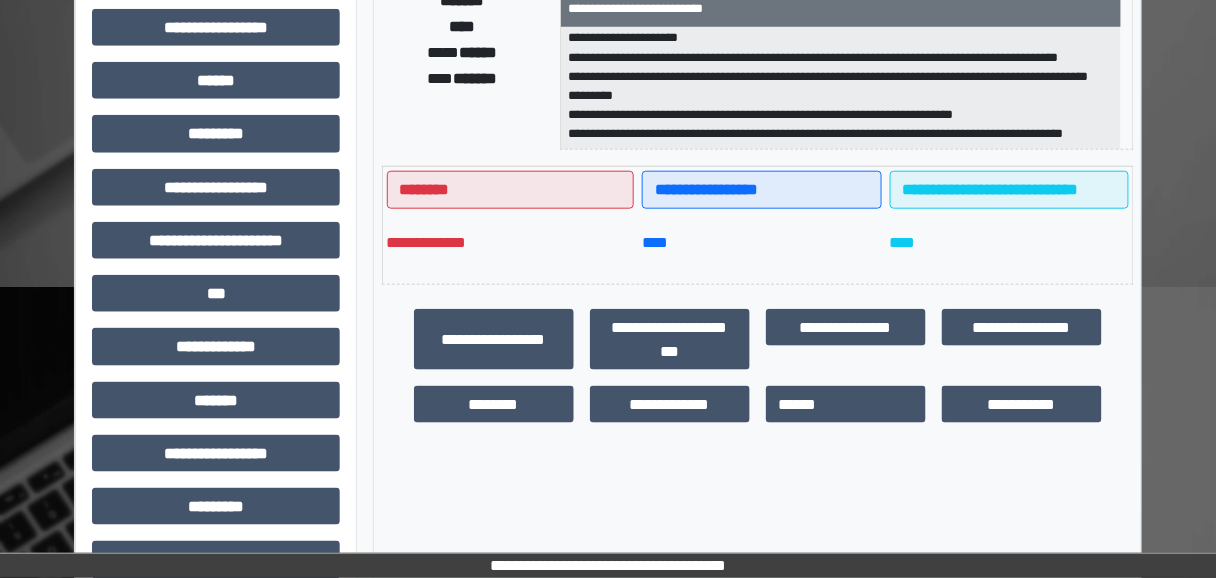 scroll, scrollTop: 605, scrollLeft: 0, axis: vertical 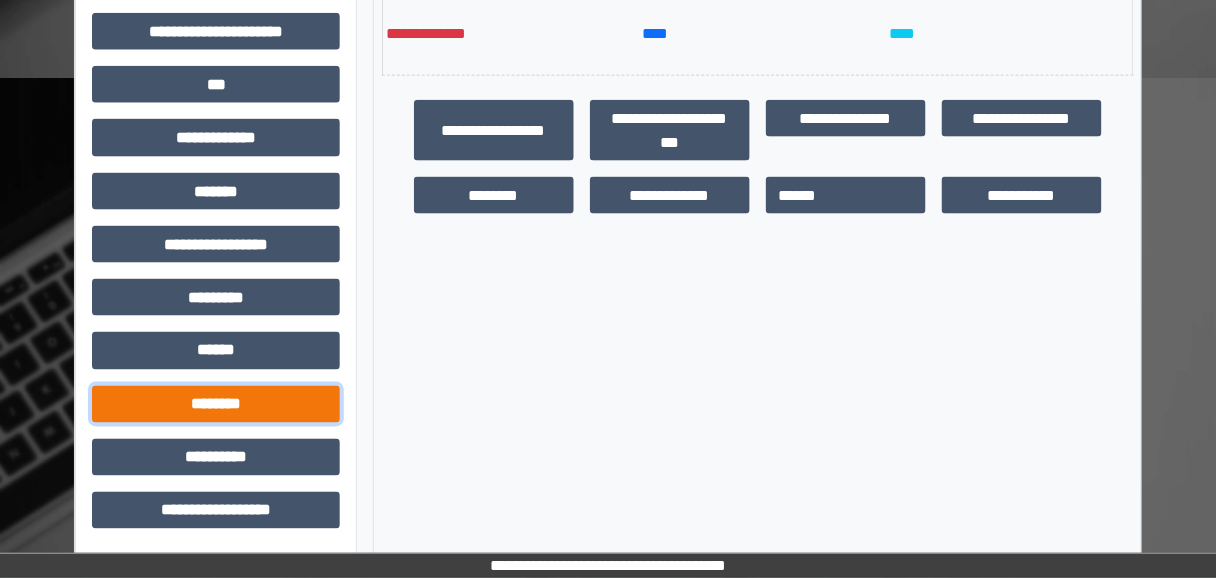 click on "********" at bounding box center [216, 404] 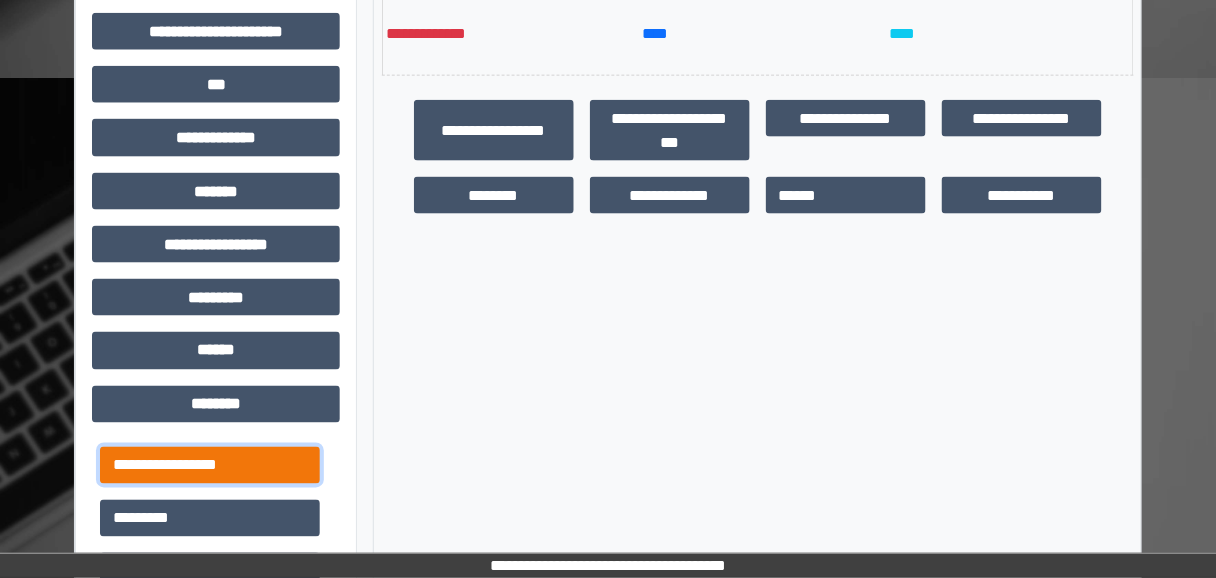 click on "**********" at bounding box center [210, 465] 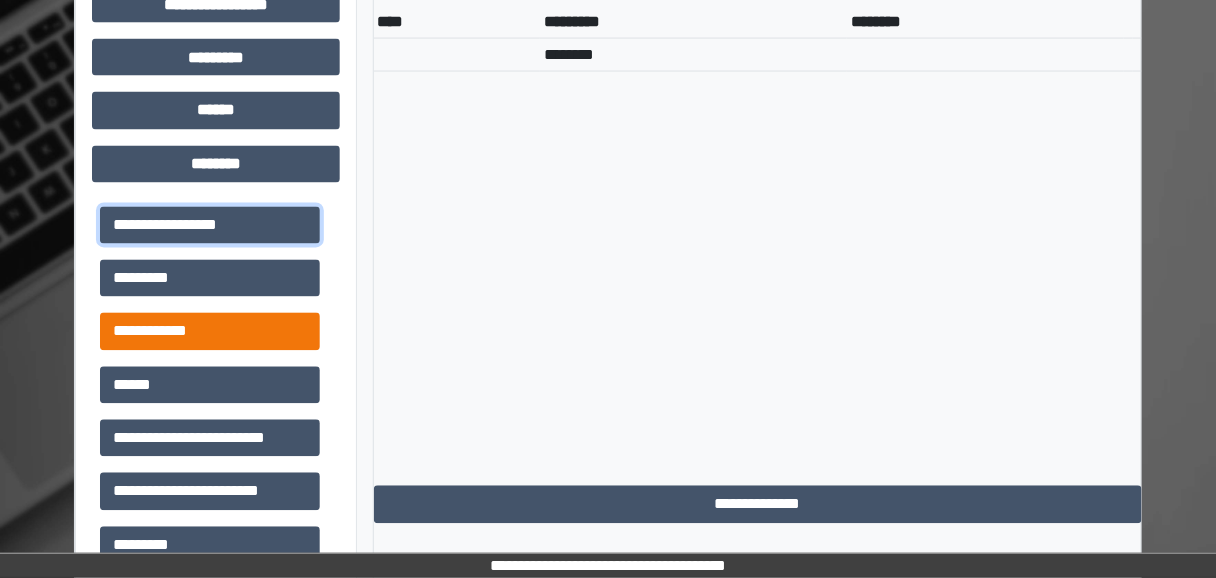 scroll, scrollTop: 1005, scrollLeft: 0, axis: vertical 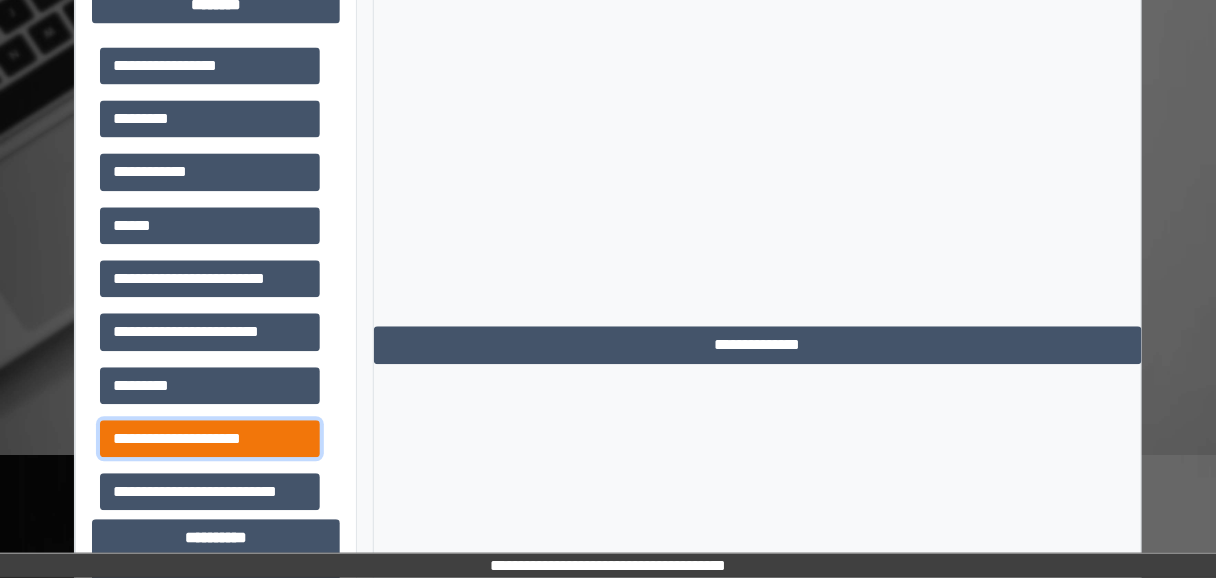 click on "**********" at bounding box center (210, 438) 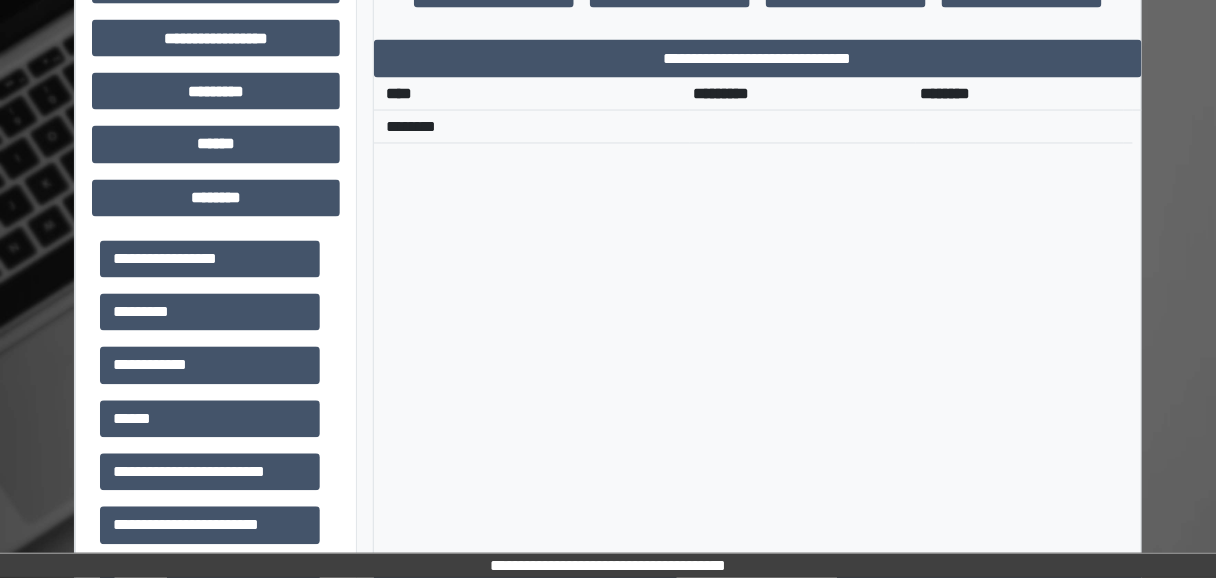 scroll, scrollTop: 925, scrollLeft: 0, axis: vertical 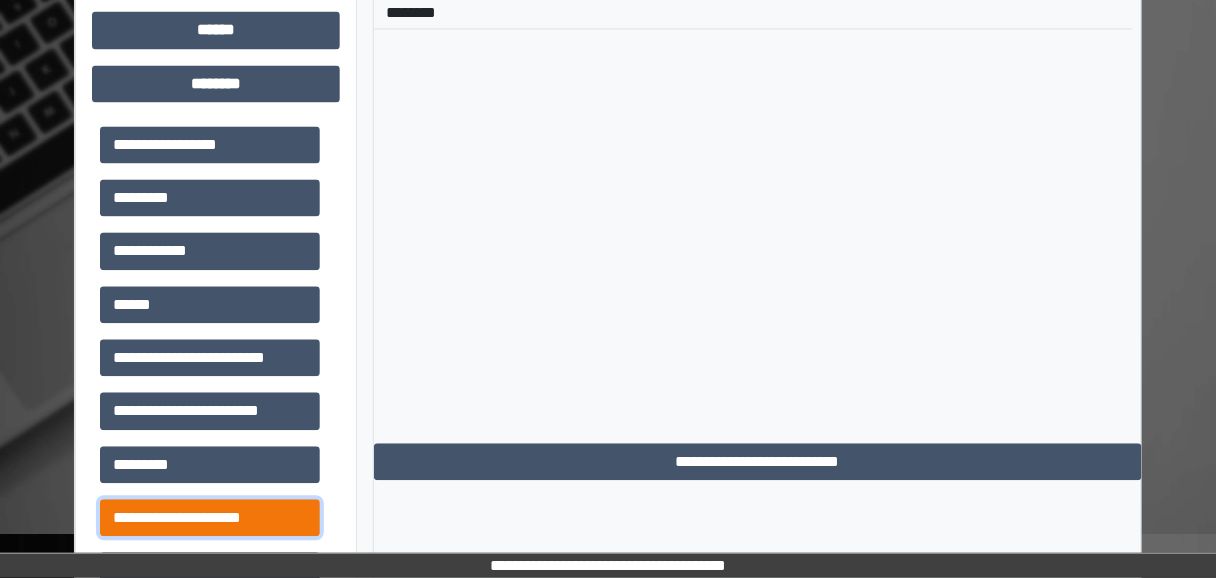 click on "**********" at bounding box center (210, 518) 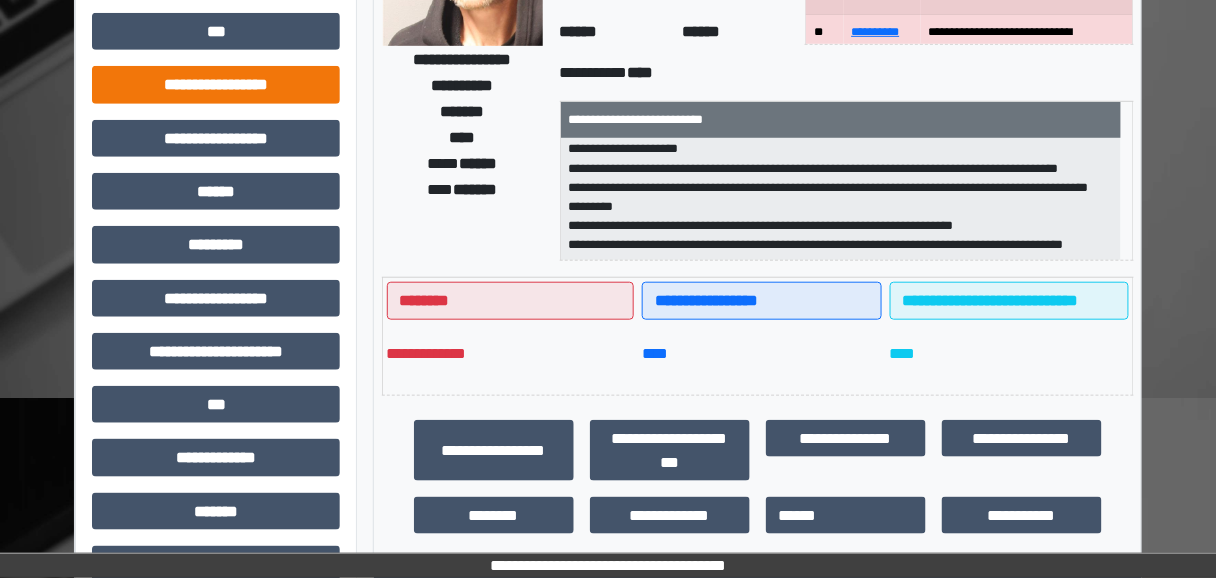 scroll, scrollTop: 0, scrollLeft: 0, axis: both 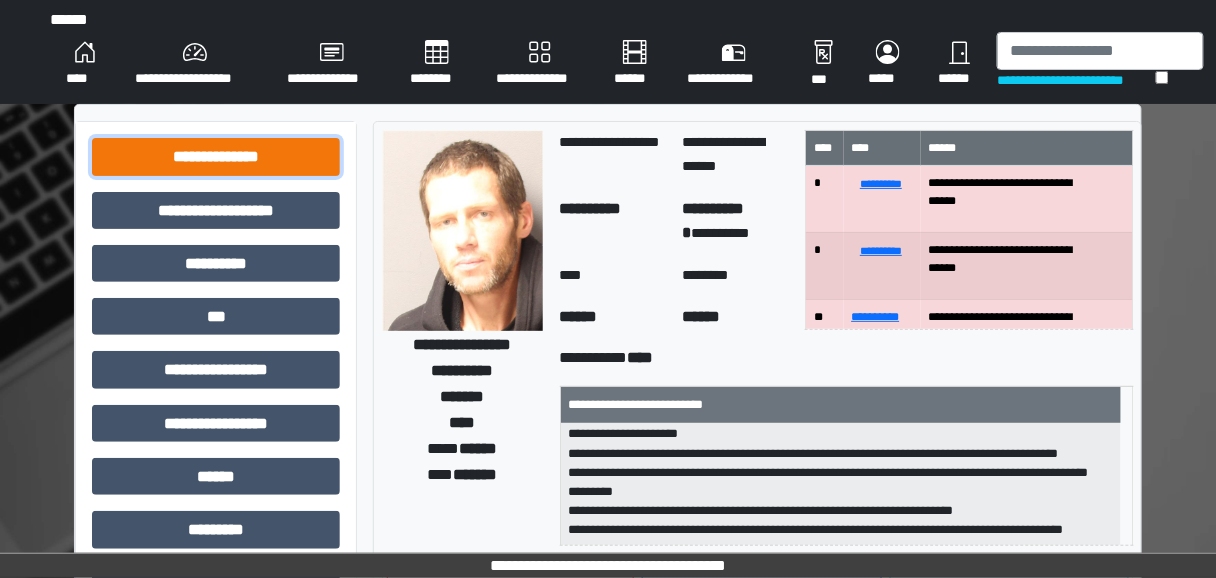 click on "**********" at bounding box center (216, 156) 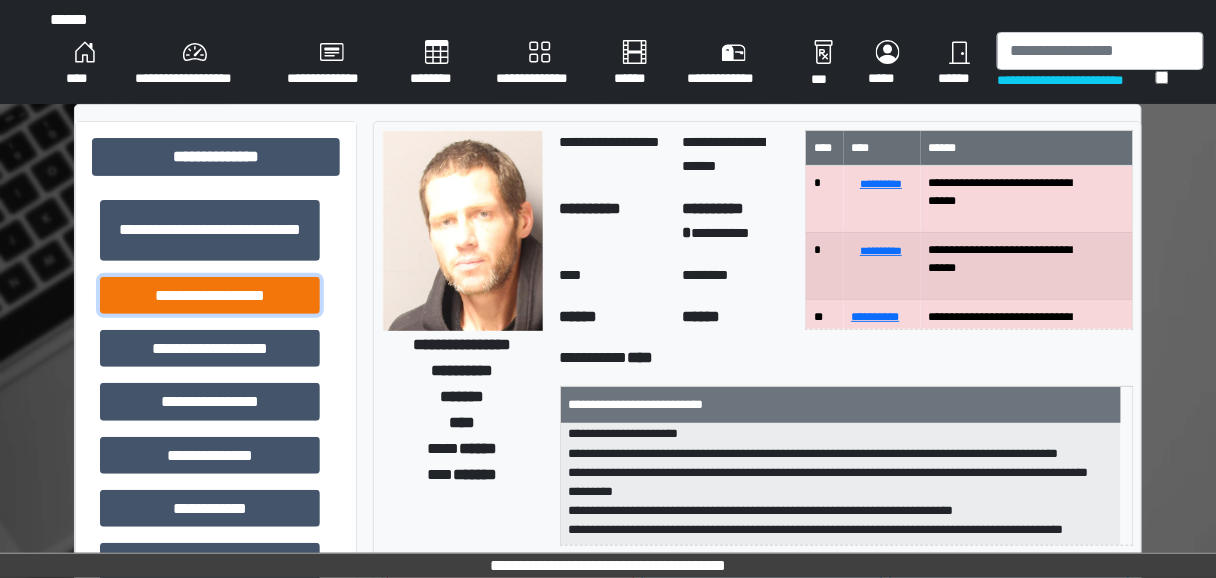 click on "**********" at bounding box center (210, 295) 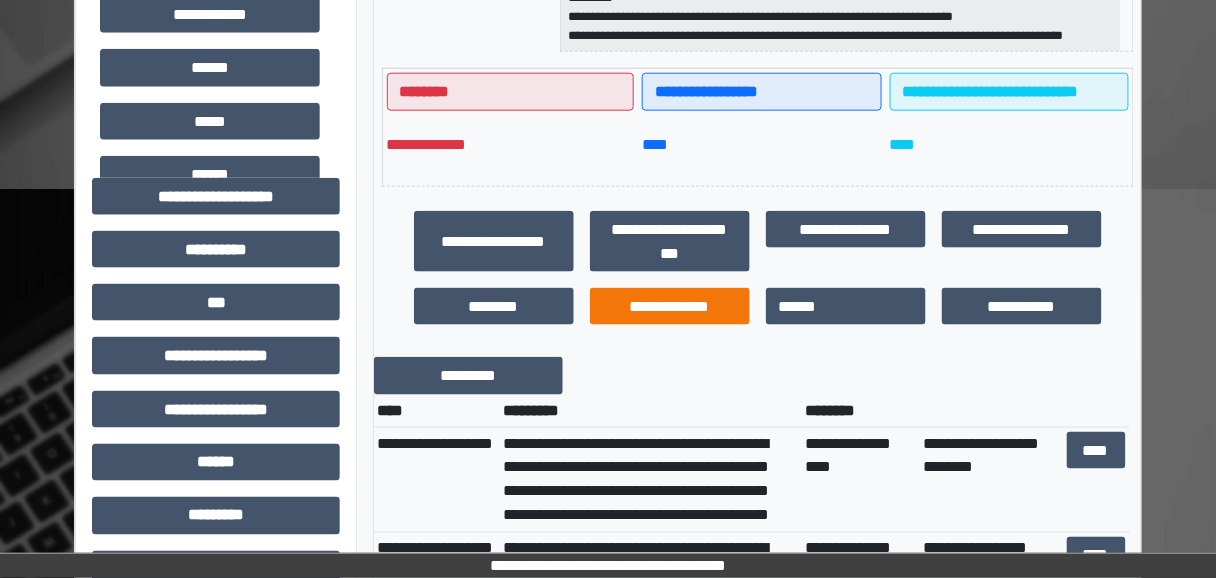 scroll, scrollTop: 720, scrollLeft: 0, axis: vertical 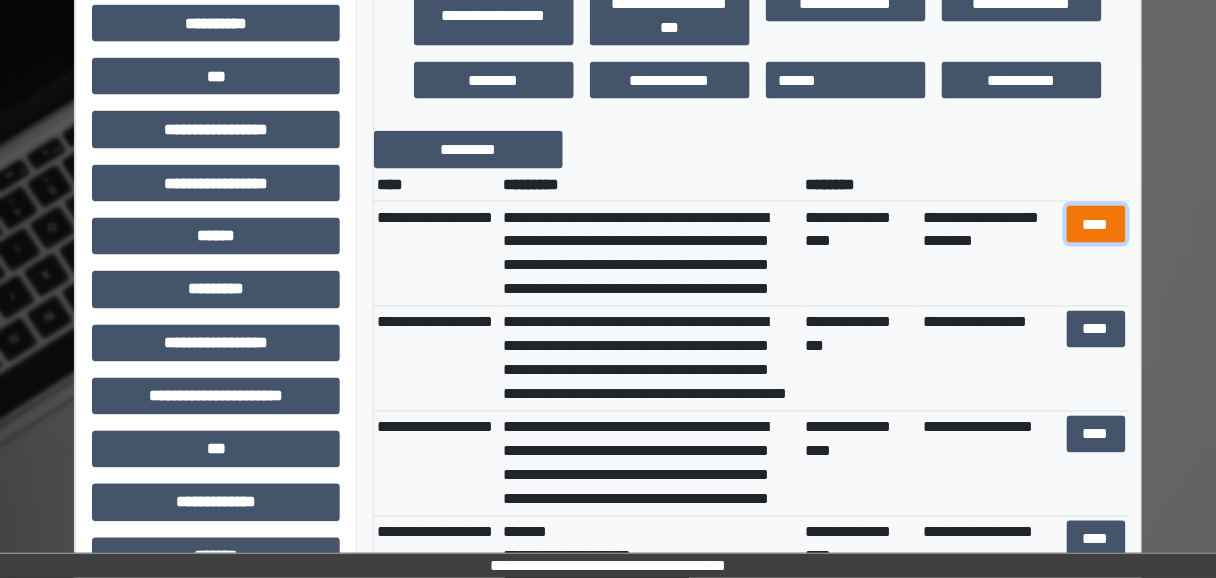 click on "****" at bounding box center [1096, 224] 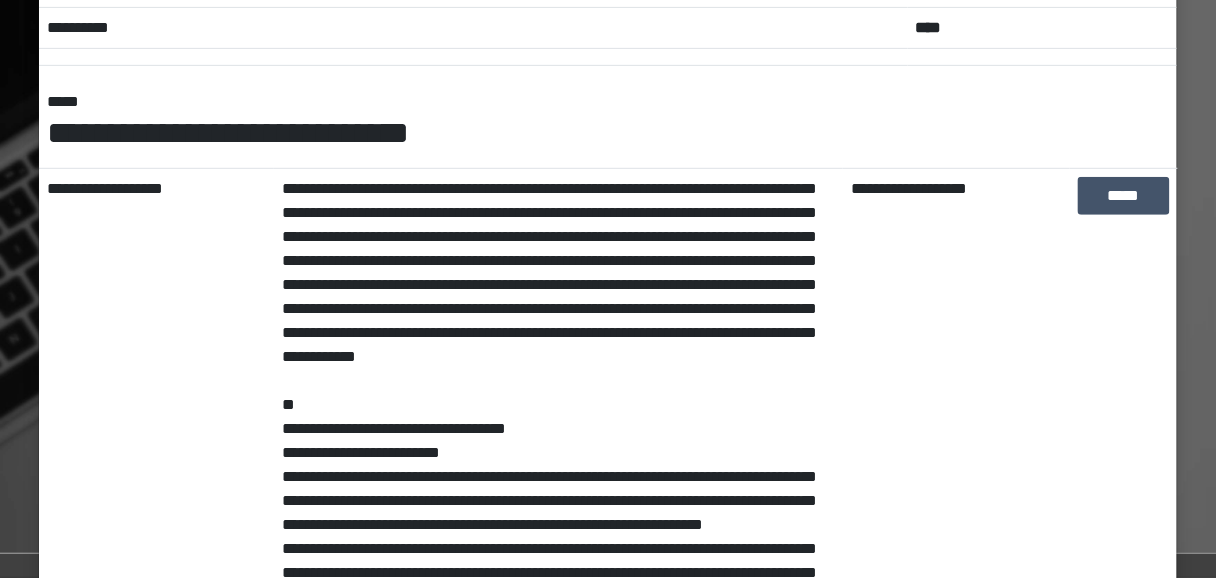 scroll, scrollTop: 240, scrollLeft: 0, axis: vertical 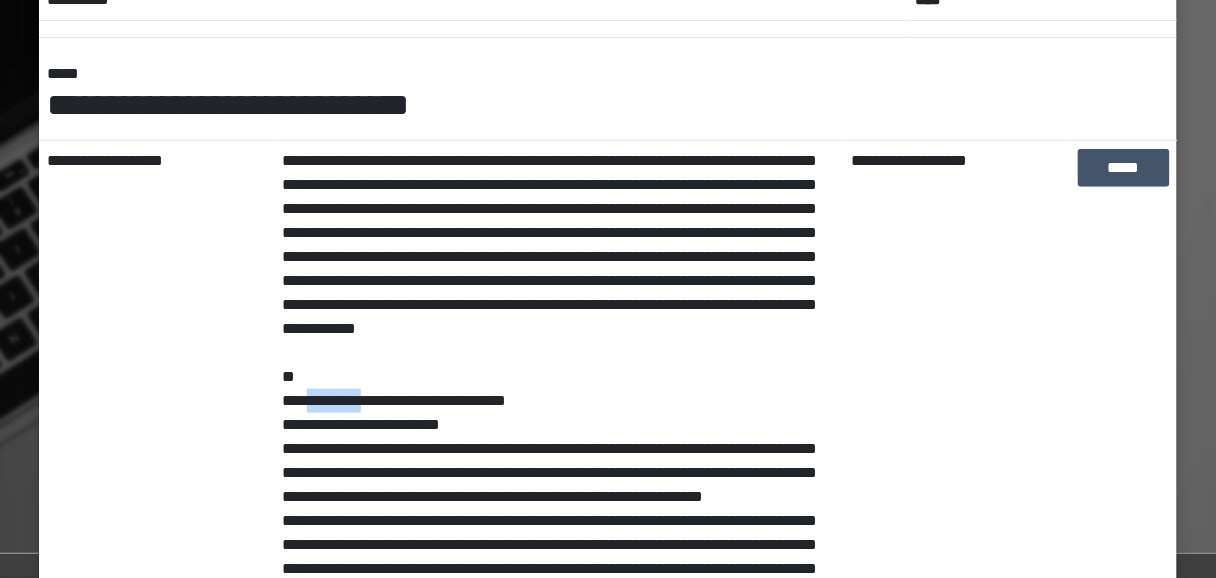 drag, startPoint x: 305, startPoint y: 420, endPoint x: 373, endPoint y: 419, distance: 68.007355 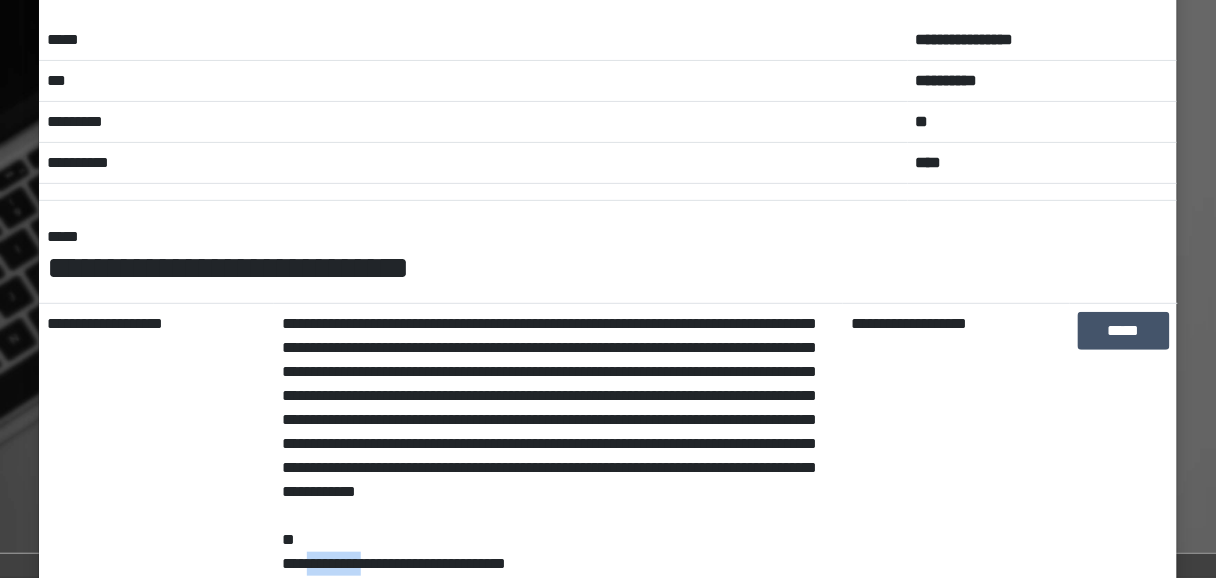 scroll, scrollTop: 0, scrollLeft: 0, axis: both 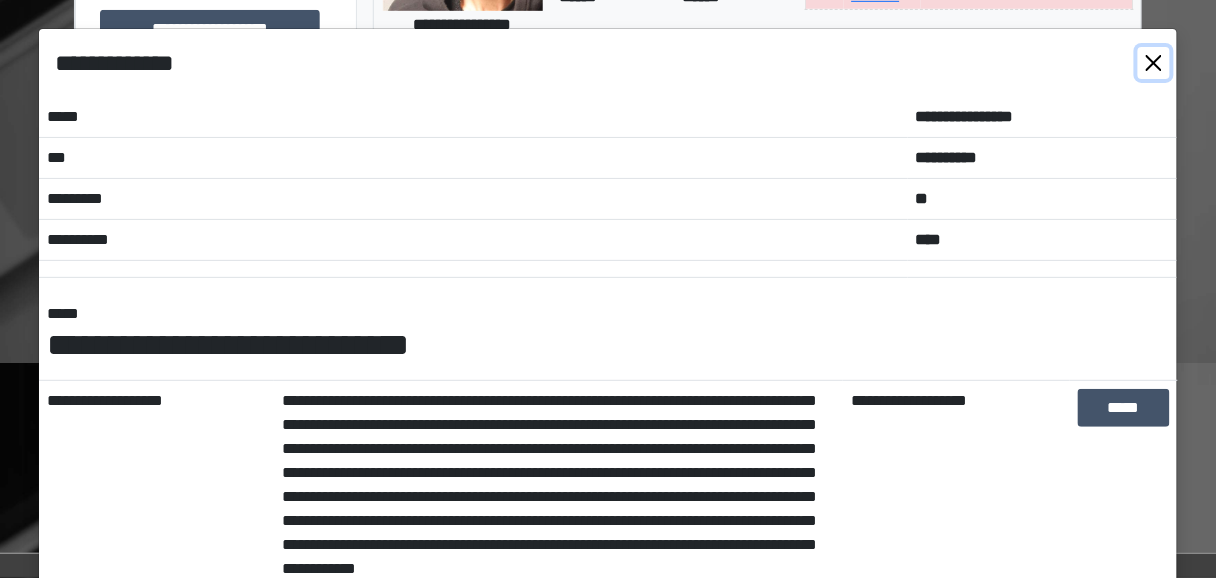 click at bounding box center (1154, 63) 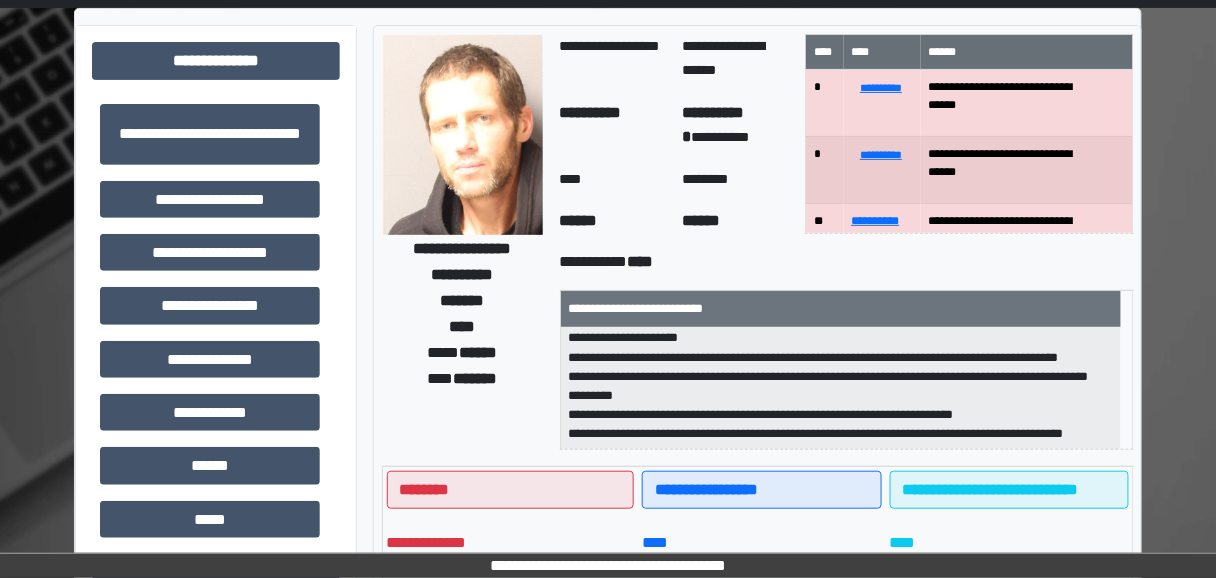 scroll, scrollTop: 480, scrollLeft: 0, axis: vertical 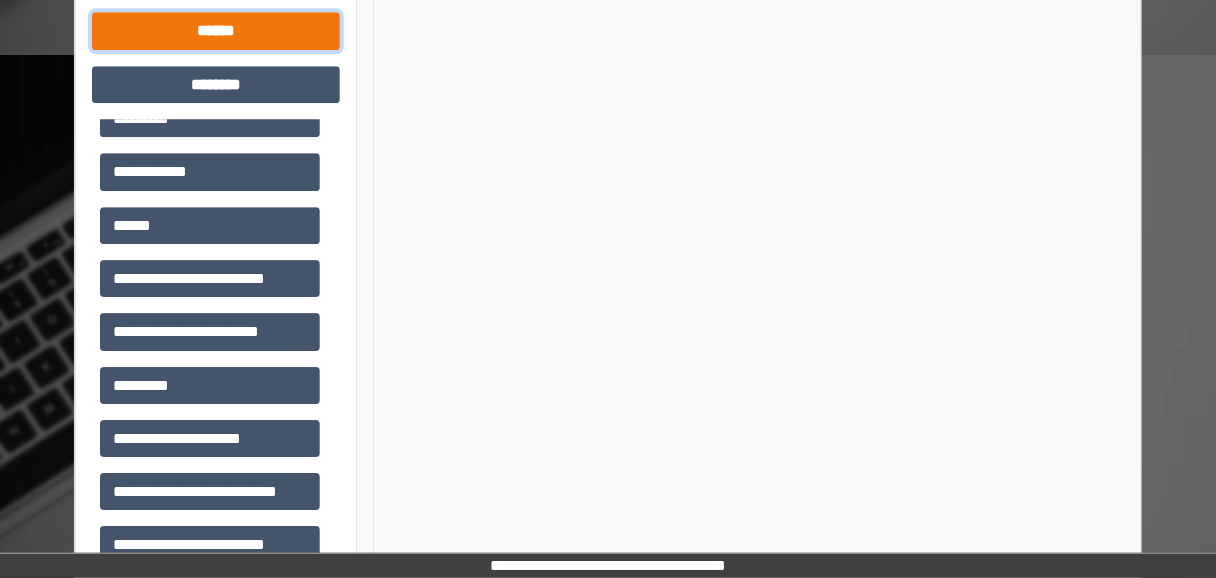 click on "******" at bounding box center (216, 30) 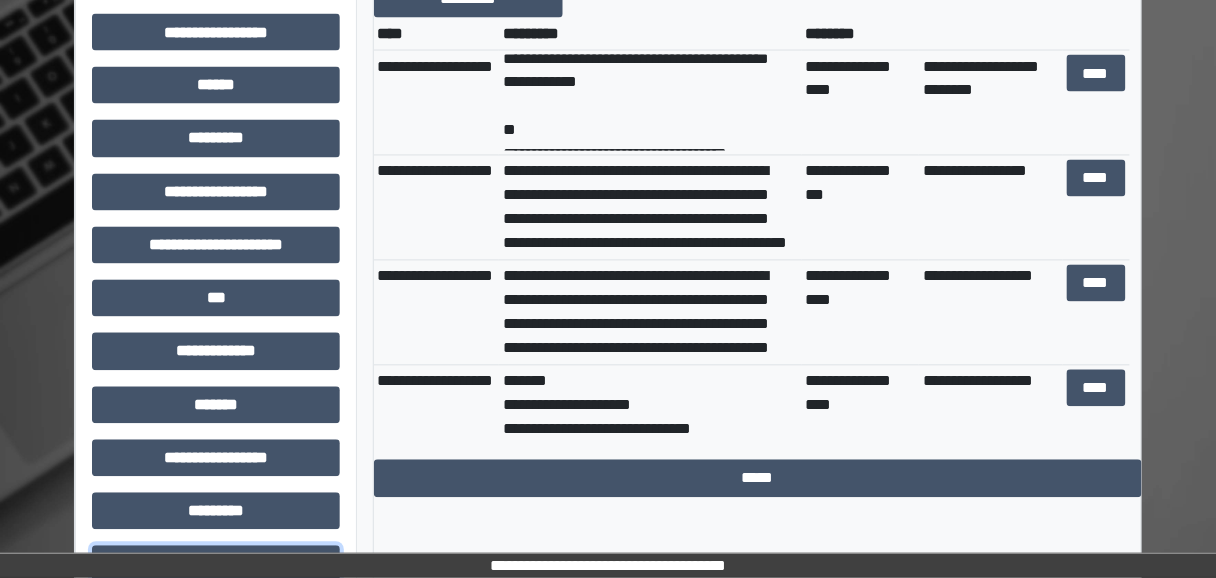 scroll, scrollTop: 845, scrollLeft: 0, axis: vertical 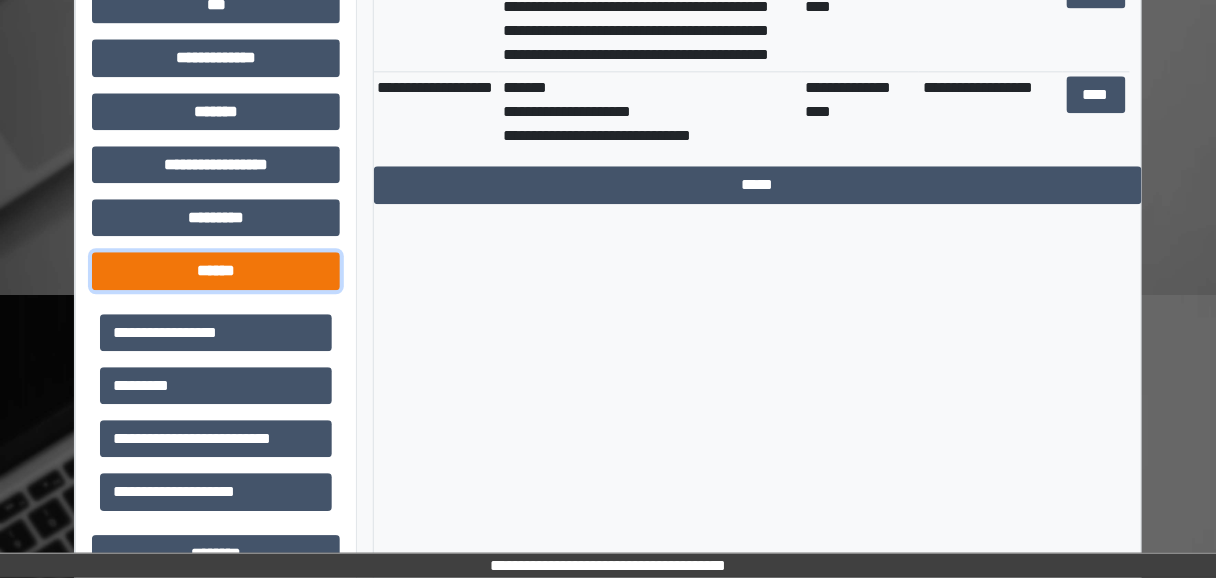 click on "******" at bounding box center [216, 270] 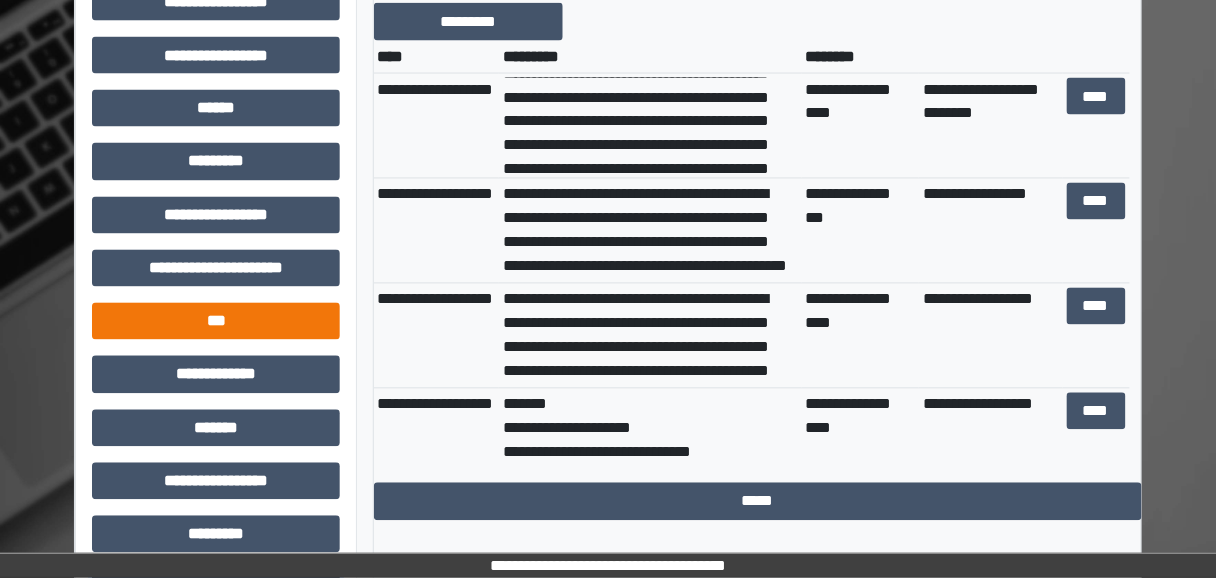 scroll, scrollTop: 845, scrollLeft: 0, axis: vertical 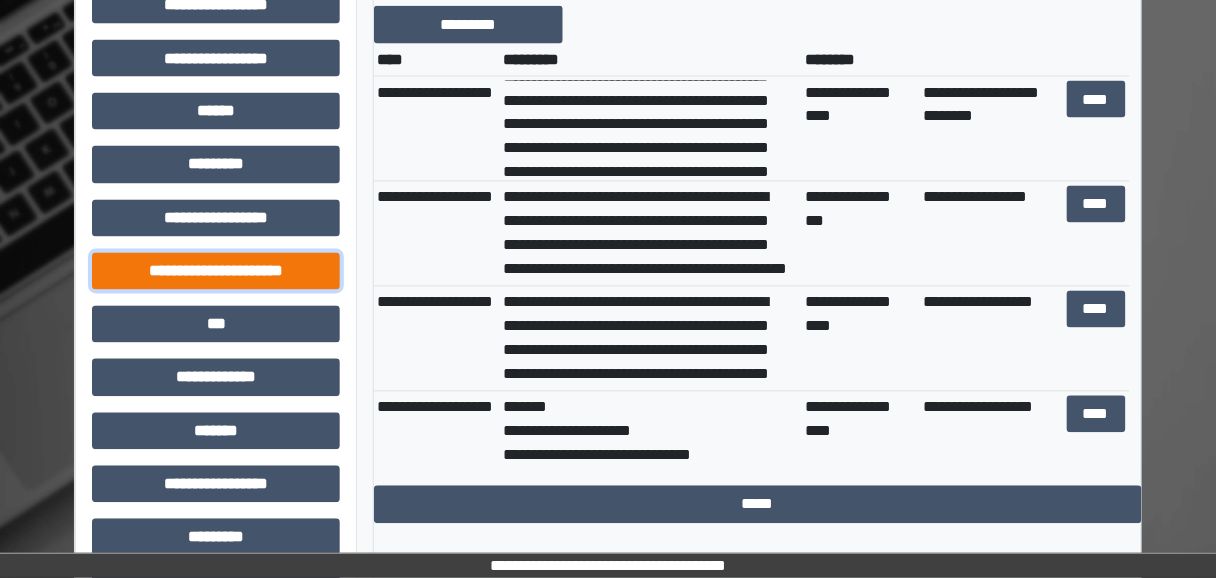 click on "**********" at bounding box center (216, 271) 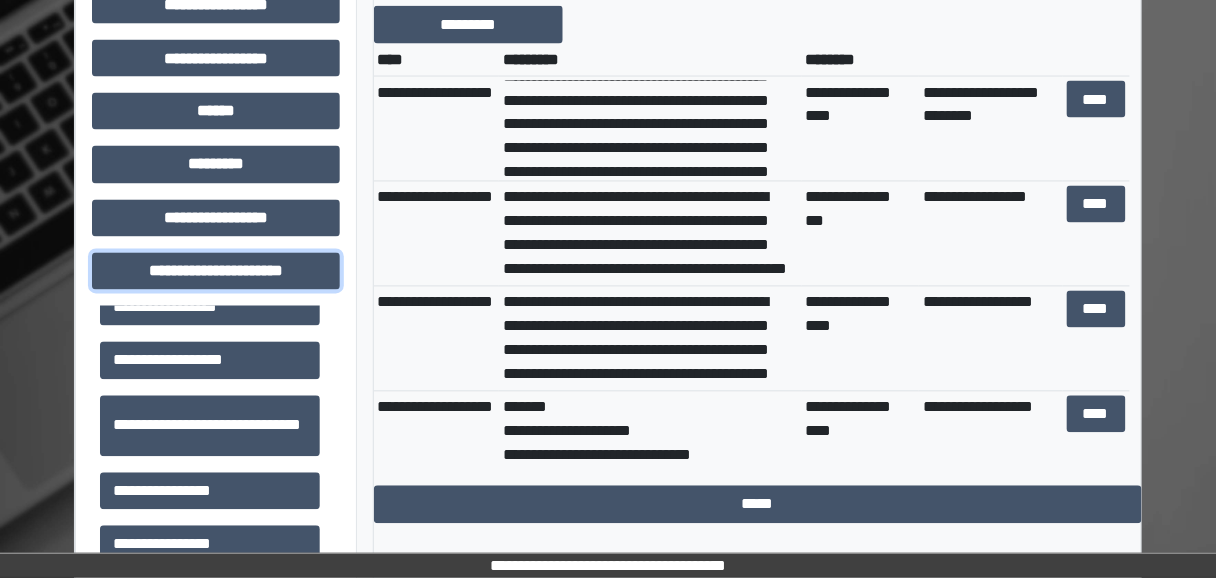 scroll, scrollTop: 39, scrollLeft: 0, axis: vertical 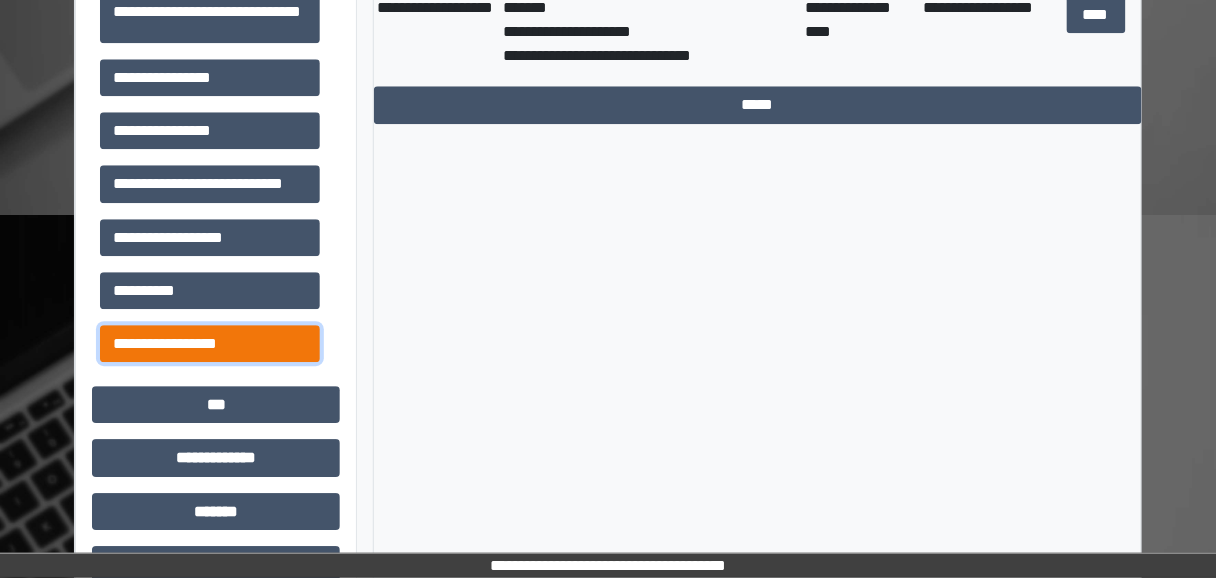 click on "**********" at bounding box center [210, 343] 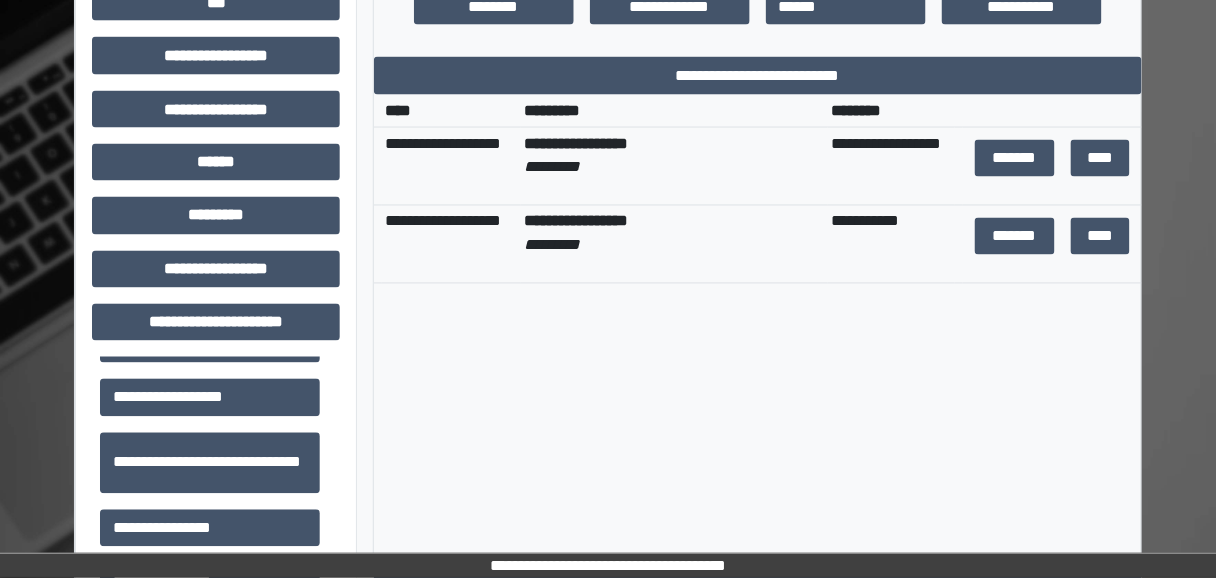 scroll, scrollTop: 685, scrollLeft: 0, axis: vertical 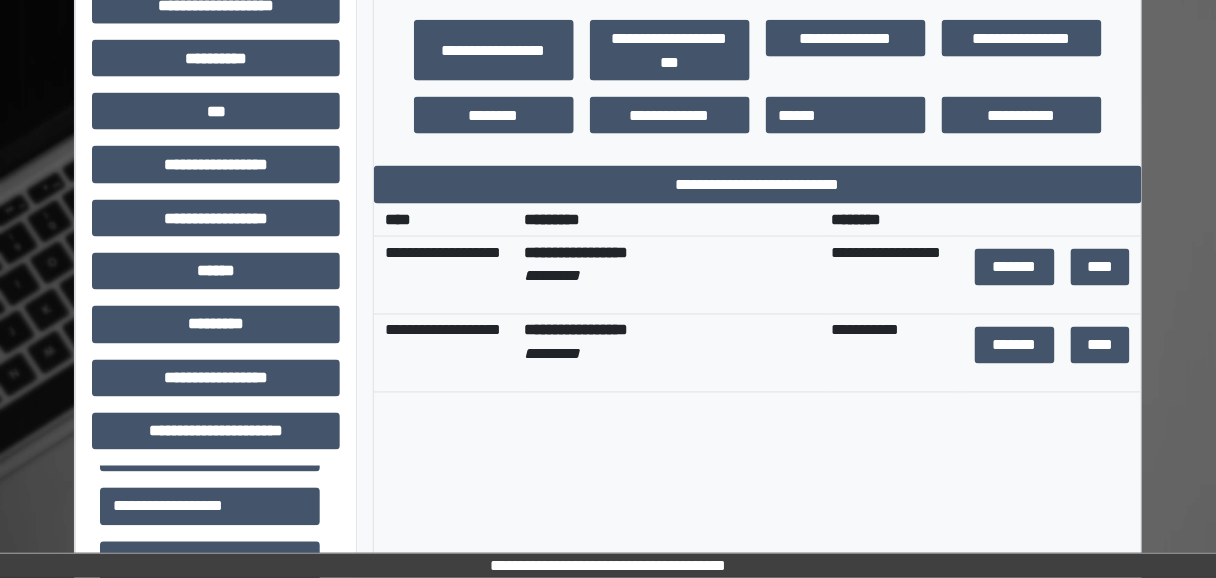 click on "*******" at bounding box center [1015, 267] 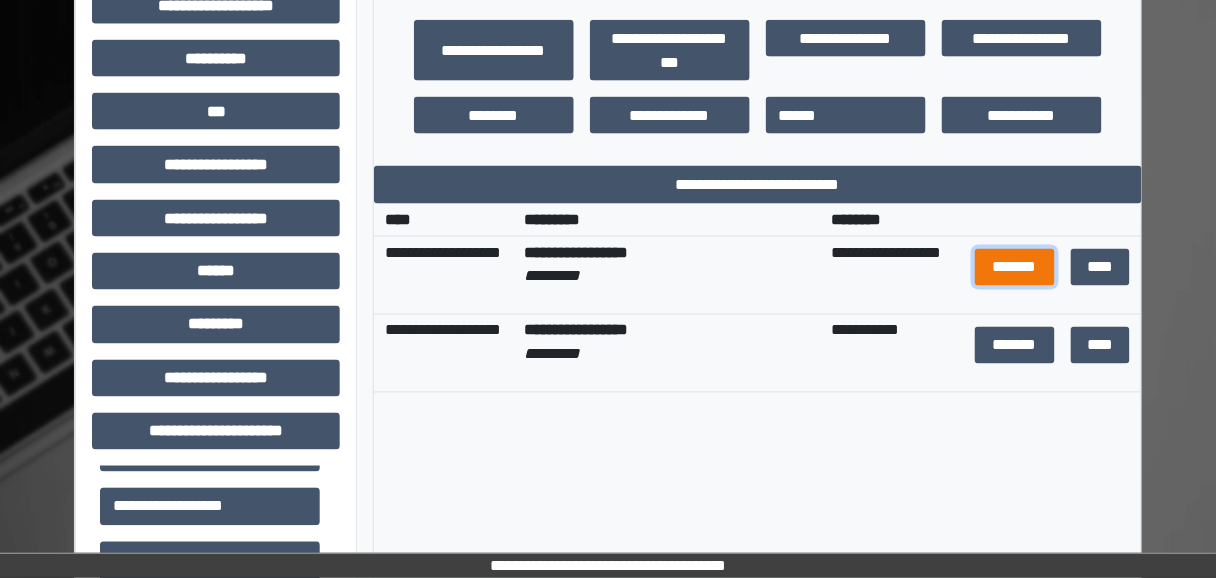click on "*******" at bounding box center (1015, 267) 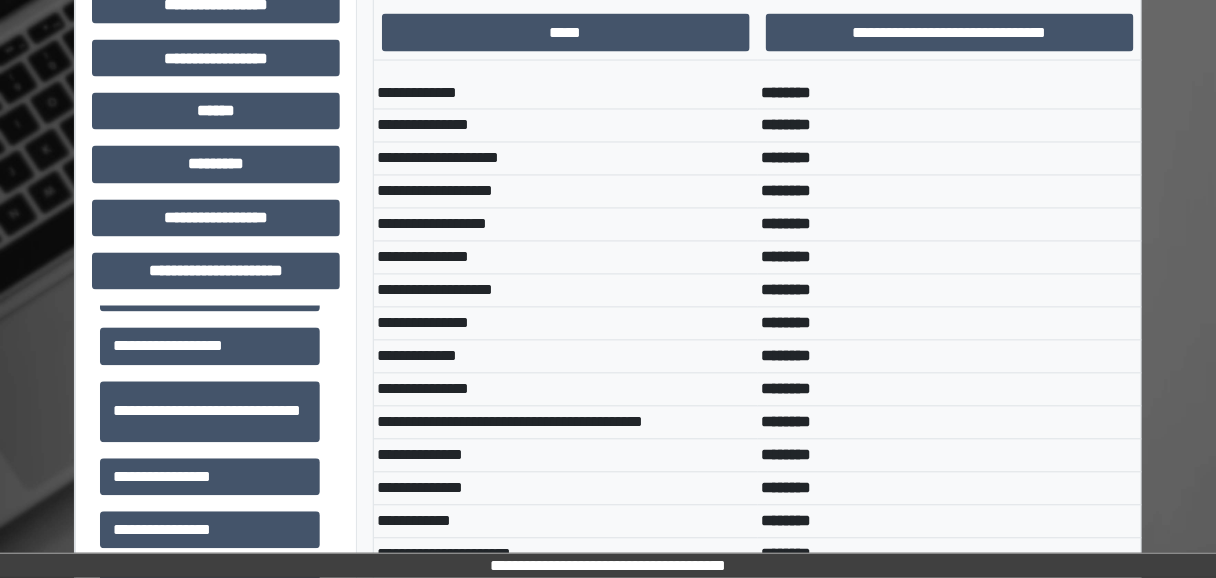 scroll, scrollTop: 925, scrollLeft: 0, axis: vertical 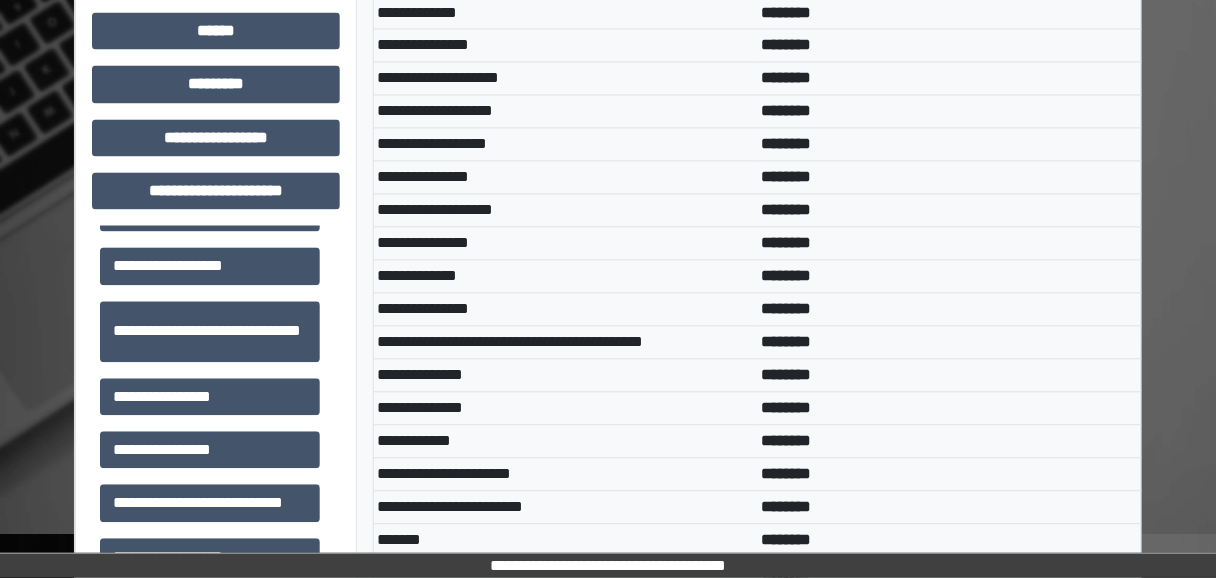 click on "**********" at bounding box center [566, 144] 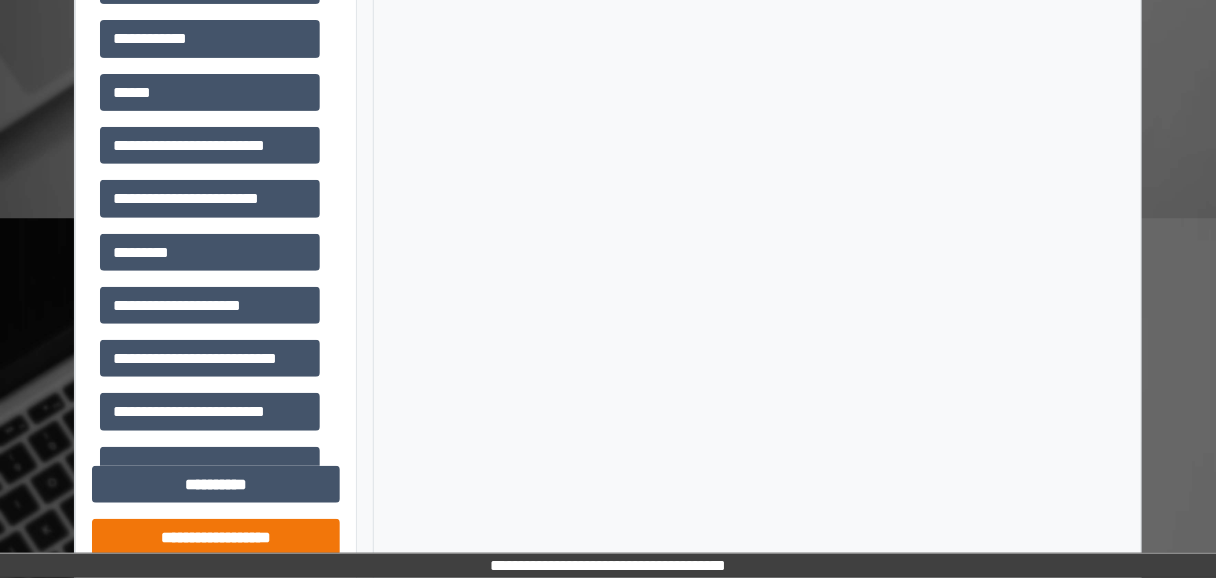 scroll, scrollTop: 2045, scrollLeft: 0, axis: vertical 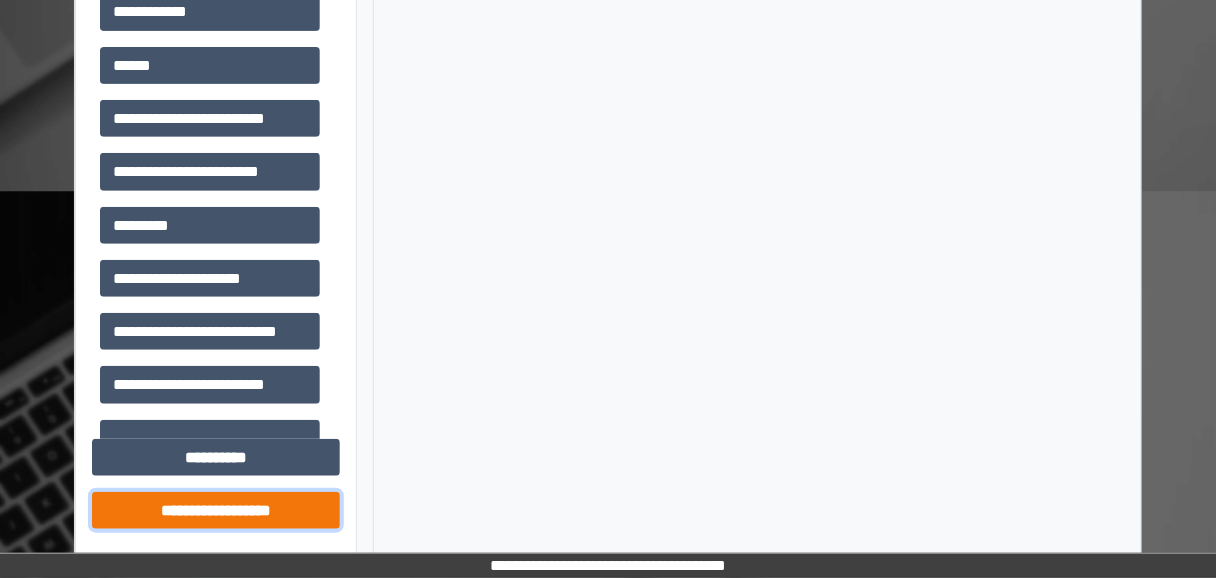 click on "**********" at bounding box center (216, 510) 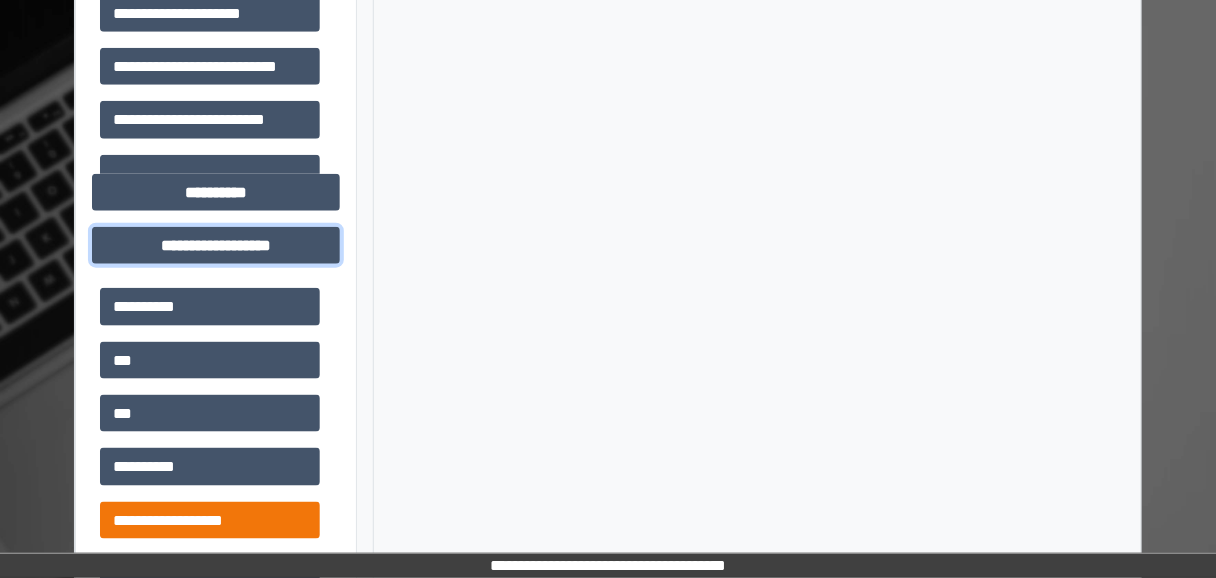 scroll, scrollTop: 2365, scrollLeft: 0, axis: vertical 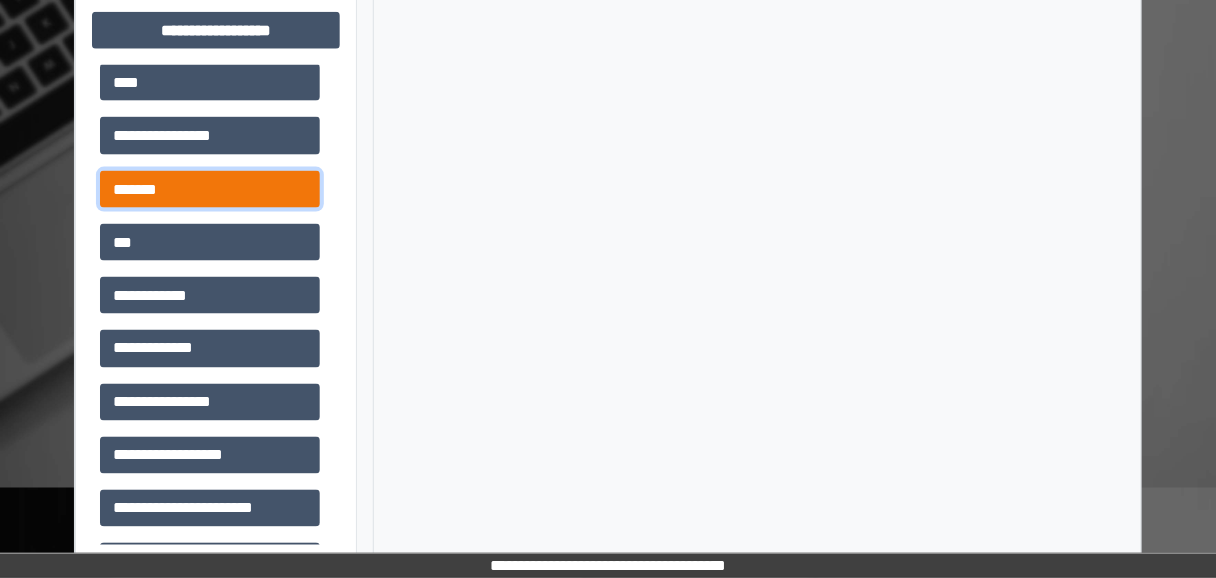 click on "*******" at bounding box center [210, 189] 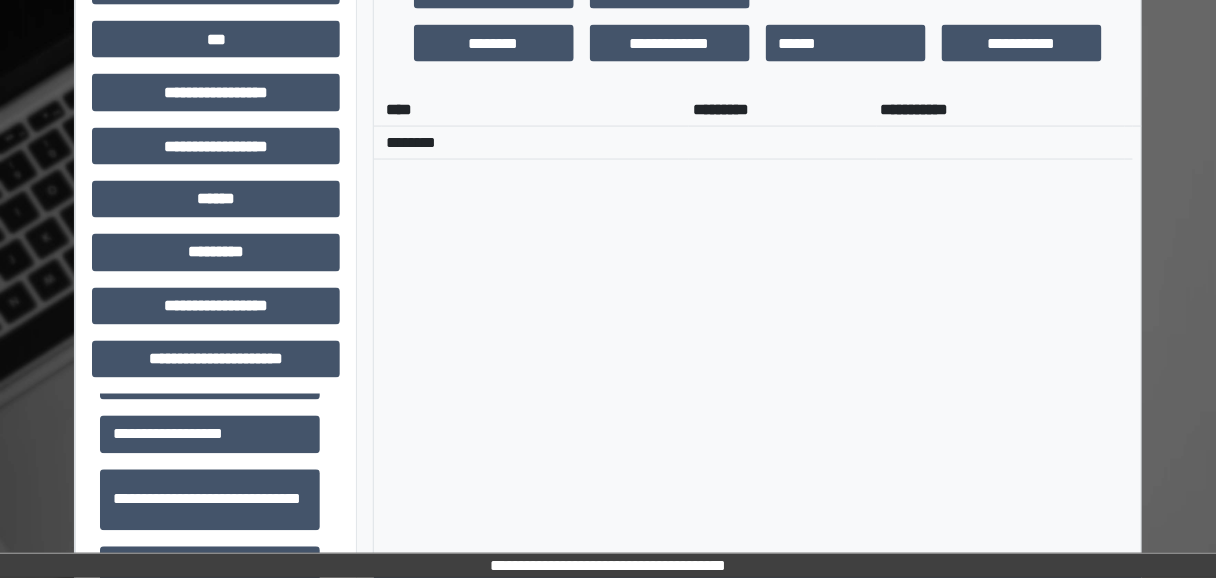 scroll 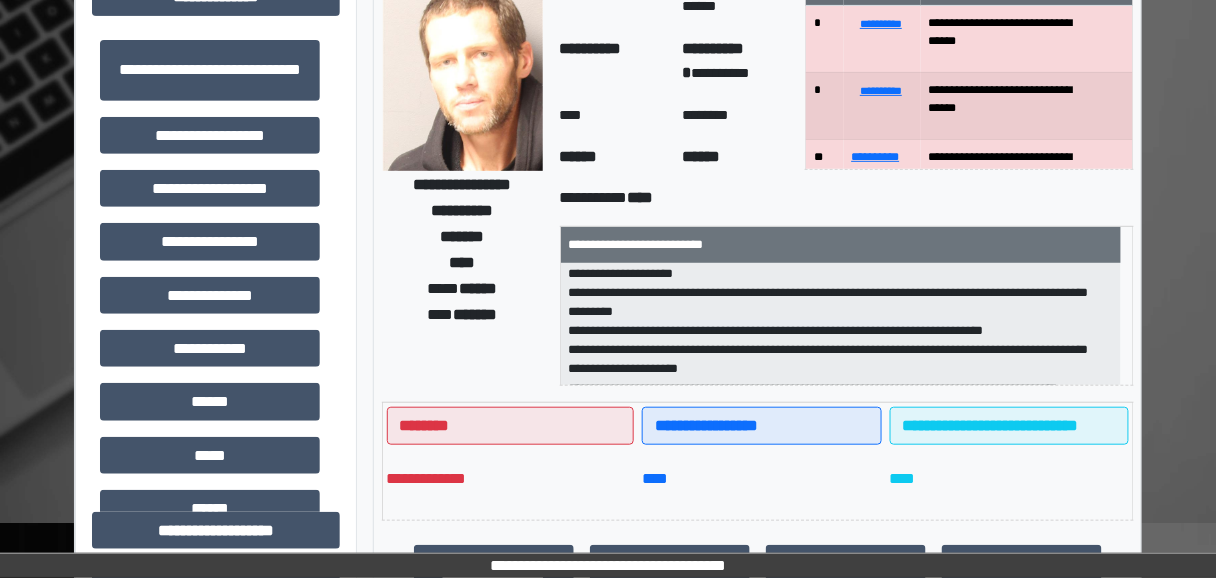 click on "**********" at bounding box center [841, 325] 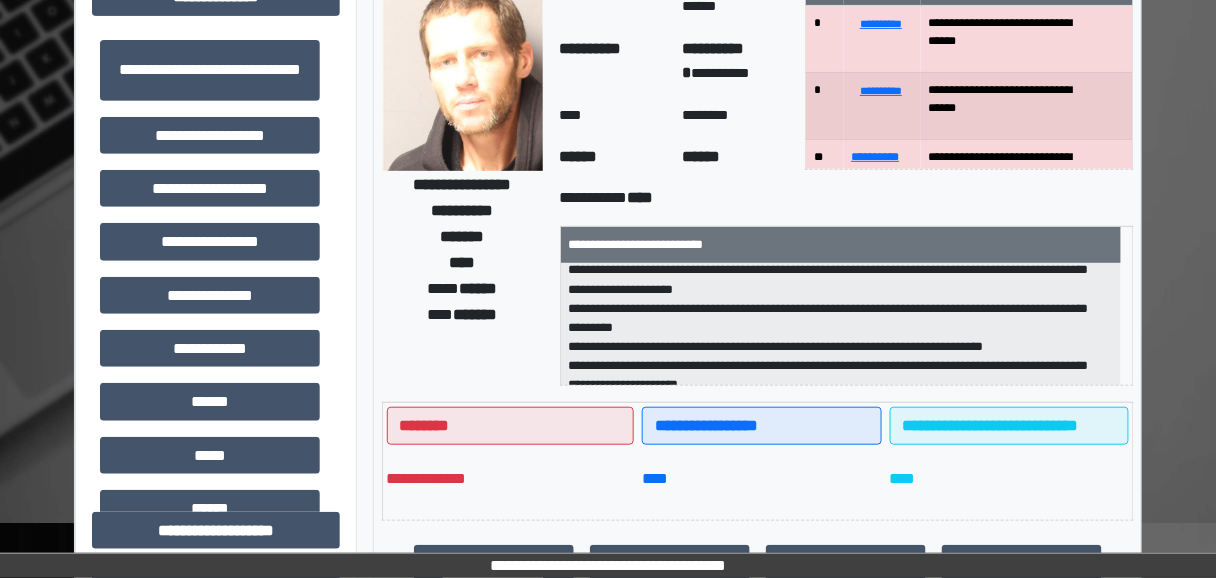 click on "**********" at bounding box center [841, 325] 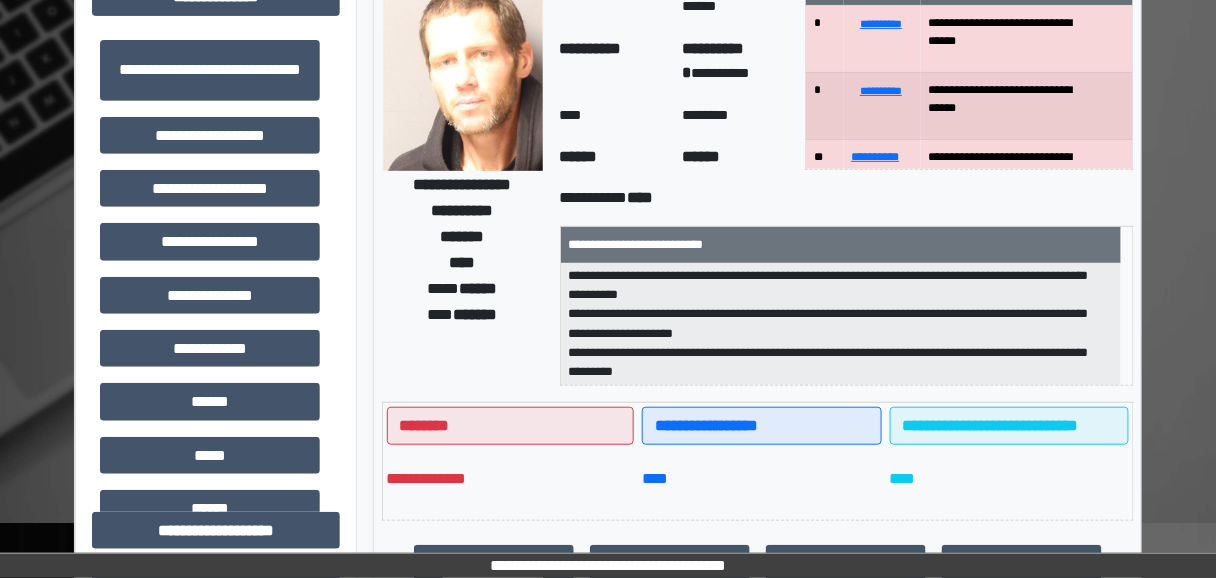 scroll, scrollTop: 0, scrollLeft: 0, axis: both 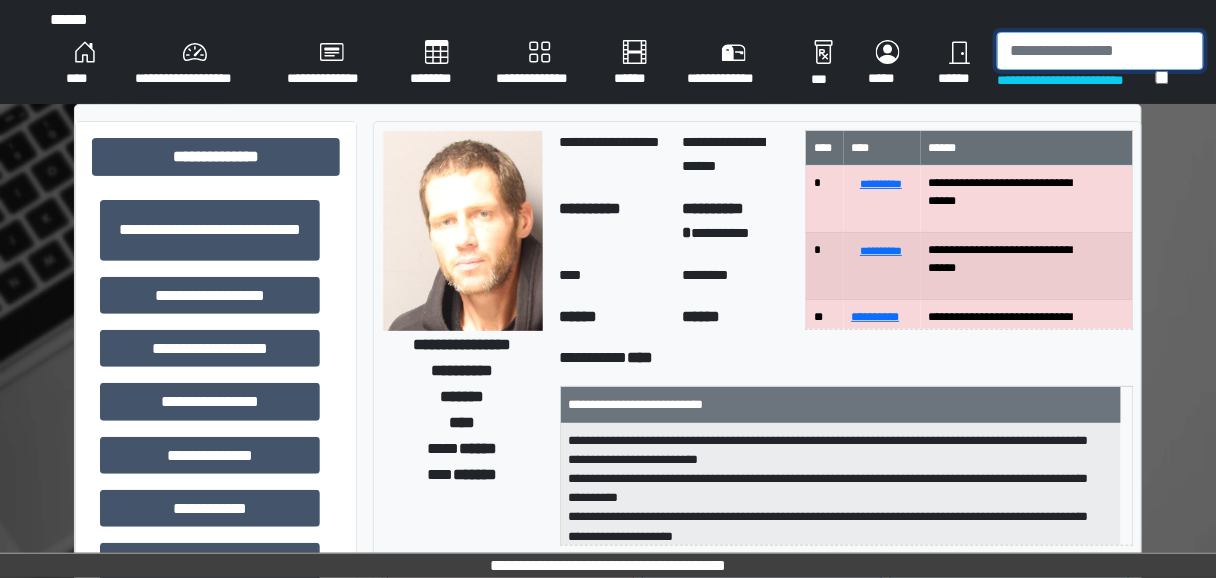 click at bounding box center [1100, 51] 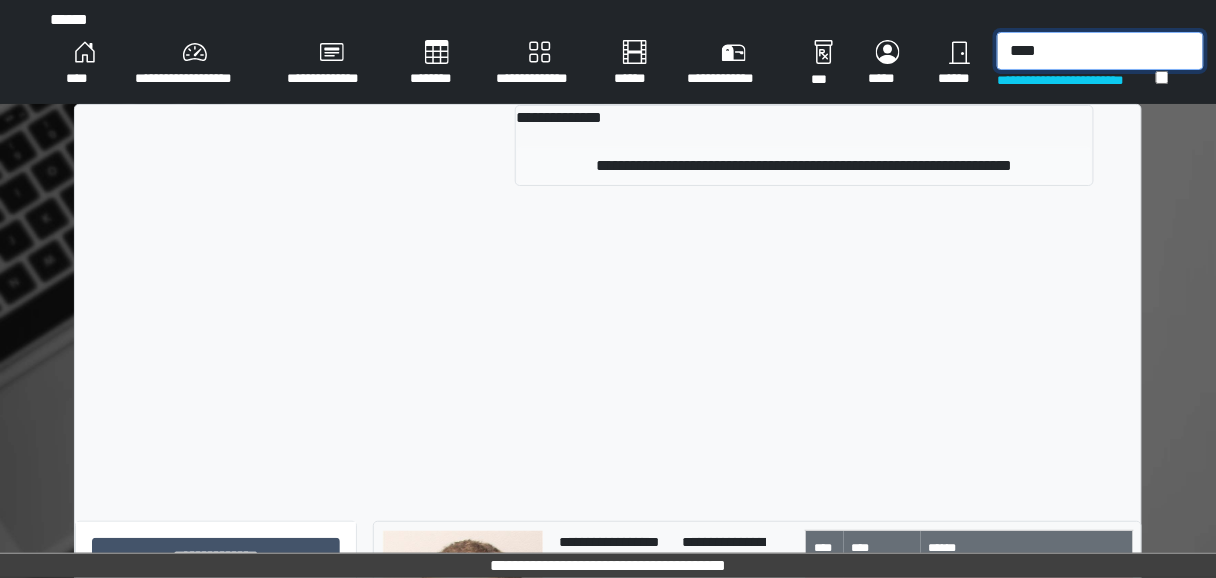 type on "****" 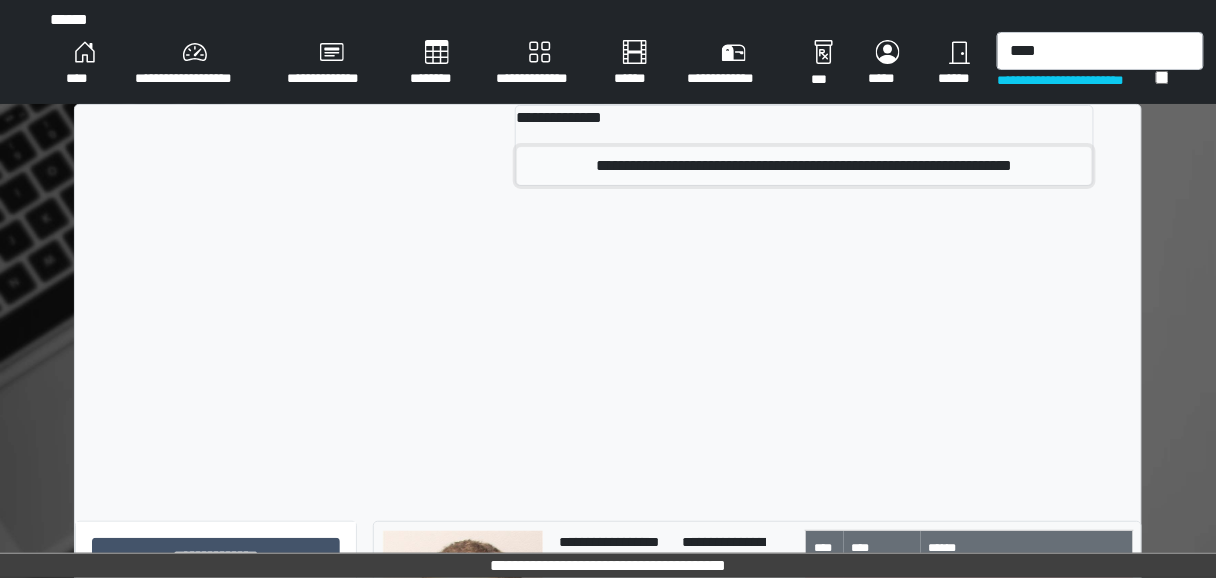 click on "**********" at bounding box center [804, 166] 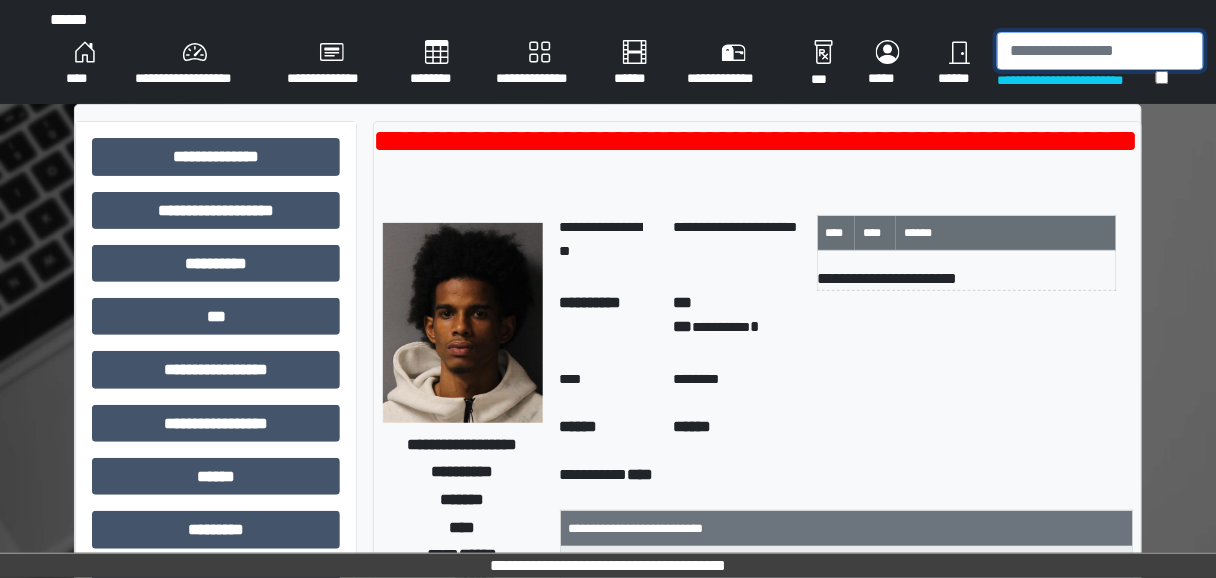 click at bounding box center [1100, 51] 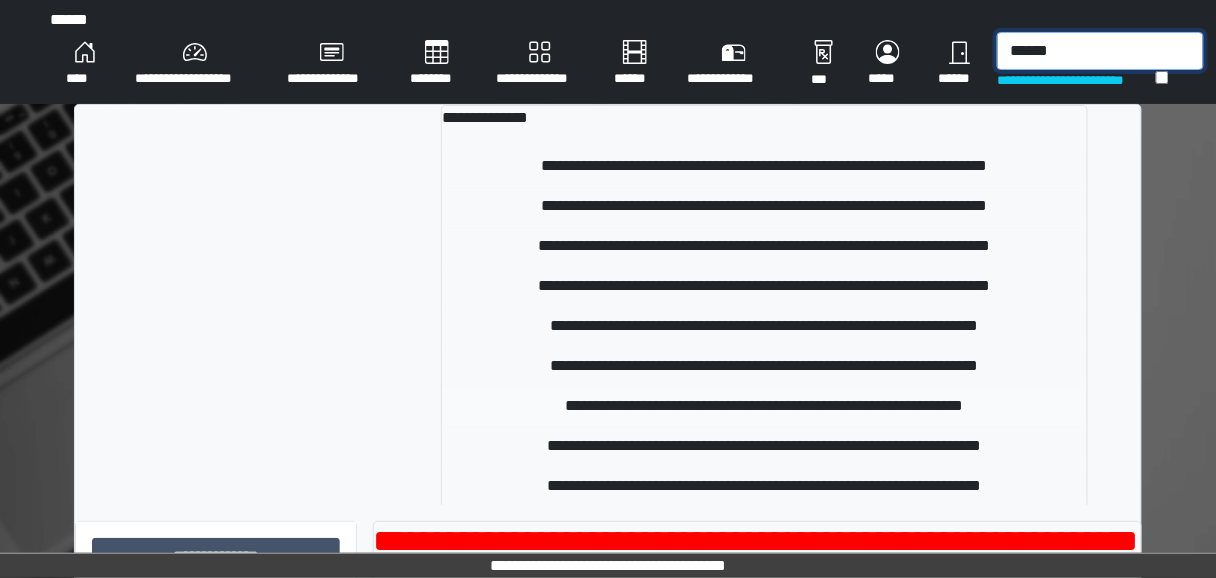 type on "******" 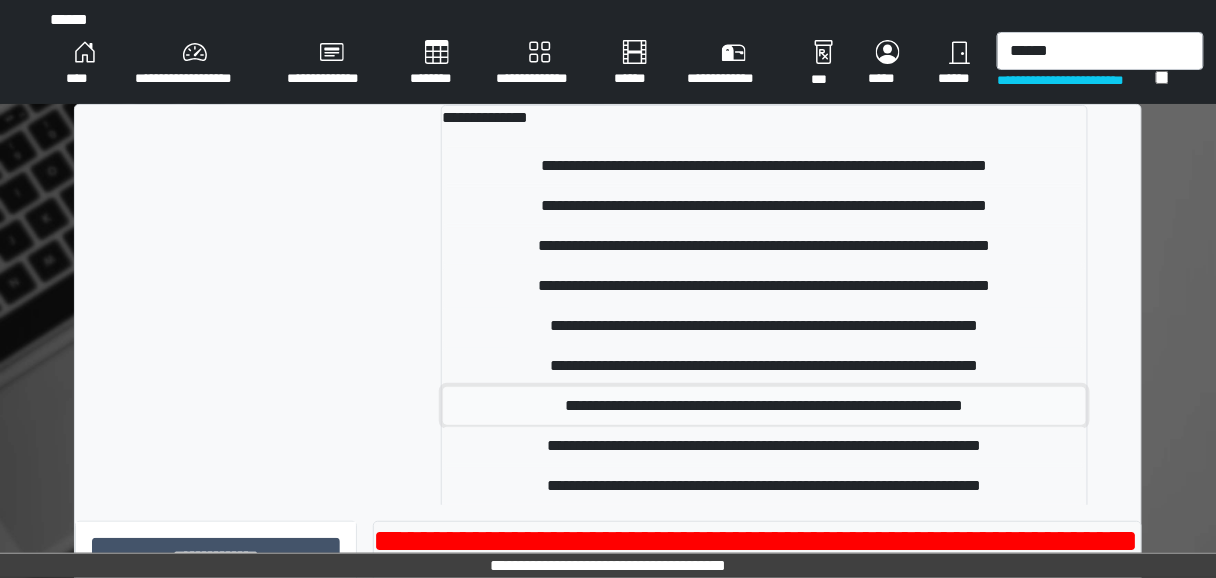 click on "**********" at bounding box center (764, 406) 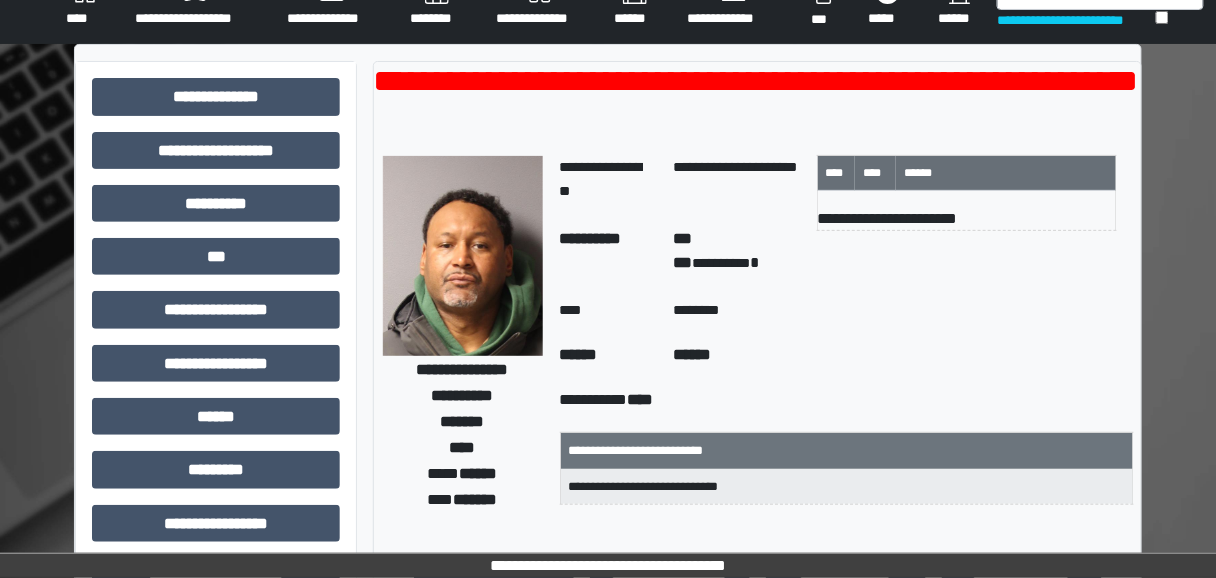 scroll, scrollTop: 0, scrollLeft: 0, axis: both 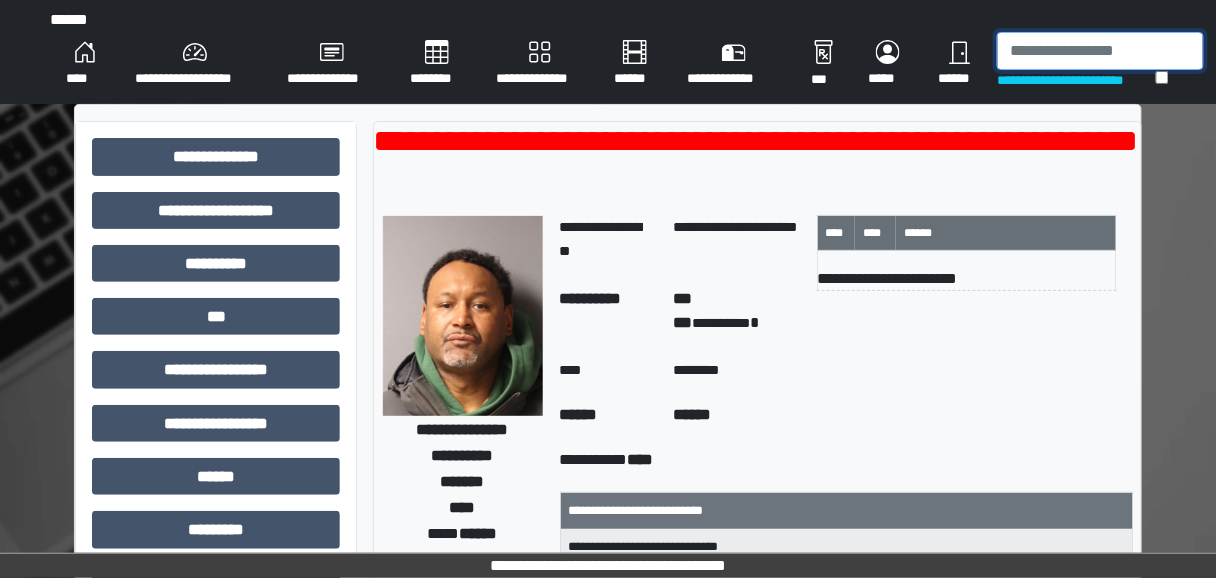 click at bounding box center [1100, 51] 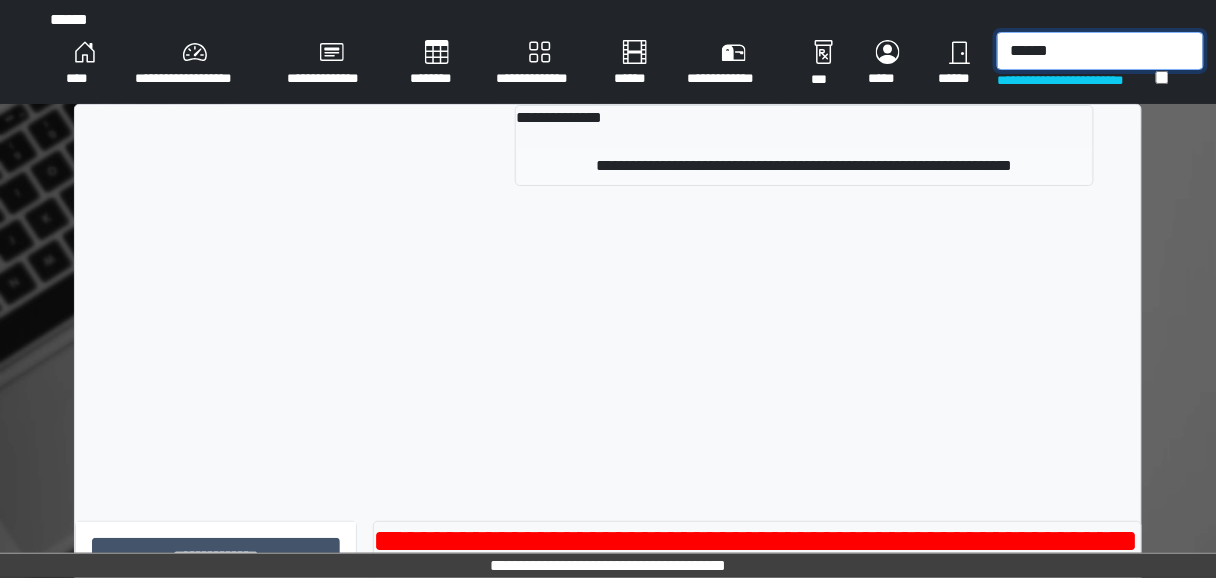 type on "******" 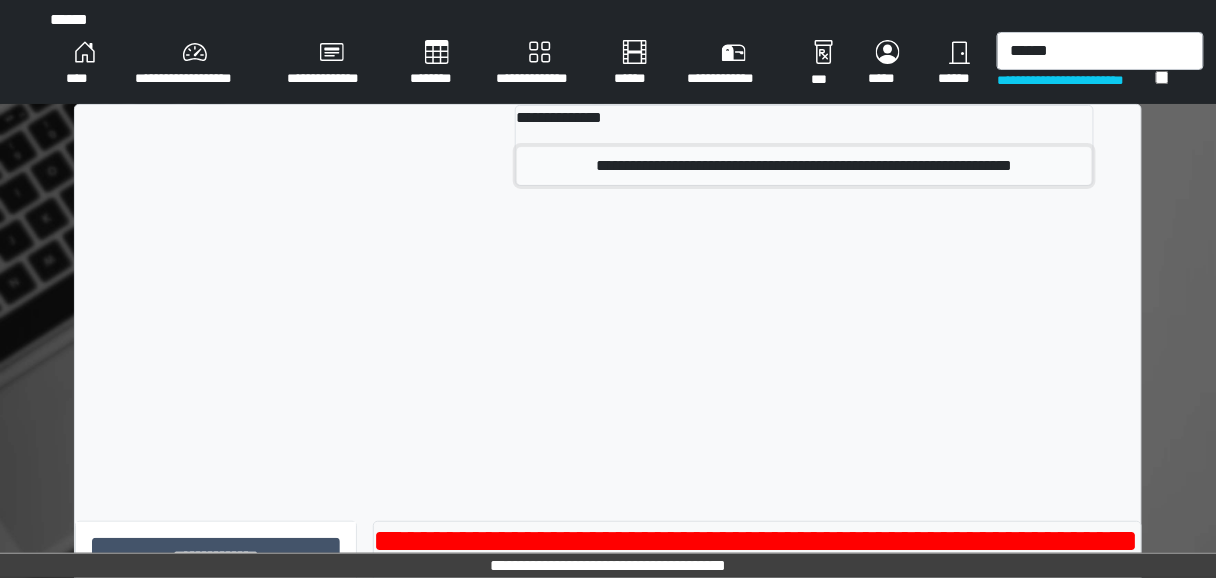click on "**********" at bounding box center (804, 166) 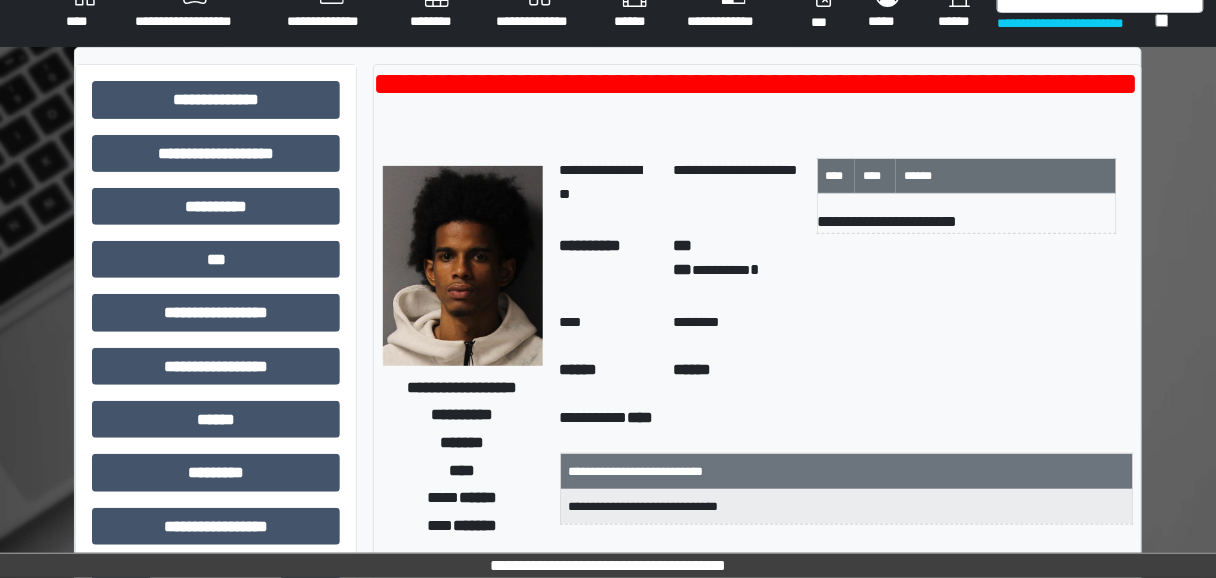 scroll, scrollTop: 0, scrollLeft: 0, axis: both 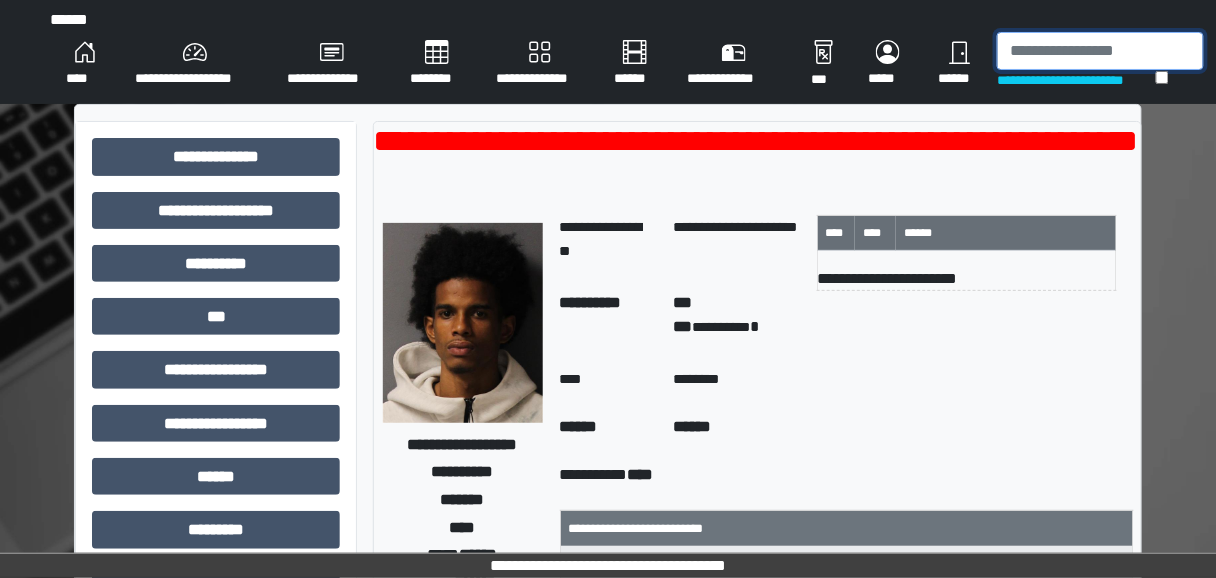 click at bounding box center [1100, 51] 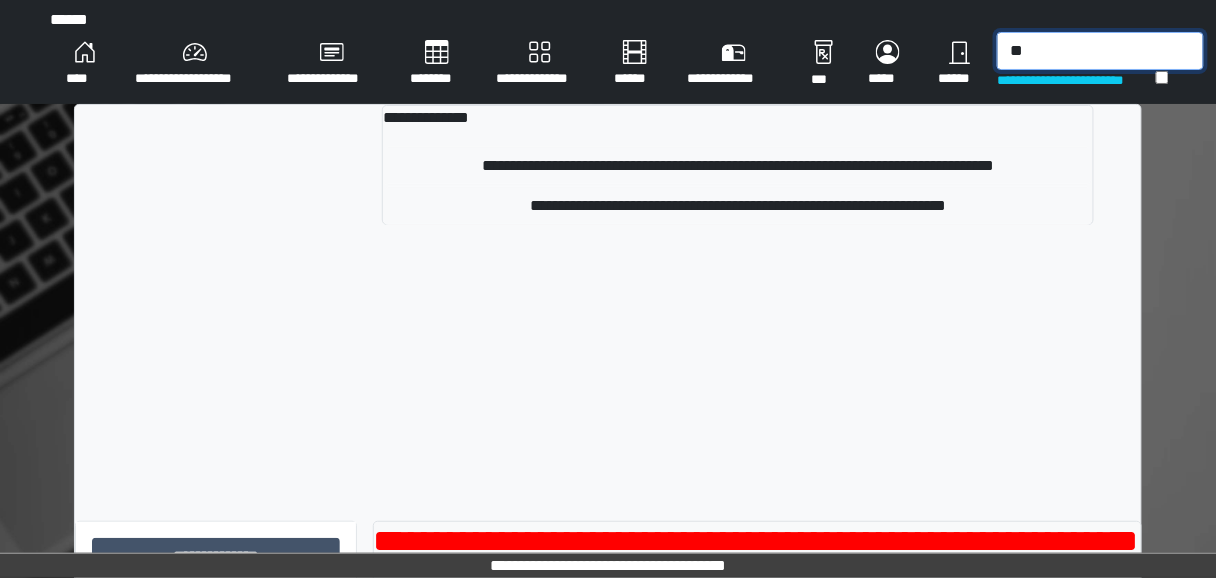 type on "*" 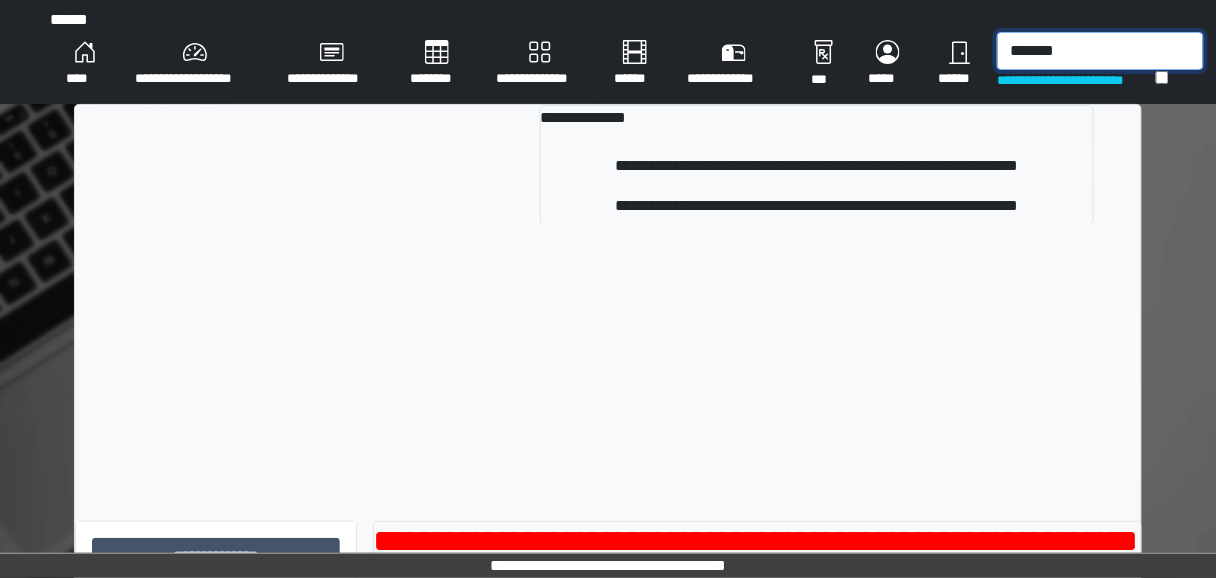 type on "*******" 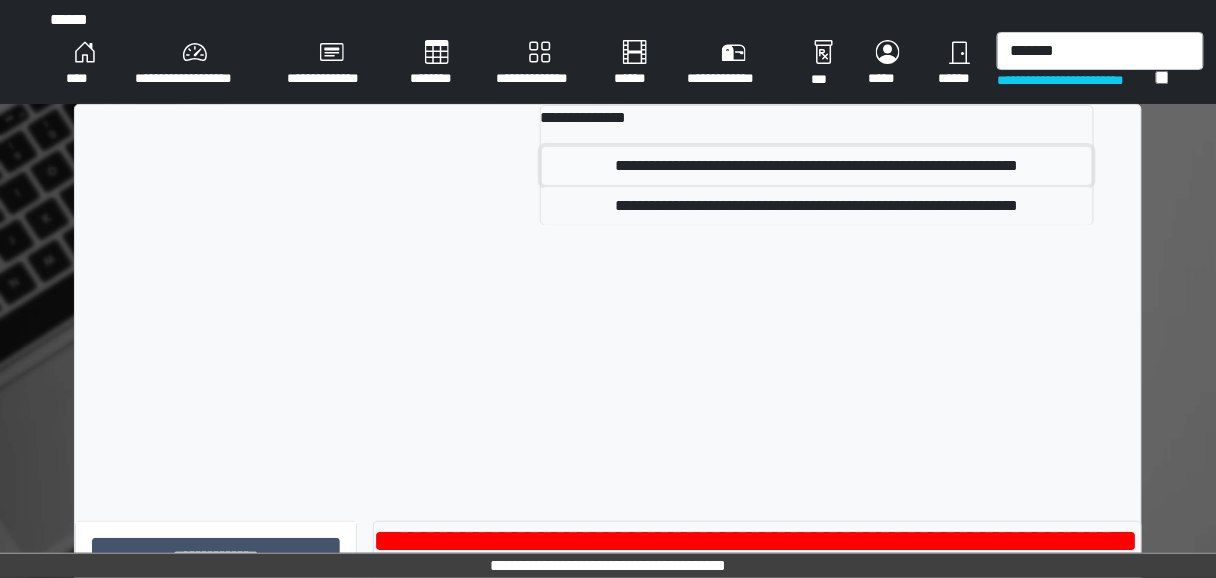 click on "**********" at bounding box center (817, 166) 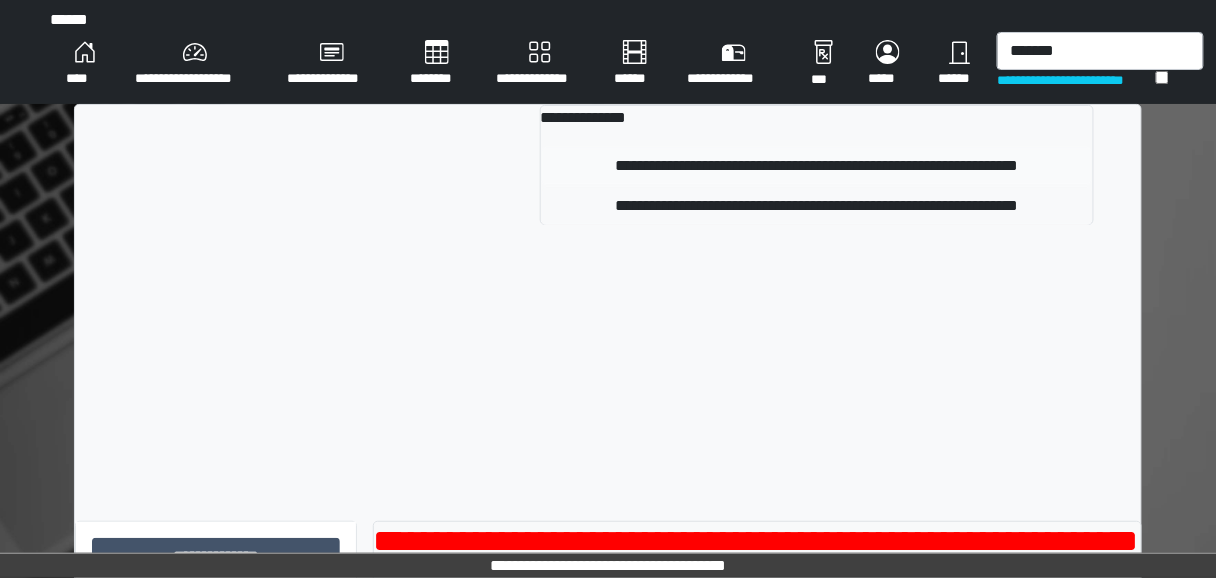 type 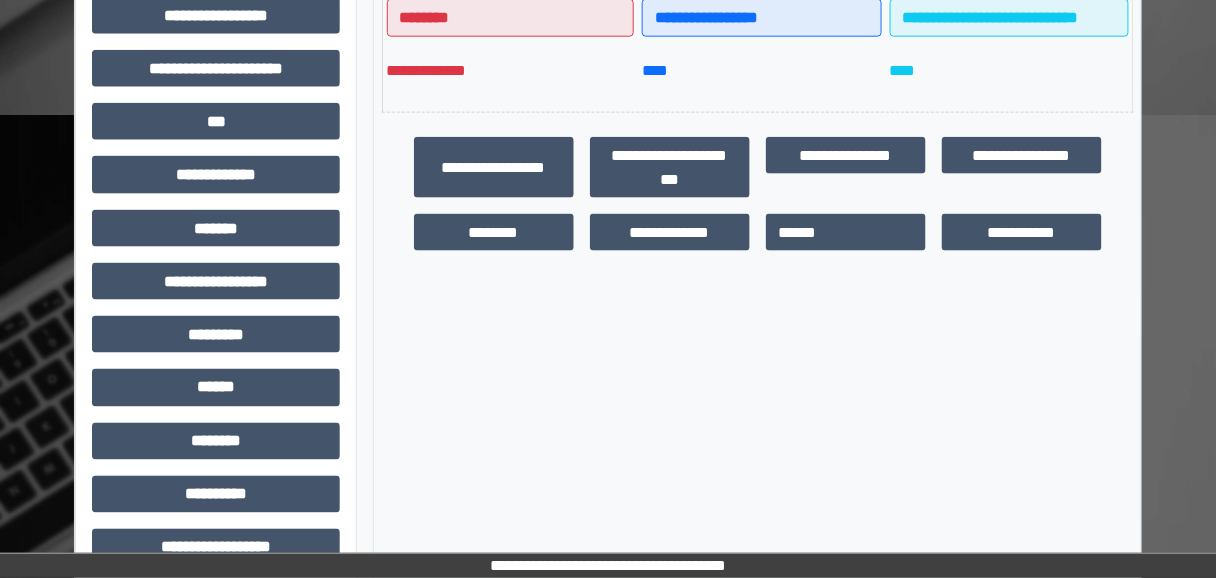 scroll, scrollTop: 605, scrollLeft: 0, axis: vertical 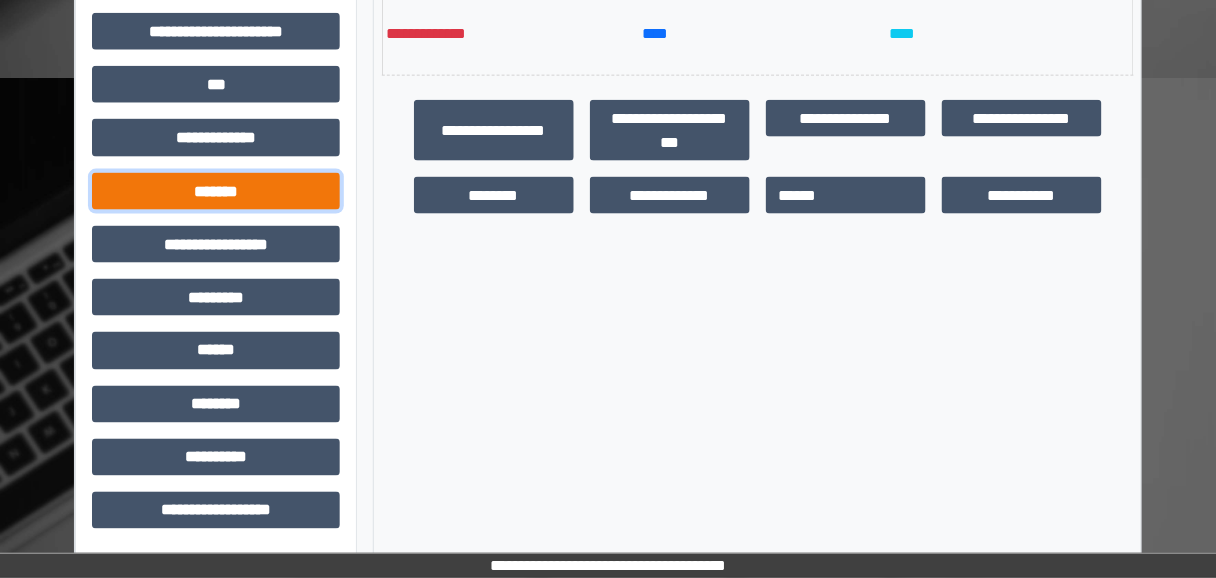 click on "*******" at bounding box center [216, 191] 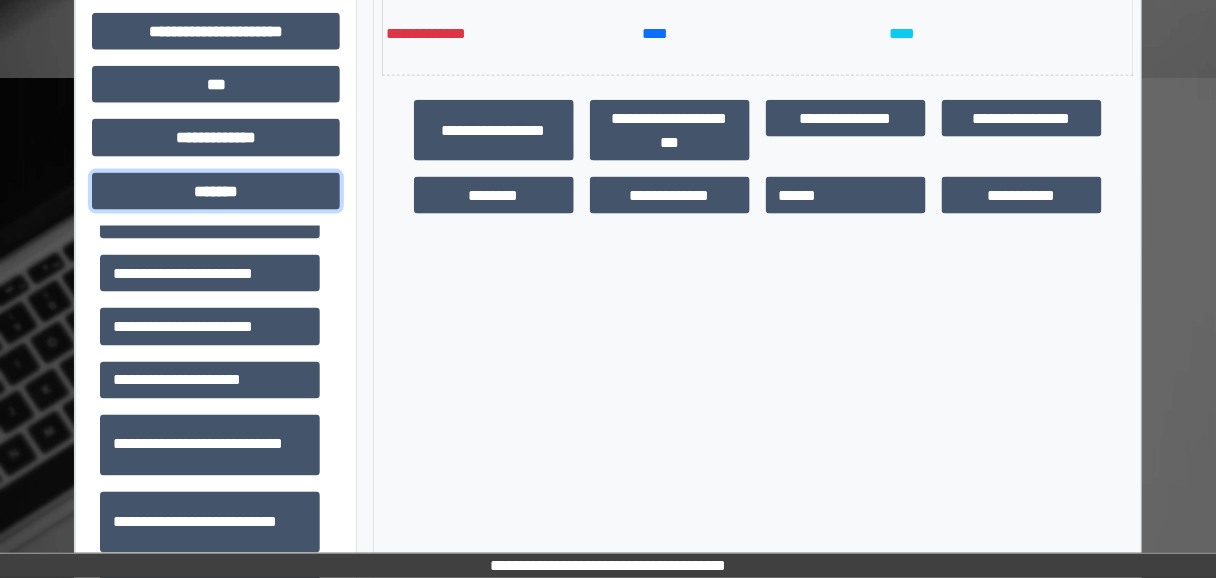 scroll, scrollTop: 480, scrollLeft: 0, axis: vertical 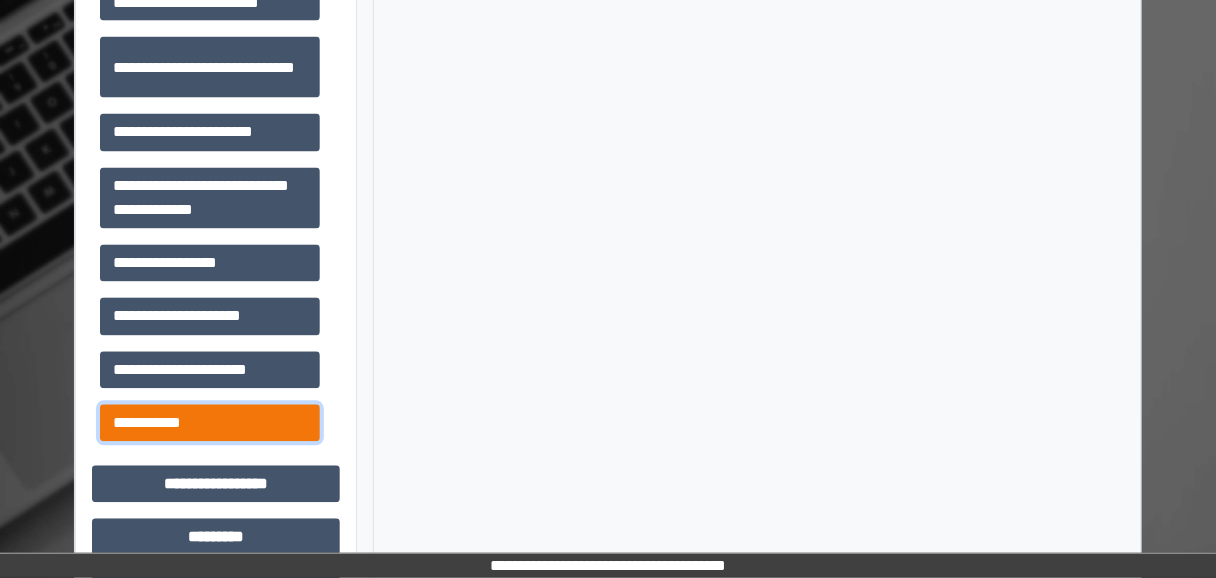 click on "**********" at bounding box center (210, 423) 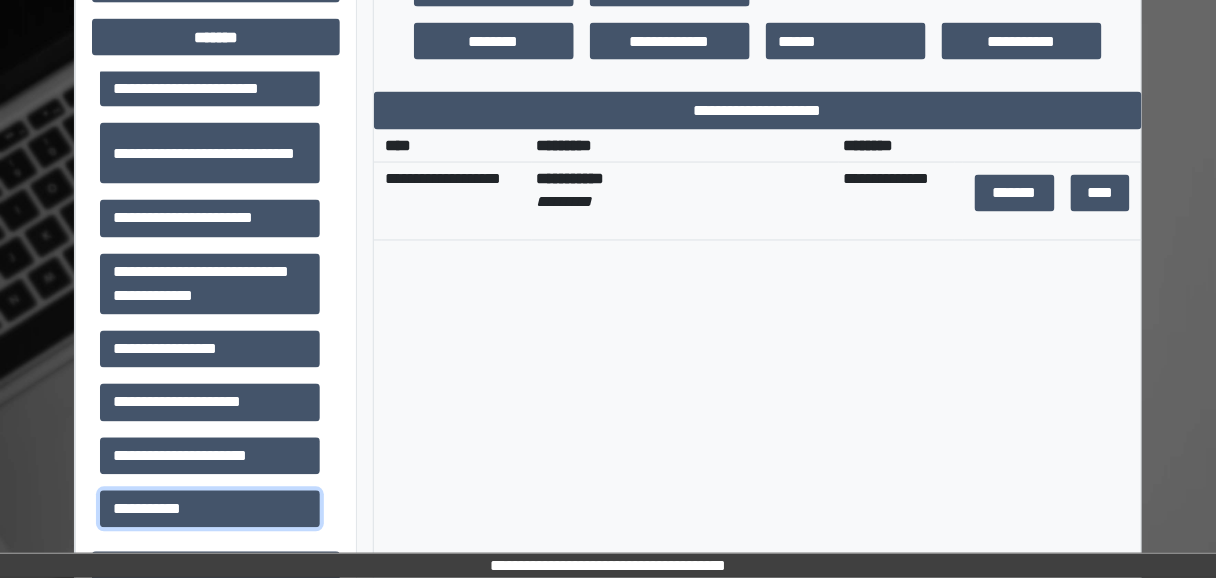 scroll, scrollTop: 685, scrollLeft: 0, axis: vertical 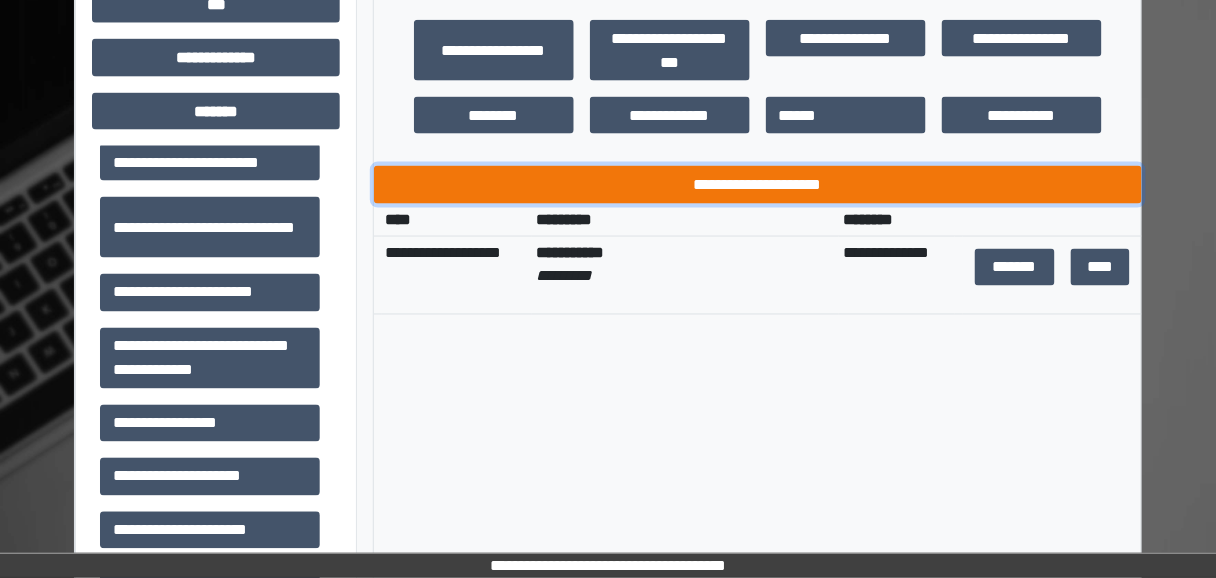 click on "**********" at bounding box center (758, 184) 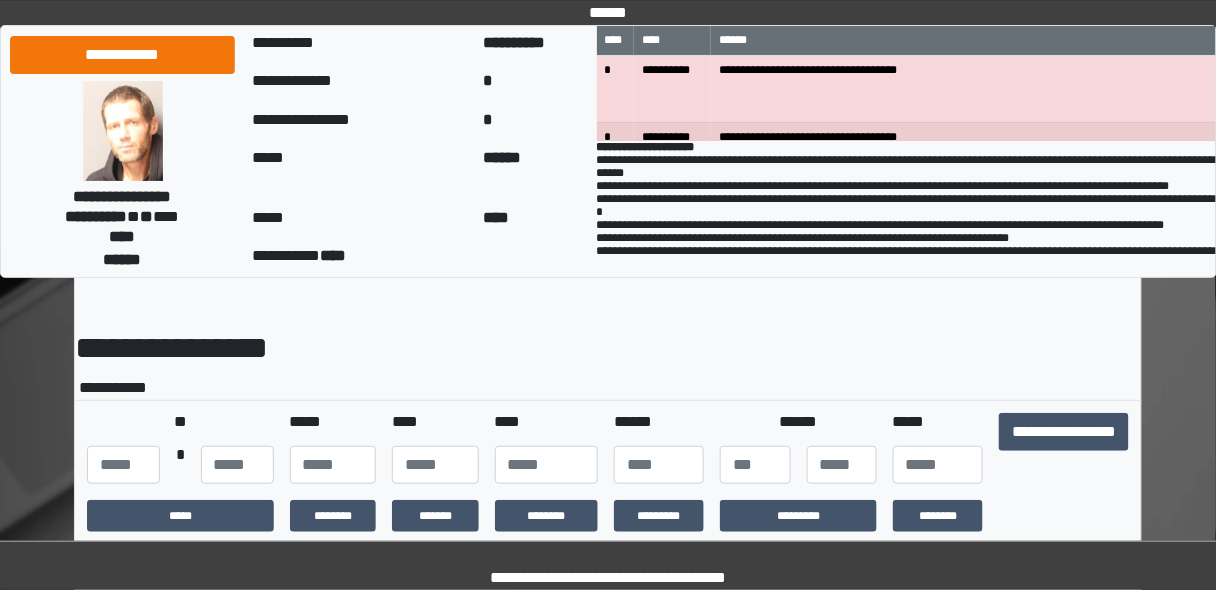 scroll, scrollTop: 160, scrollLeft: 0, axis: vertical 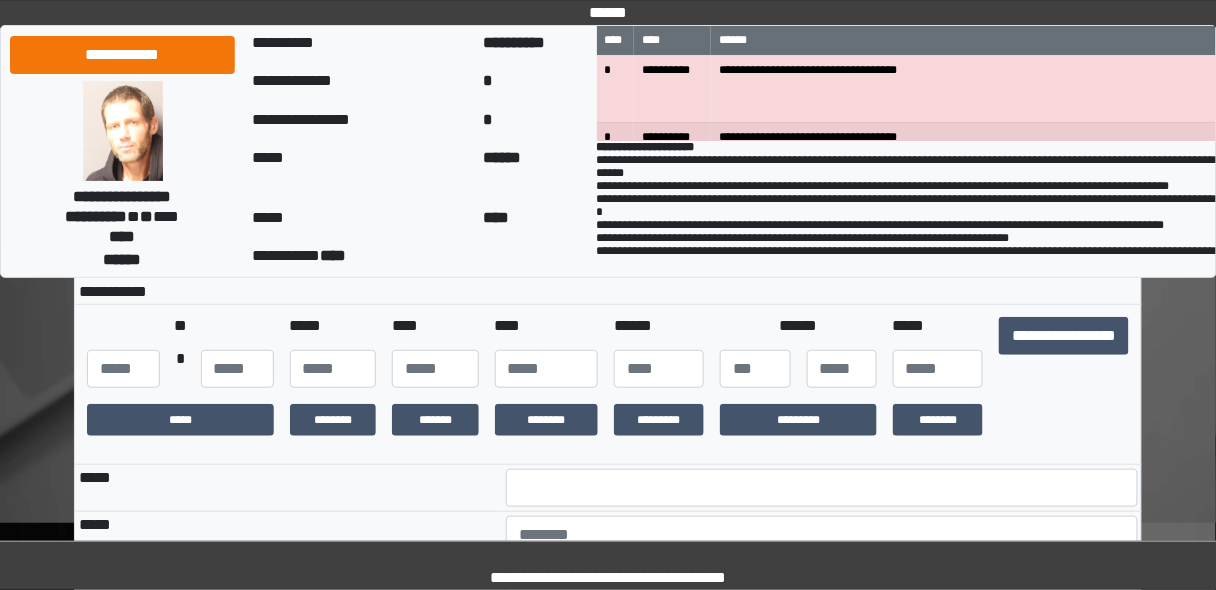 click at bounding box center (123, 369) 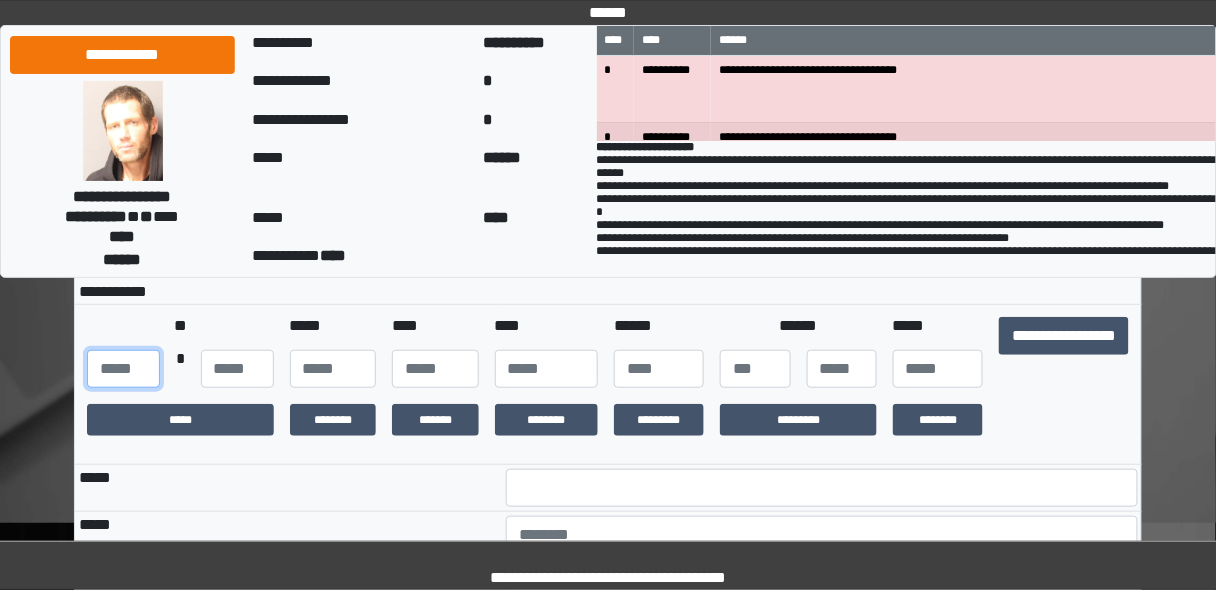 click at bounding box center (123, 369) 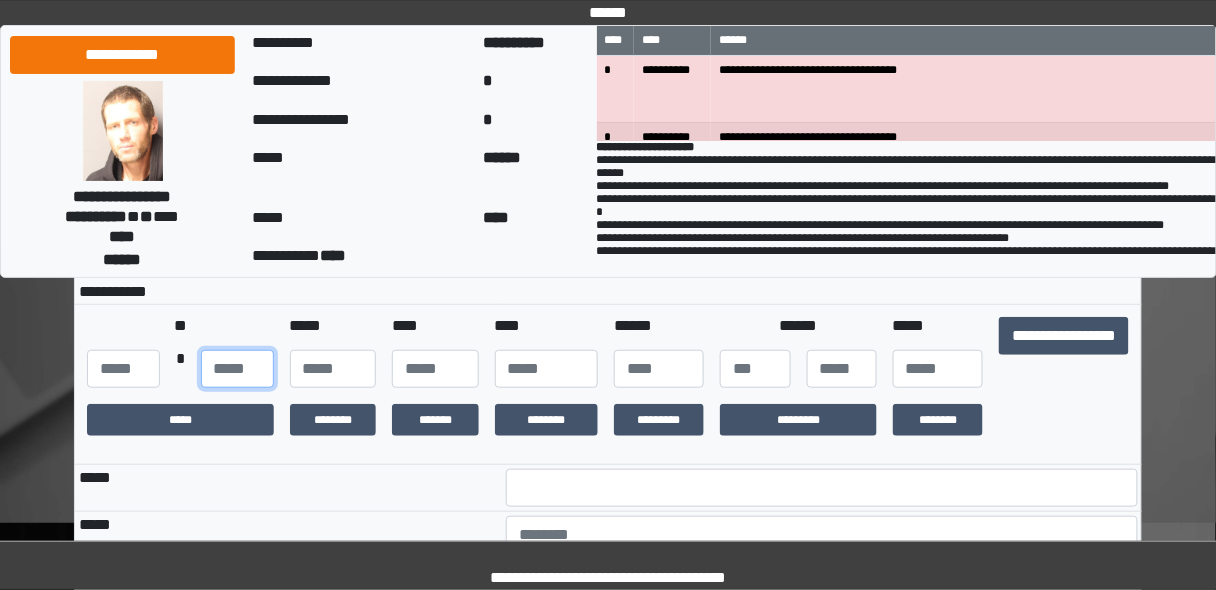 type on "**" 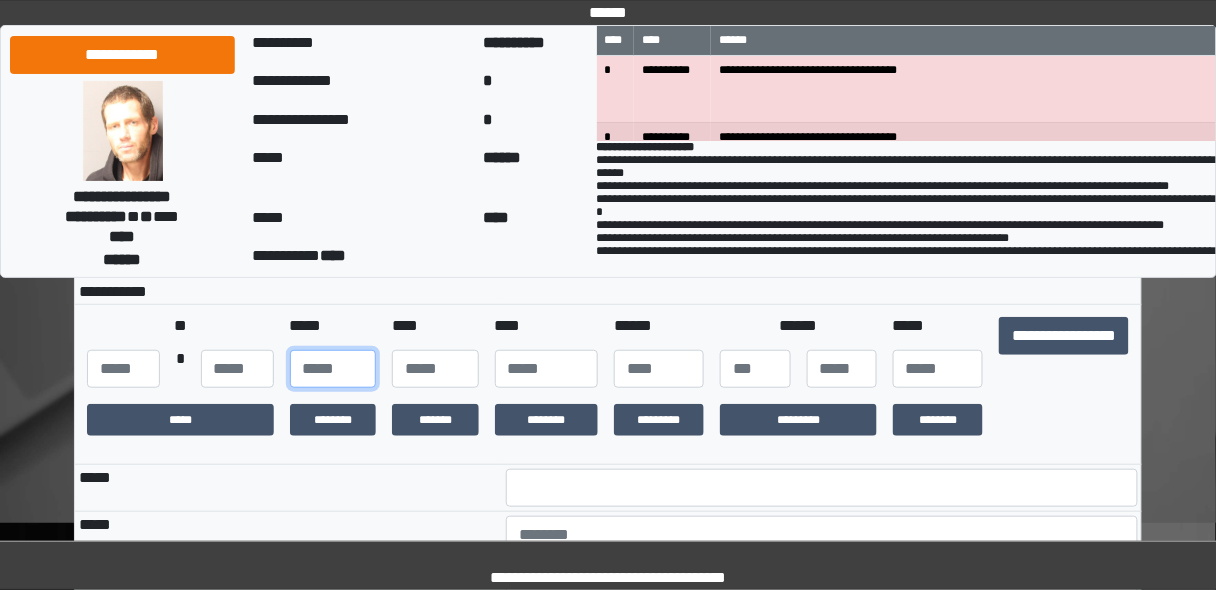 type on "***" 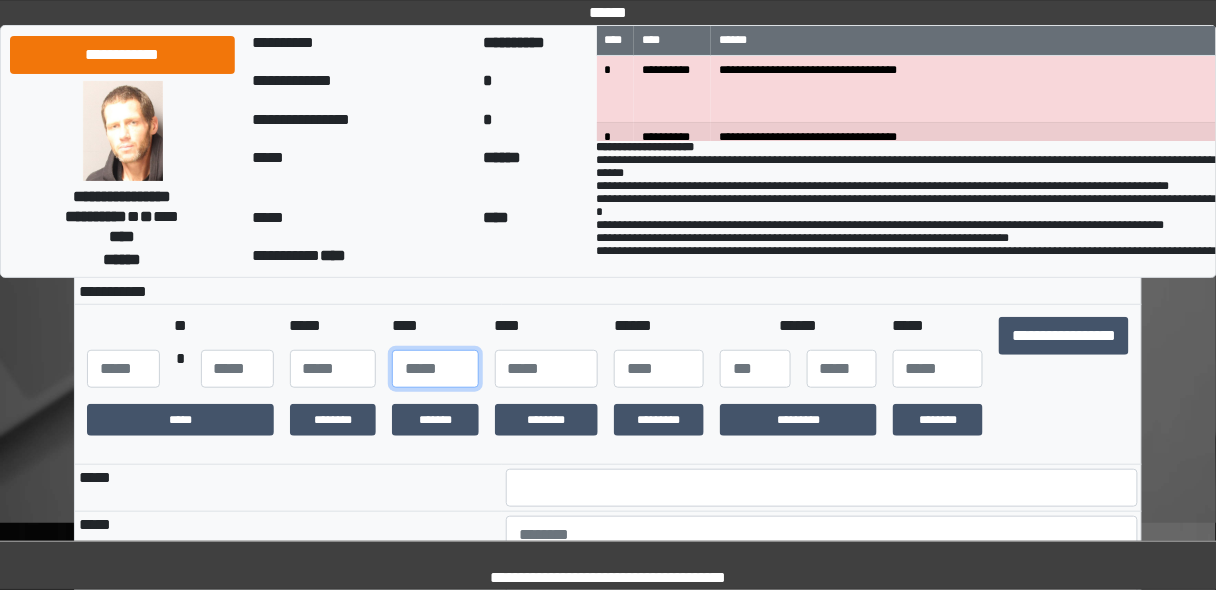 type on "**" 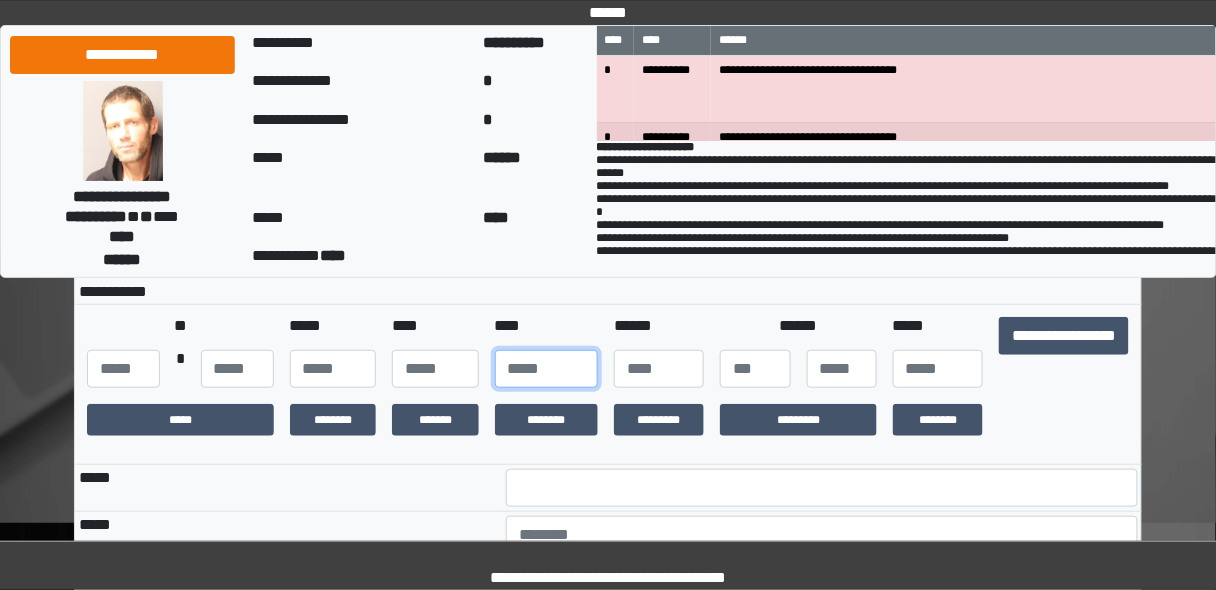type on "****" 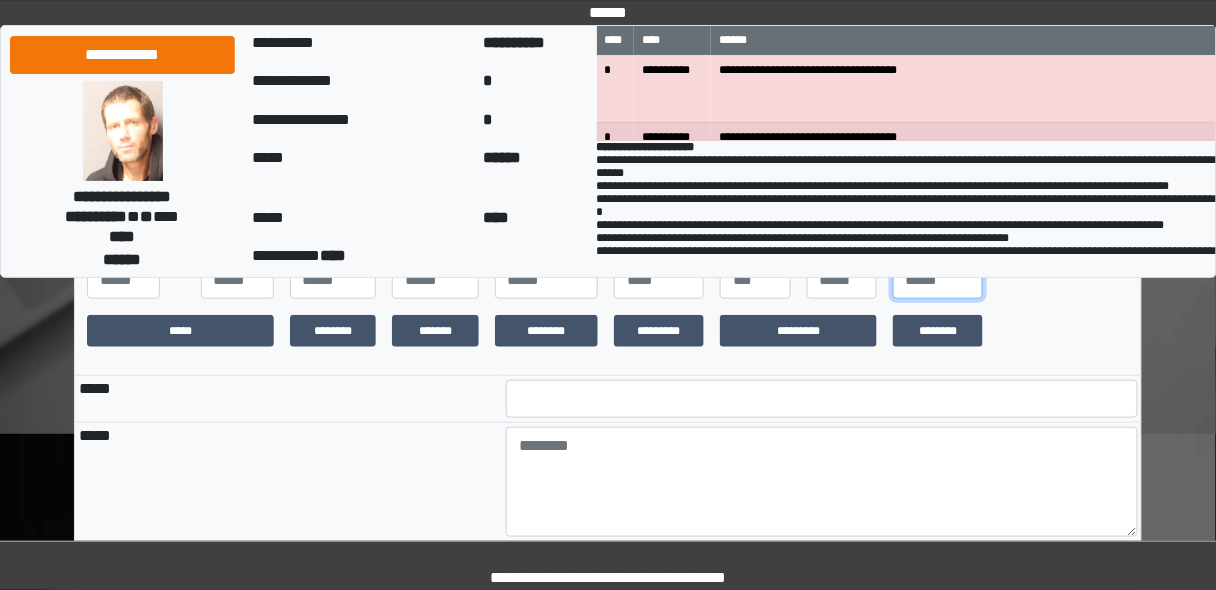 scroll, scrollTop: 240, scrollLeft: 0, axis: vertical 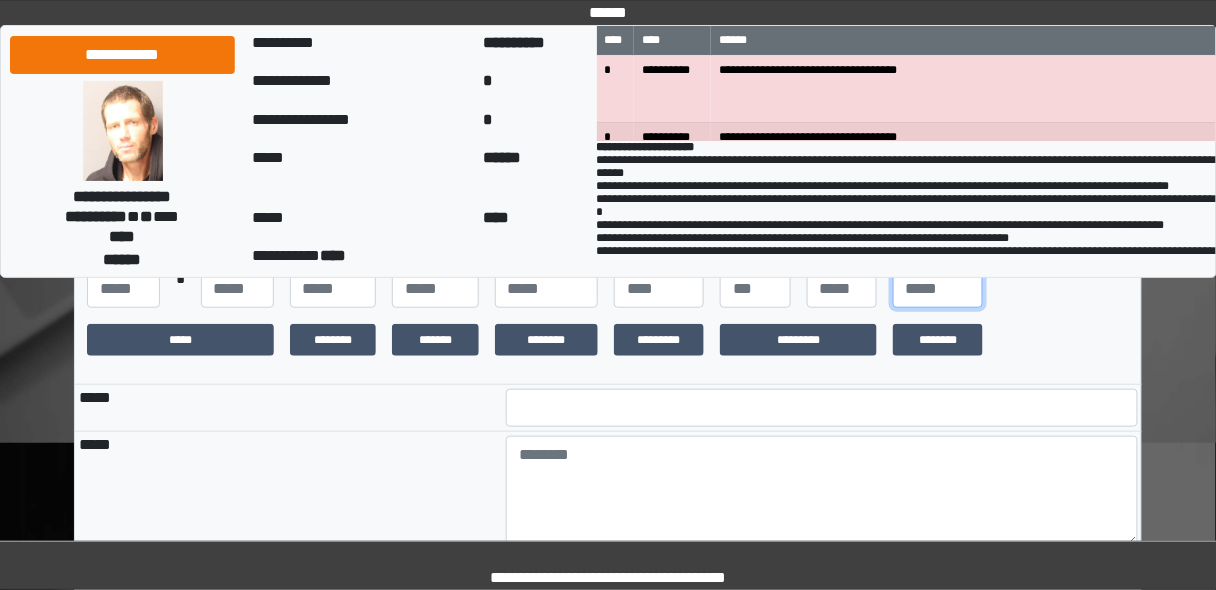 type on "**" 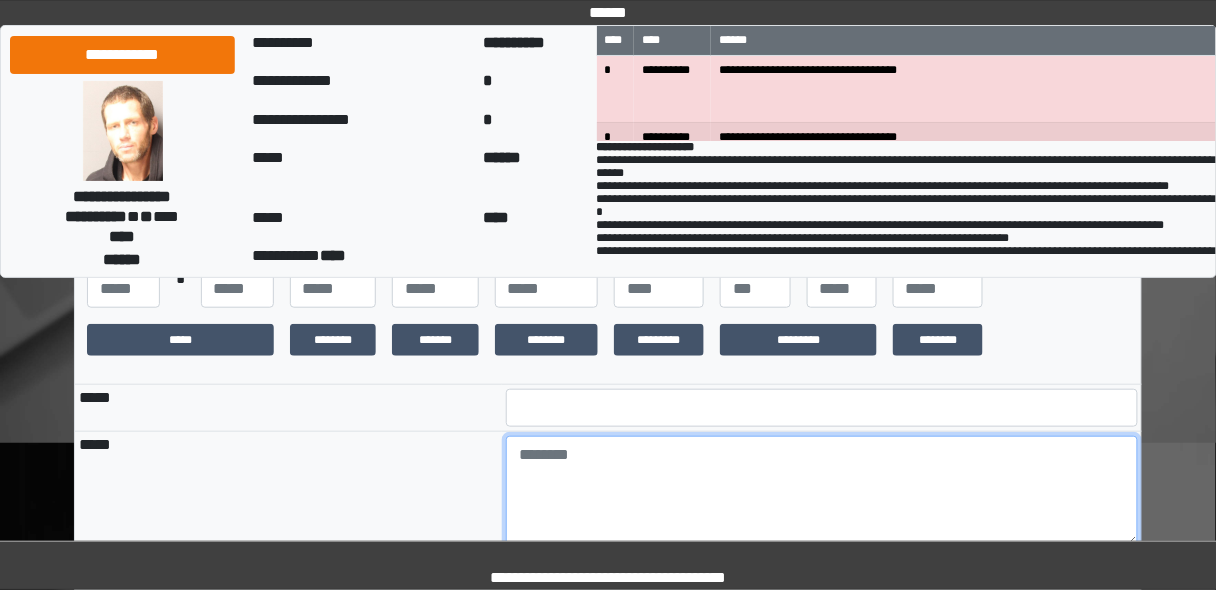 click at bounding box center (822, 491) 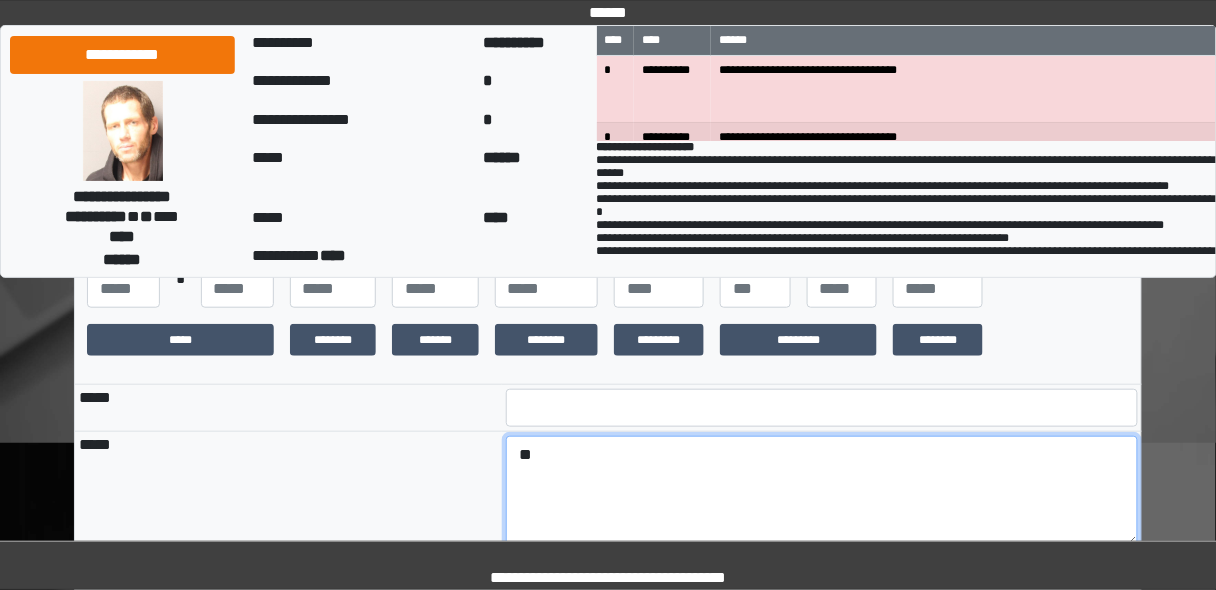 type on "*" 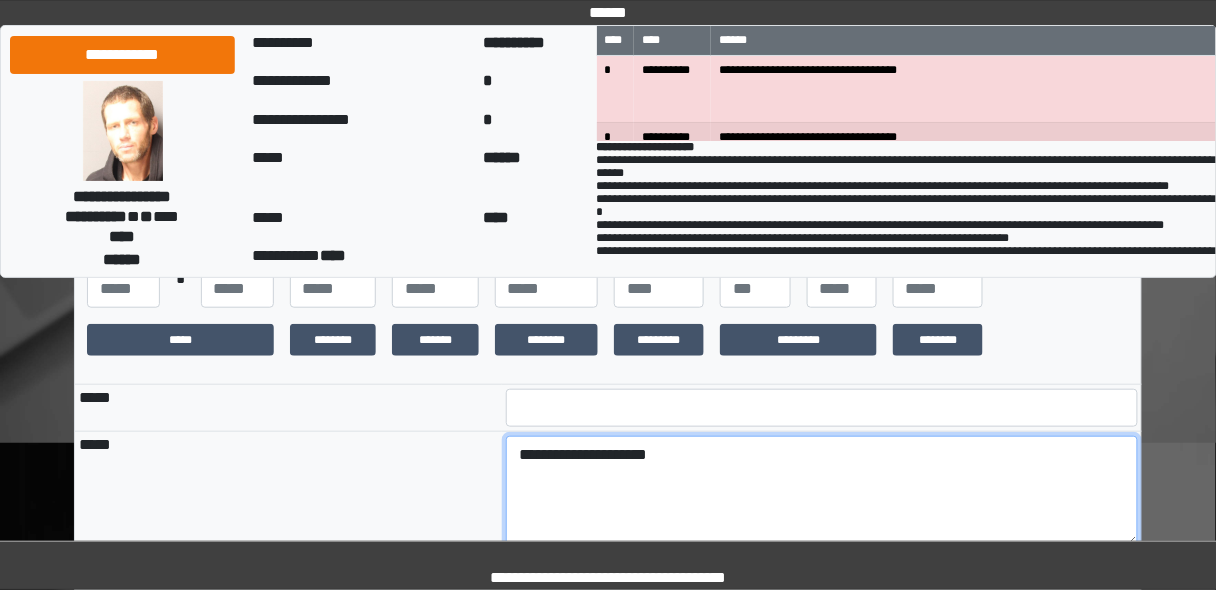 click on "**********" at bounding box center [822, 491] 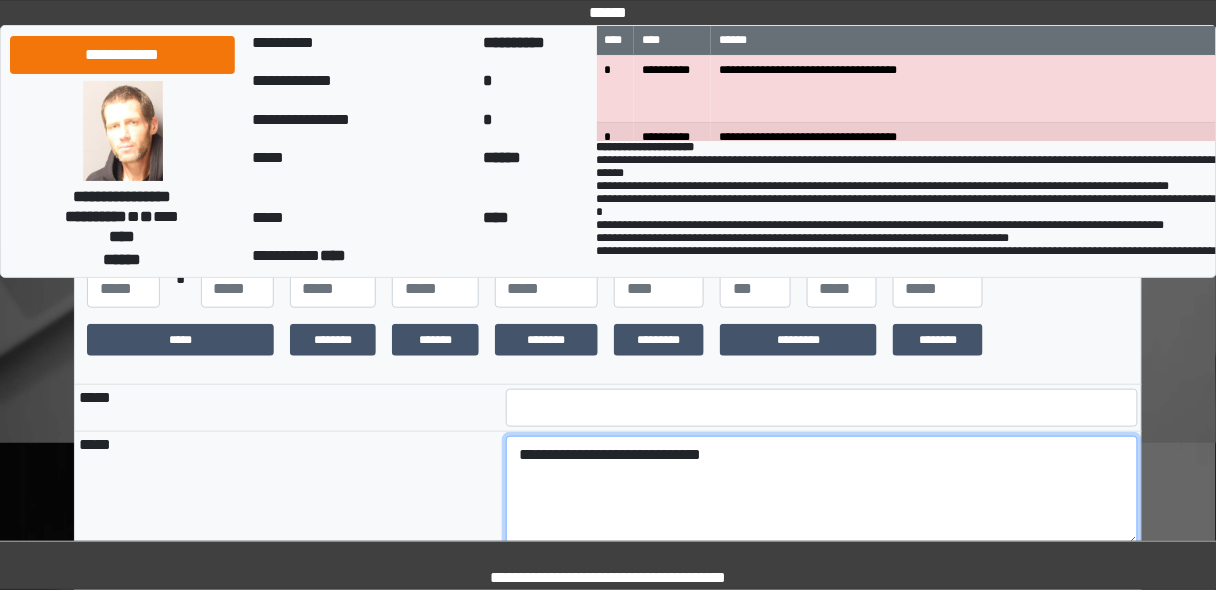 click on "**********" at bounding box center [822, 491] 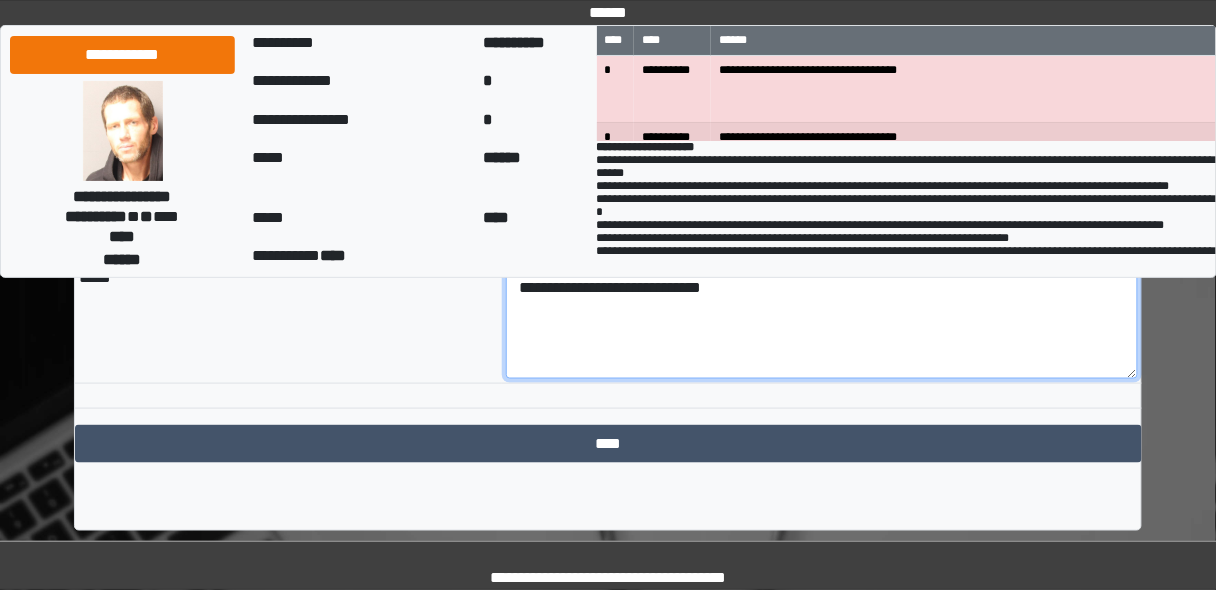 scroll, scrollTop: 411, scrollLeft: 0, axis: vertical 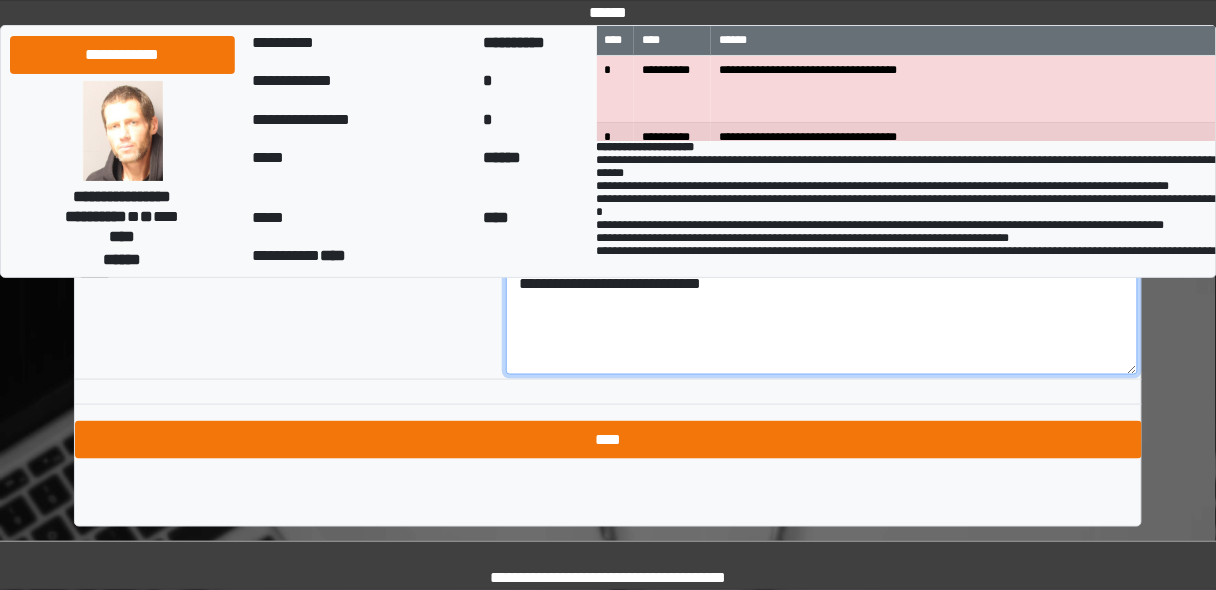 type on "**********" 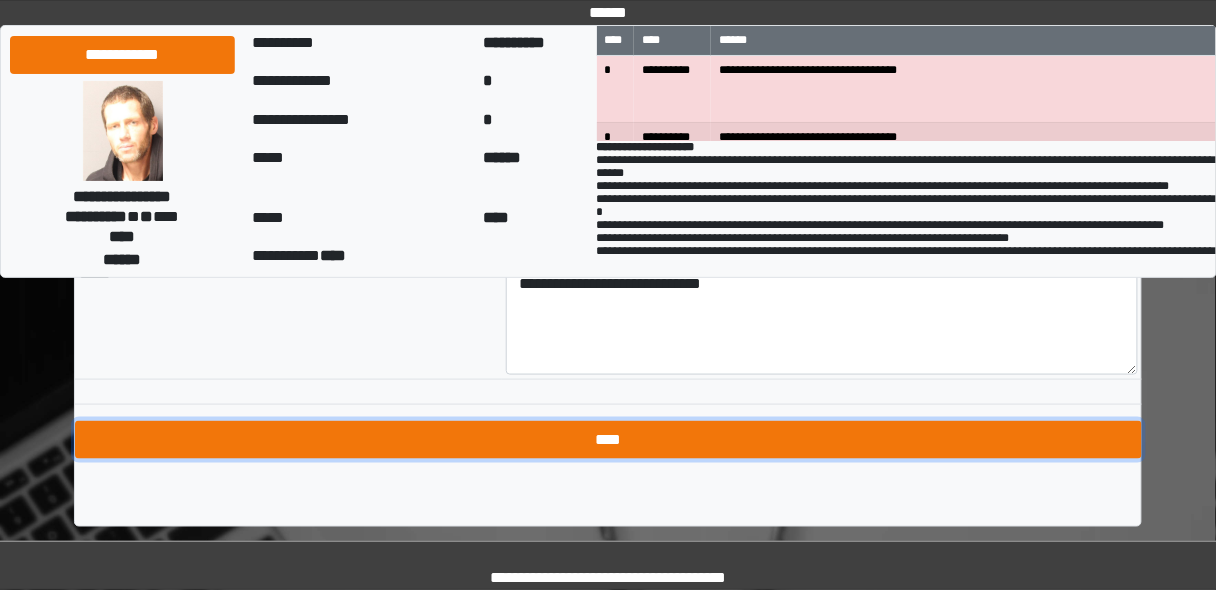 click on "****" at bounding box center [608, 440] 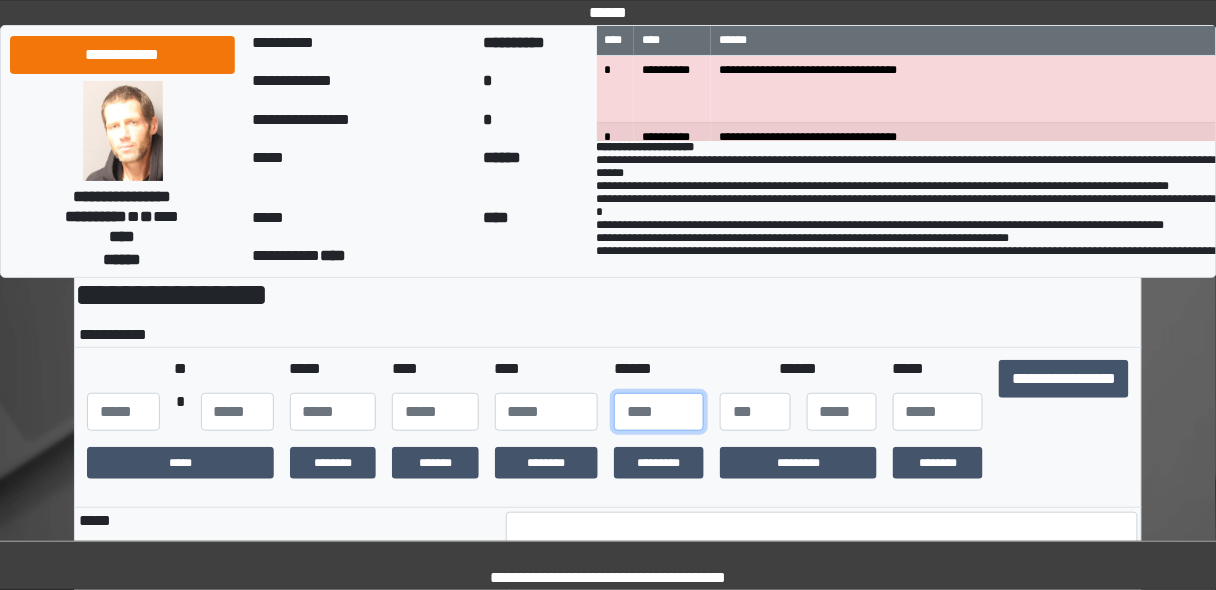 scroll, scrollTop: 91, scrollLeft: 0, axis: vertical 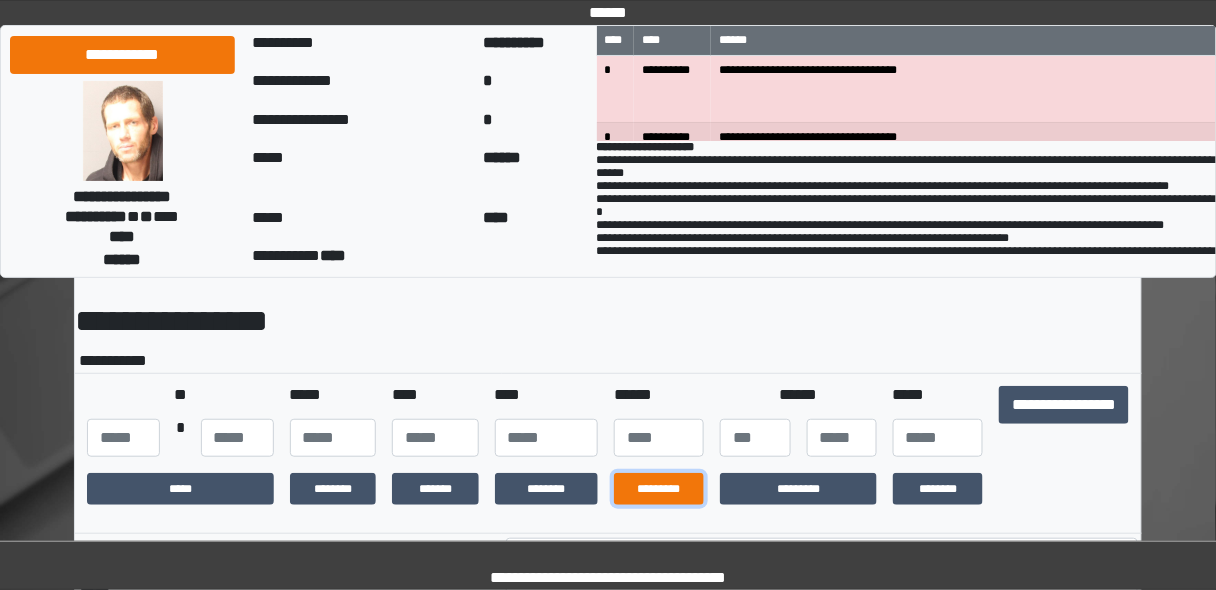 click on "*********" at bounding box center [659, 489] 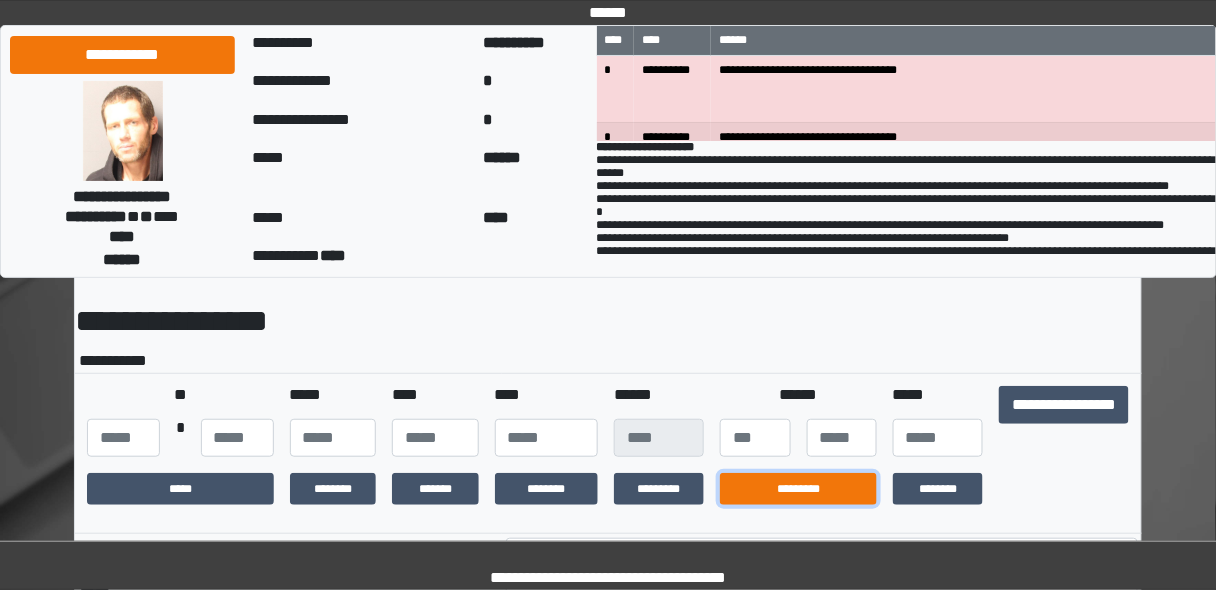 drag, startPoint x: 854, startPoint y: 501, endPoint x: 787, endPoint y: 504, distance: 67.06713 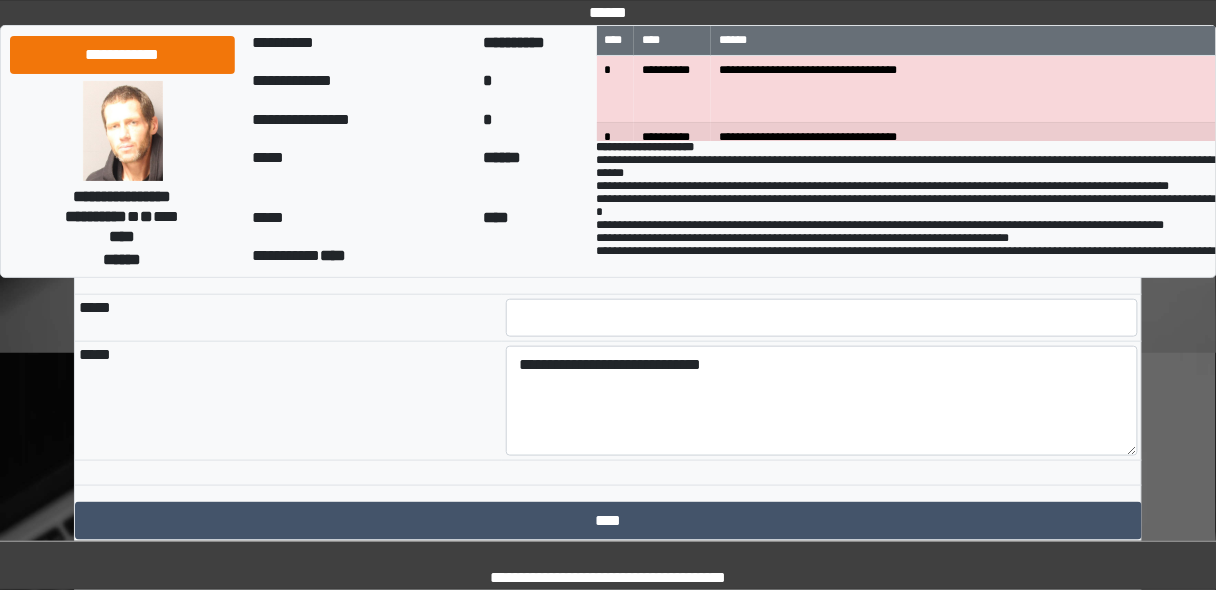 scroll, scrollTop: 411, scrollLeft: 0, axis: vertical 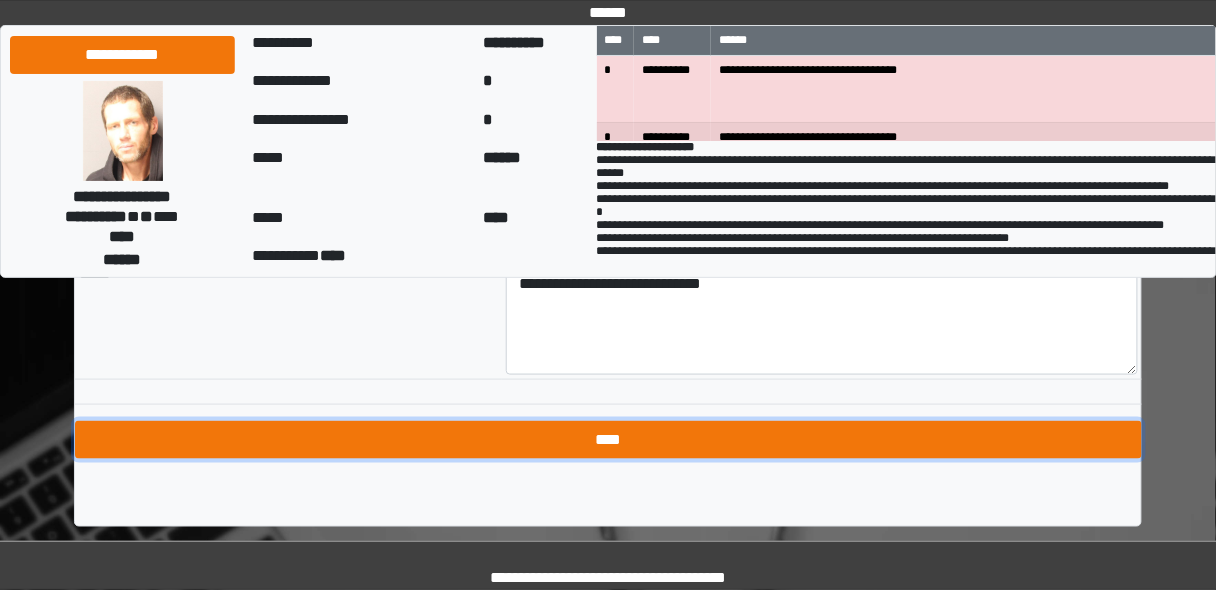 click on "****" at bounding box center (608, 440) 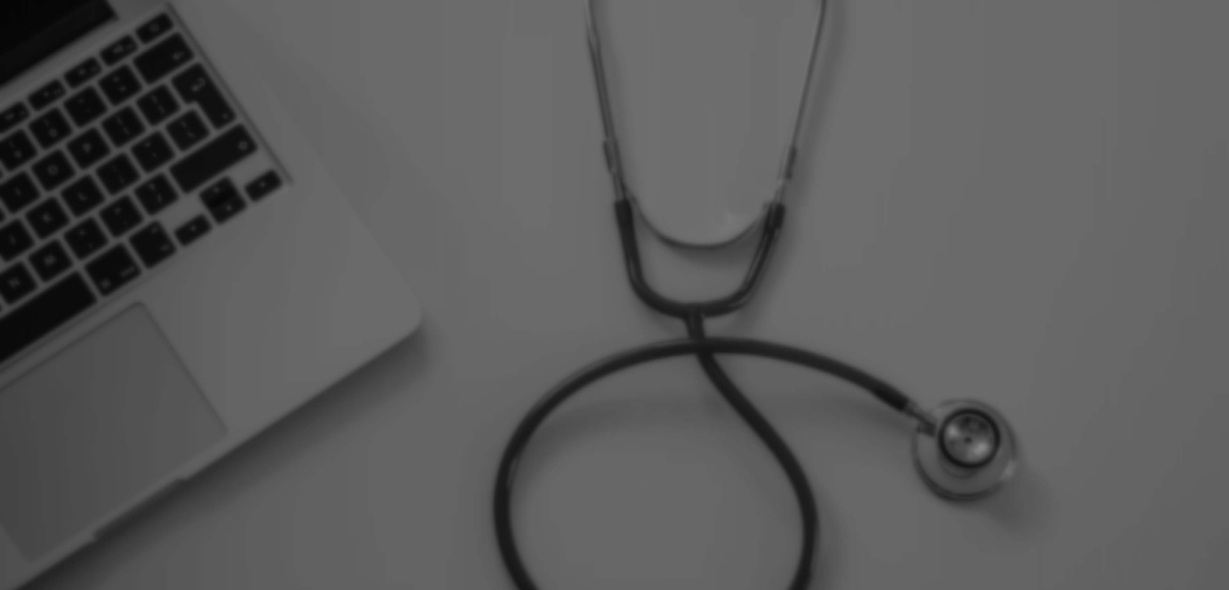 scroll, scrollTop: 0, scrollLeft: 0, axis: both 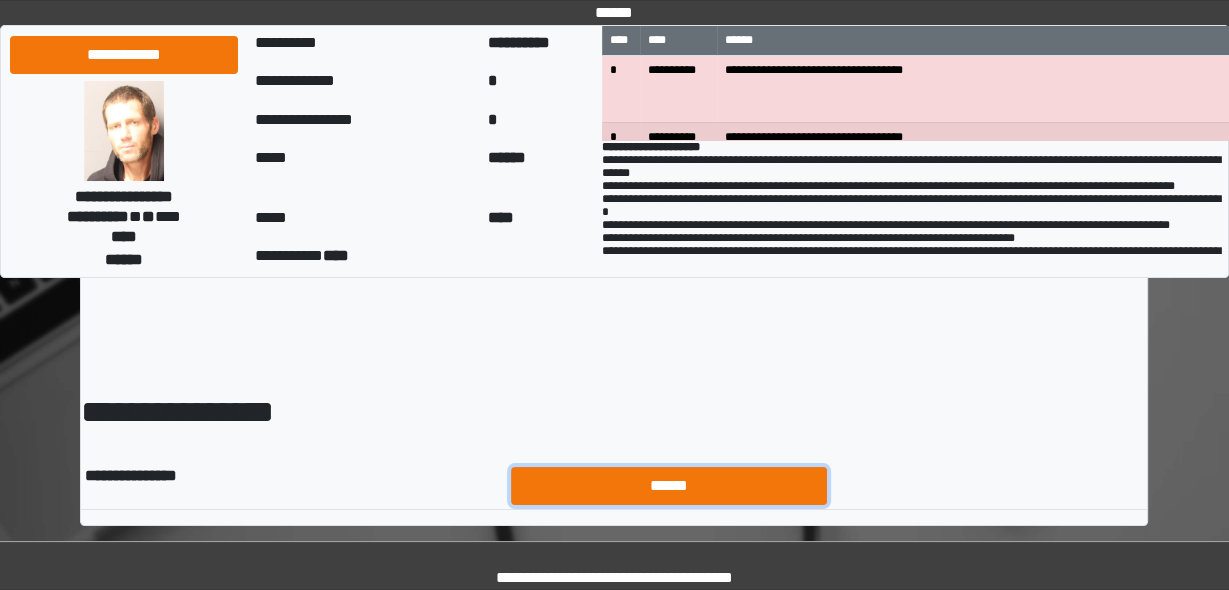 click on "******" at bounding box center (669, 485) 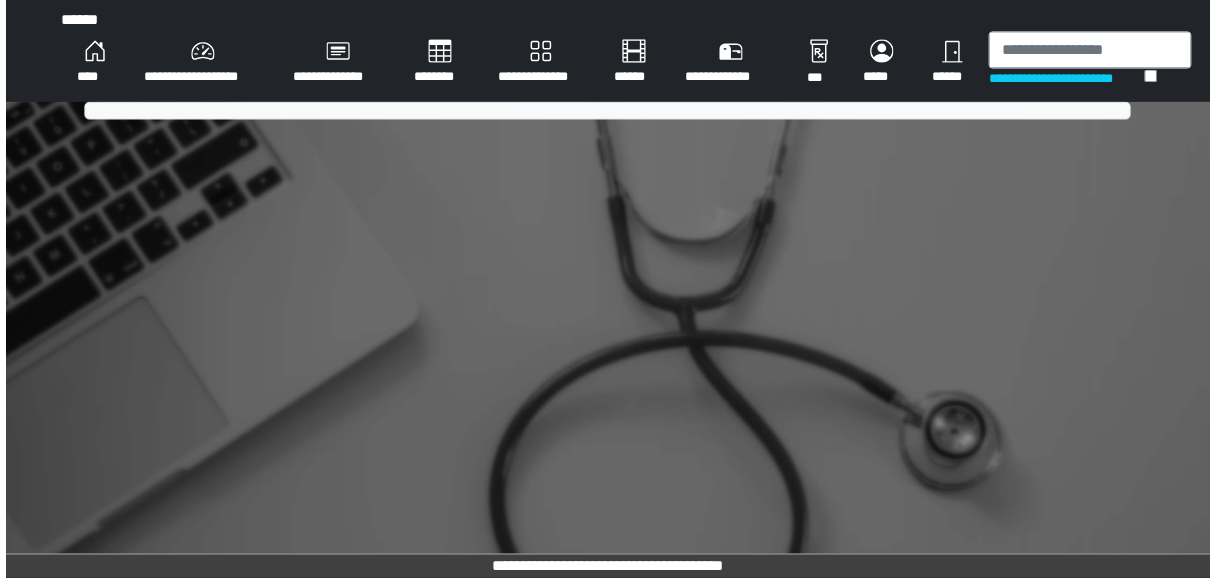scroll, scrollTop: 0, scrollLeft: 0, axis: both 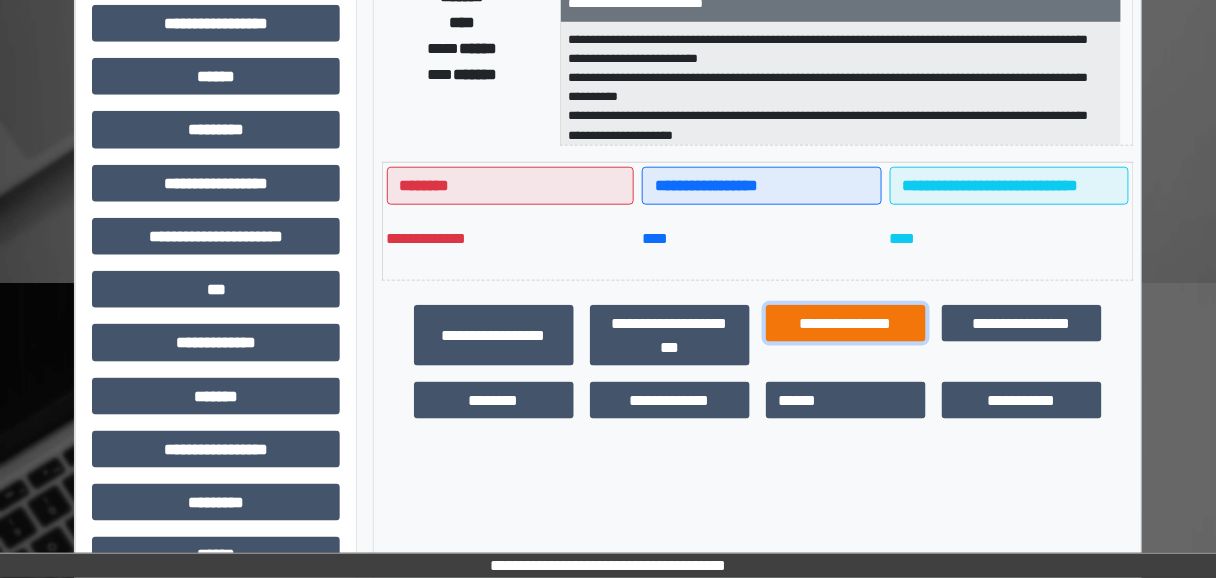 click on "**********" at bounding box center (846, 323) 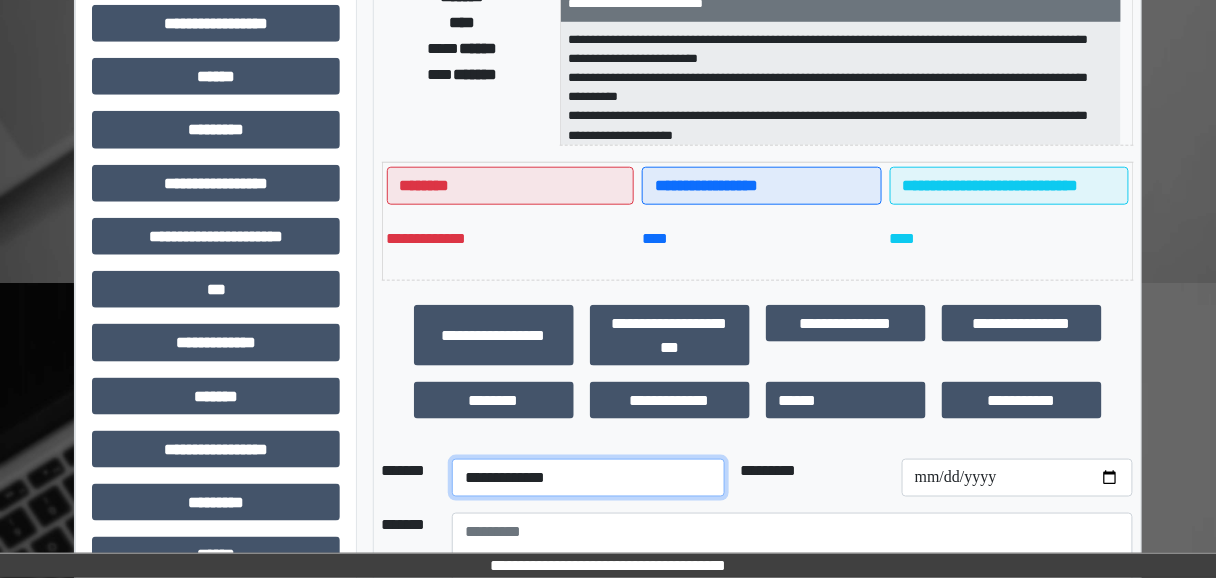 click on "**********" at bounding box center (588, 478) 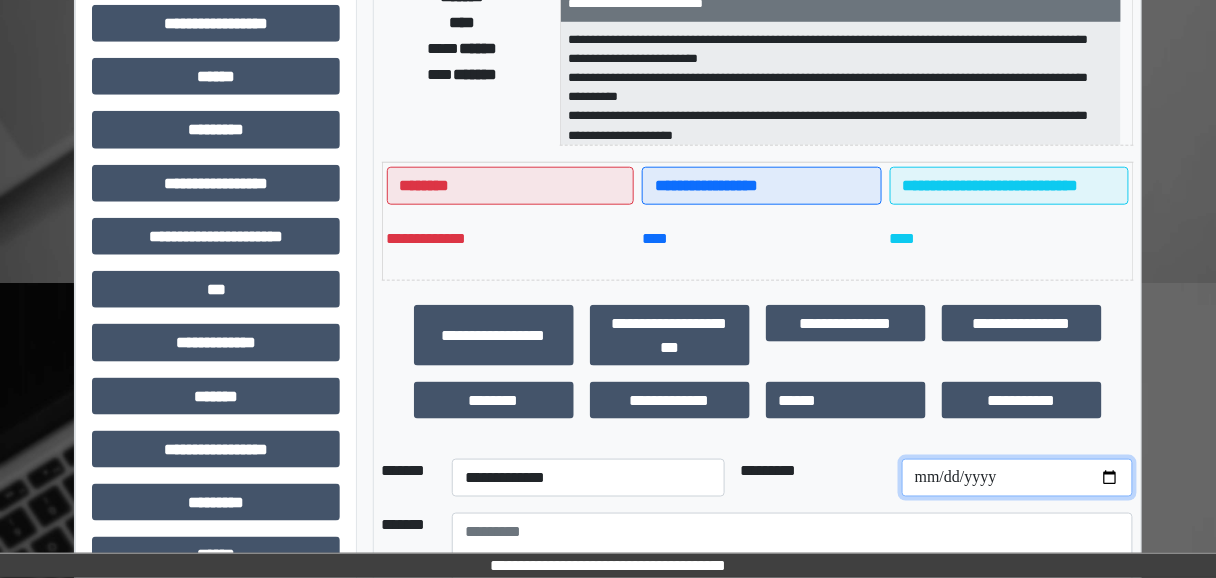 click at bounding box center [1017, 478] 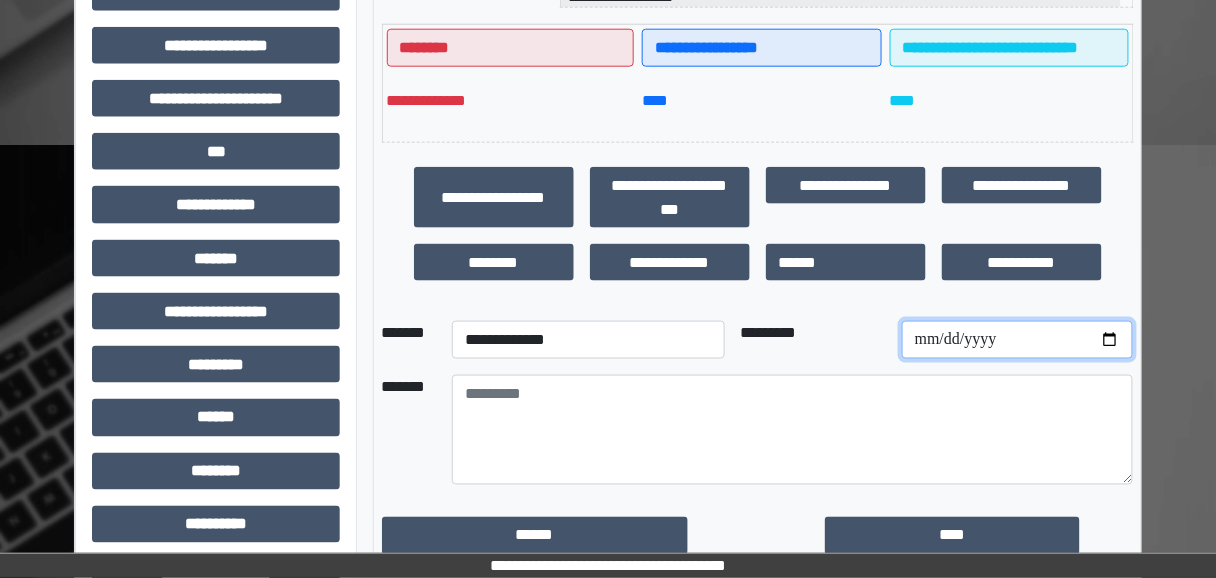 scroll, scrollTop: 605, scrollLeft: 0, axis: vertical 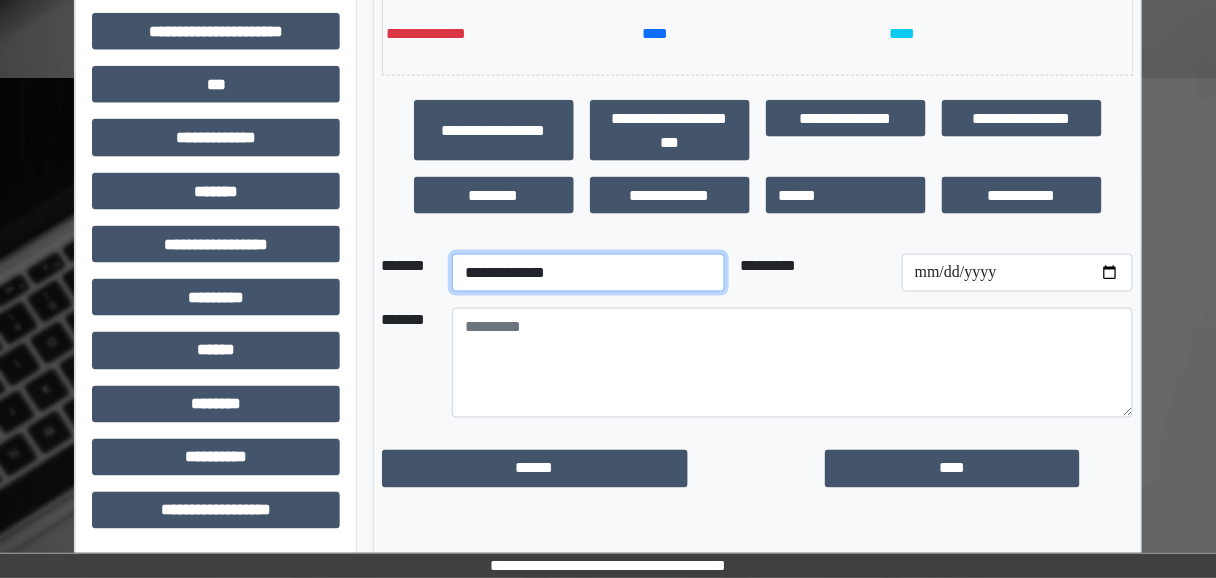 click on "**********" at bounding box center [588, 273] 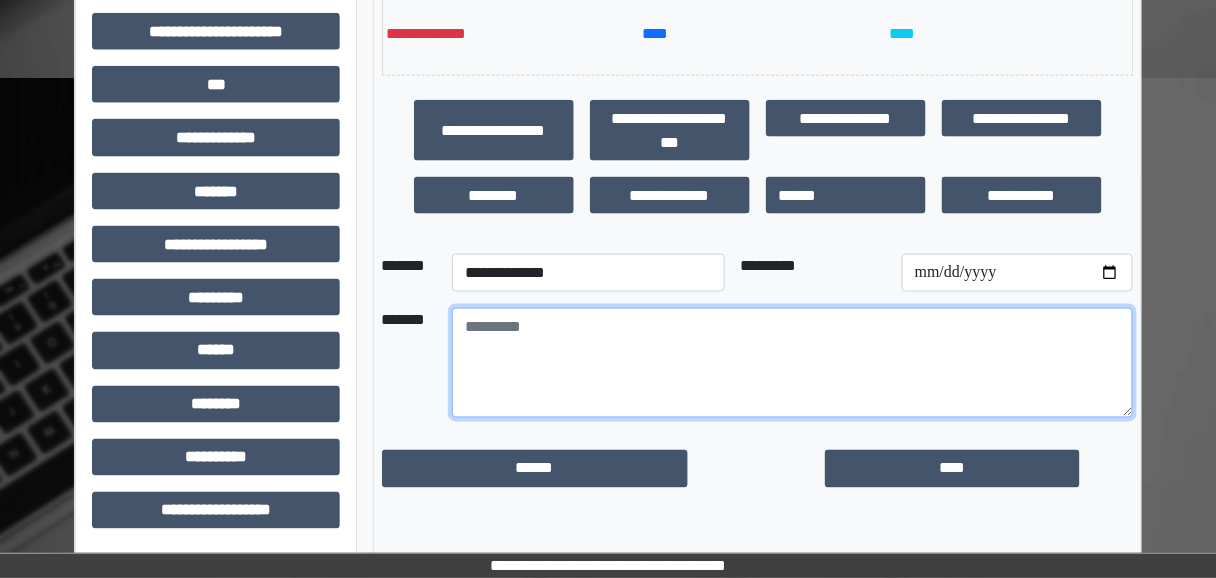 click at bounding box center [792, 363] 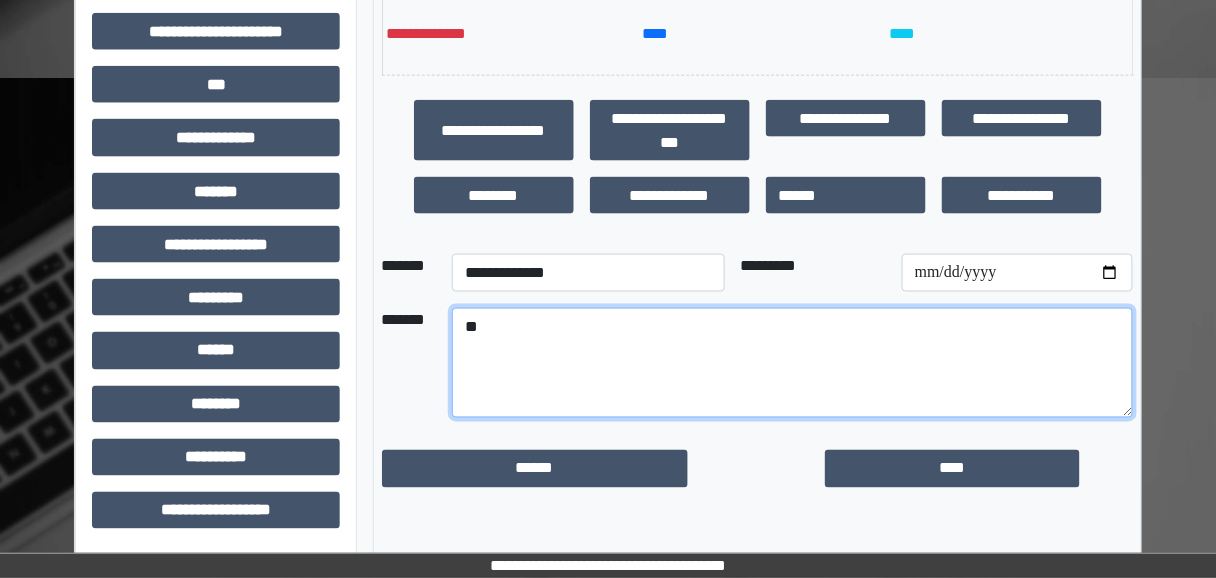 type on "*" 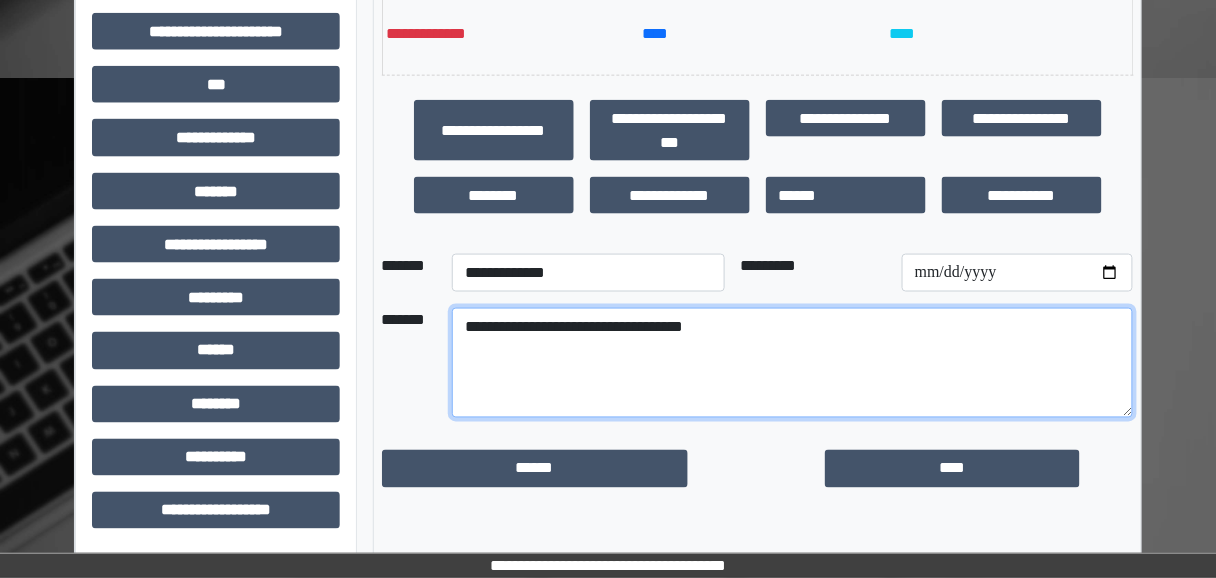 click on "**********" at bounding box center (792, 363) 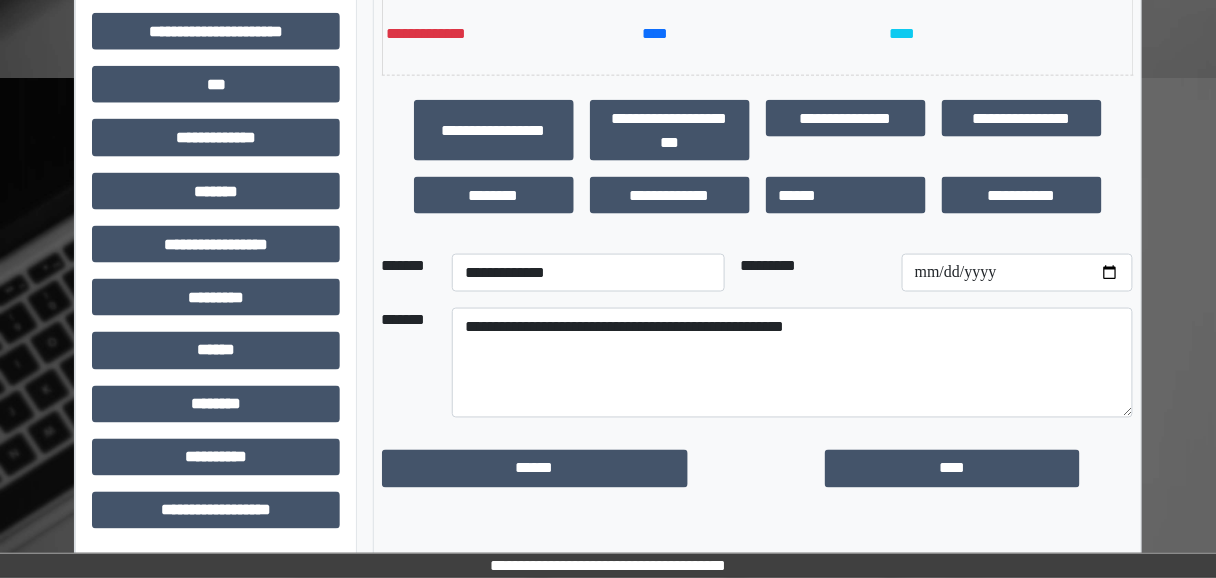 drag, startPoint x: 929, startPoint y: 292, endPoint x: 928, endPoint y: 302, distance: 10.049875 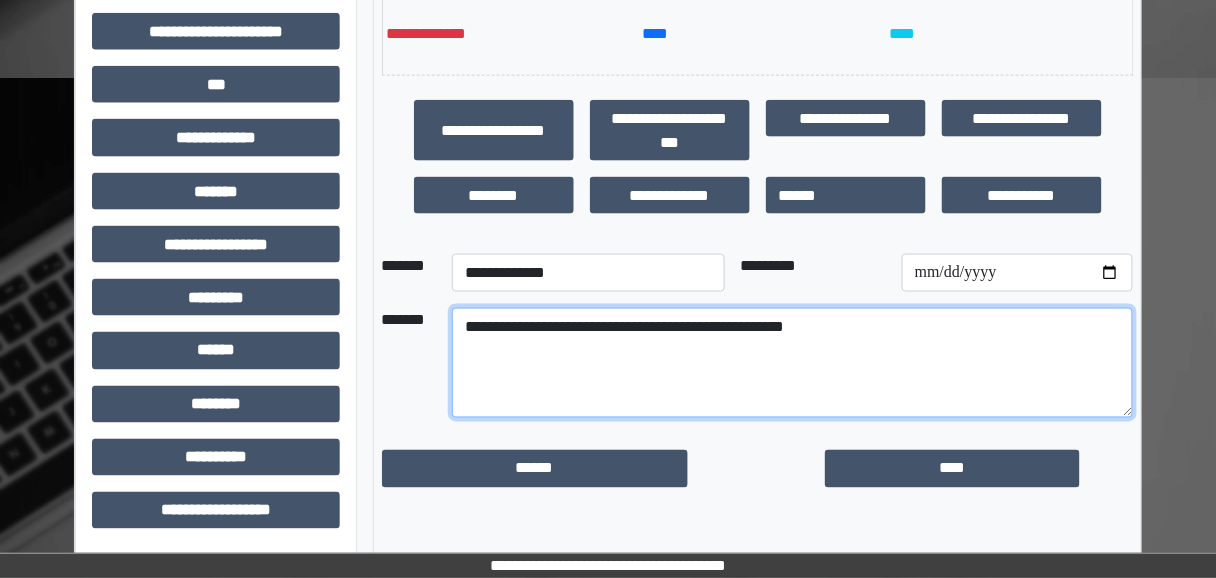click on "**********" at bounding box center (792, 363) 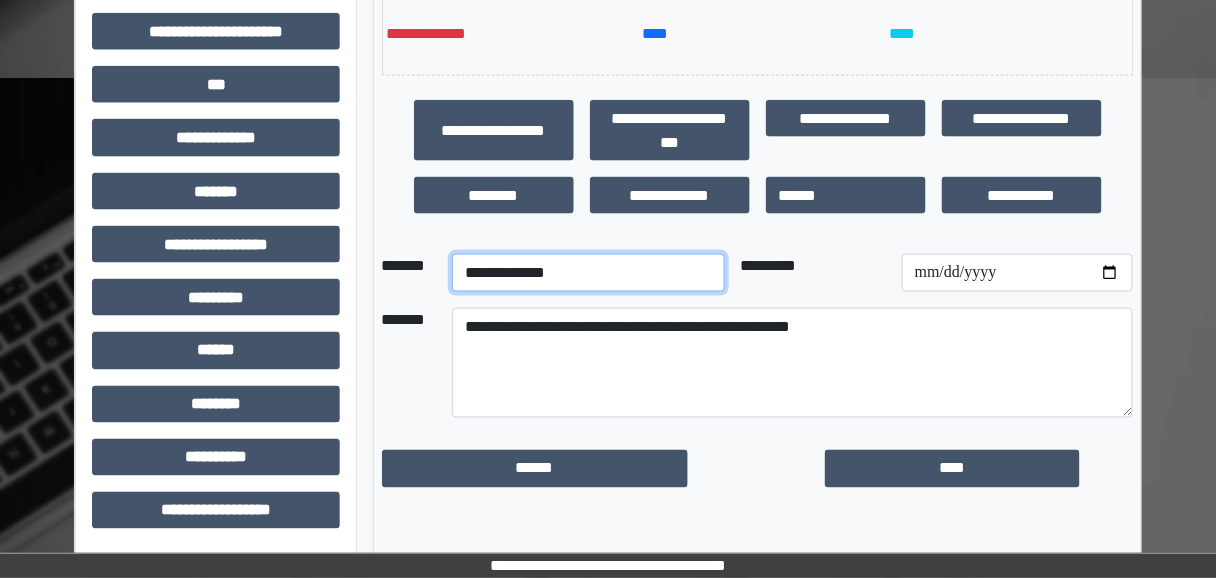 click on "**********" at bounding box center [588, 273] 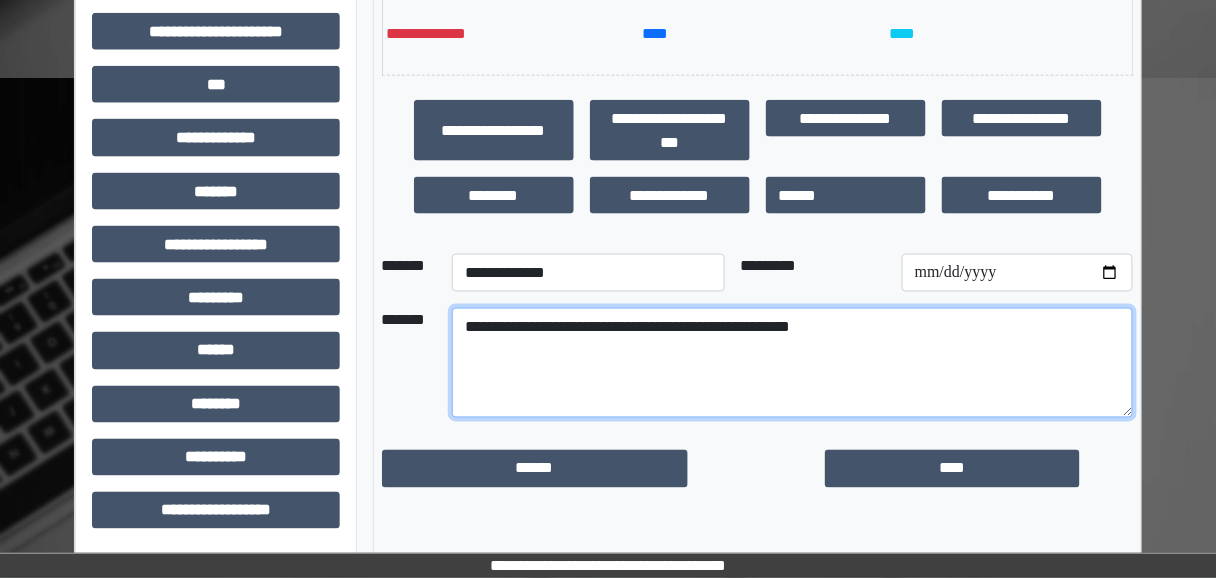 click on "**********" at bounding box center (792, 363) 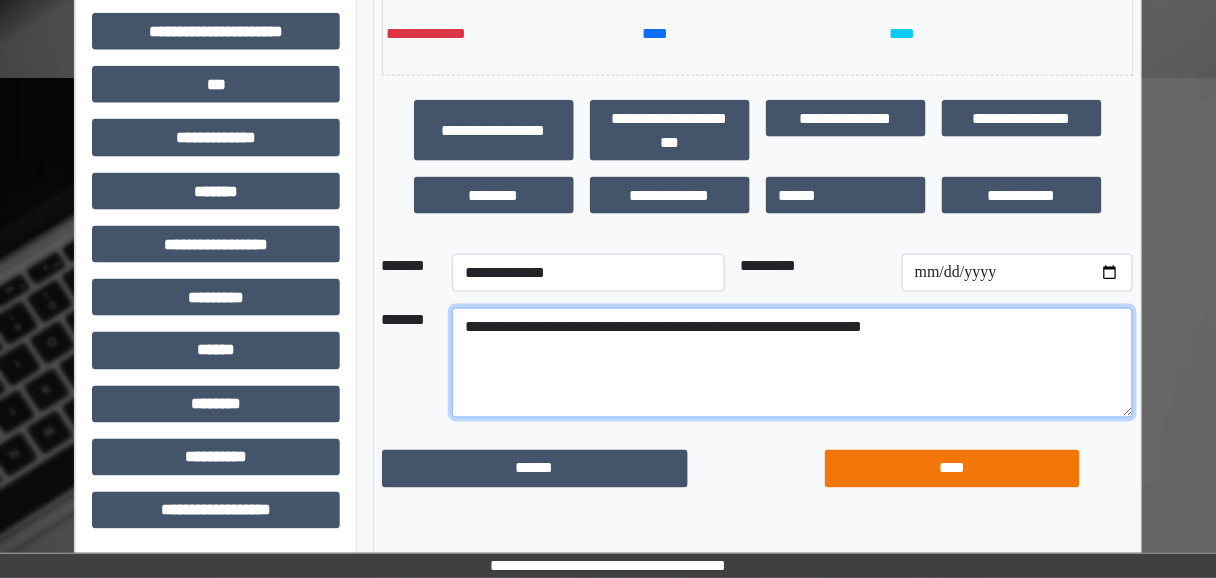 type on "**********" 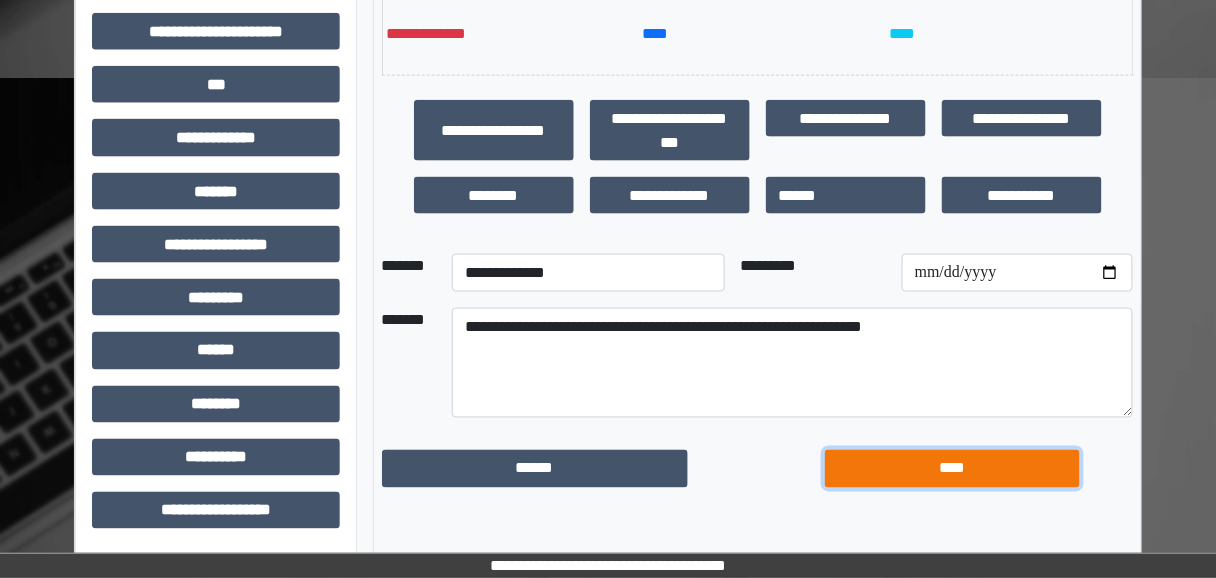 click on "****" at bounding box center [952, 468] 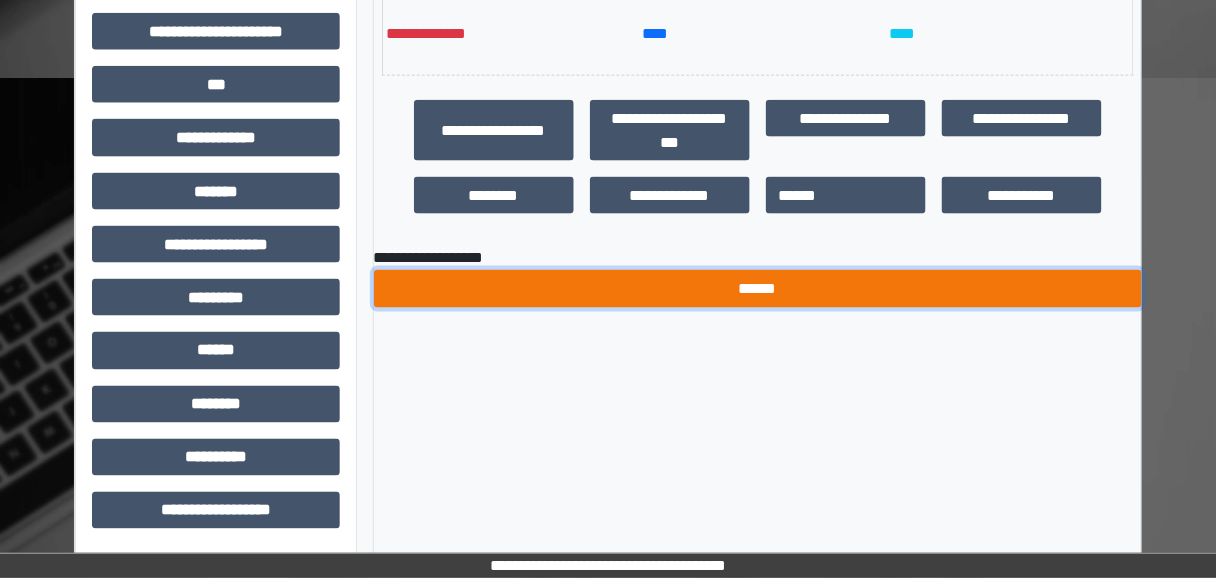 click on "******" at bounding box center (758, 288) 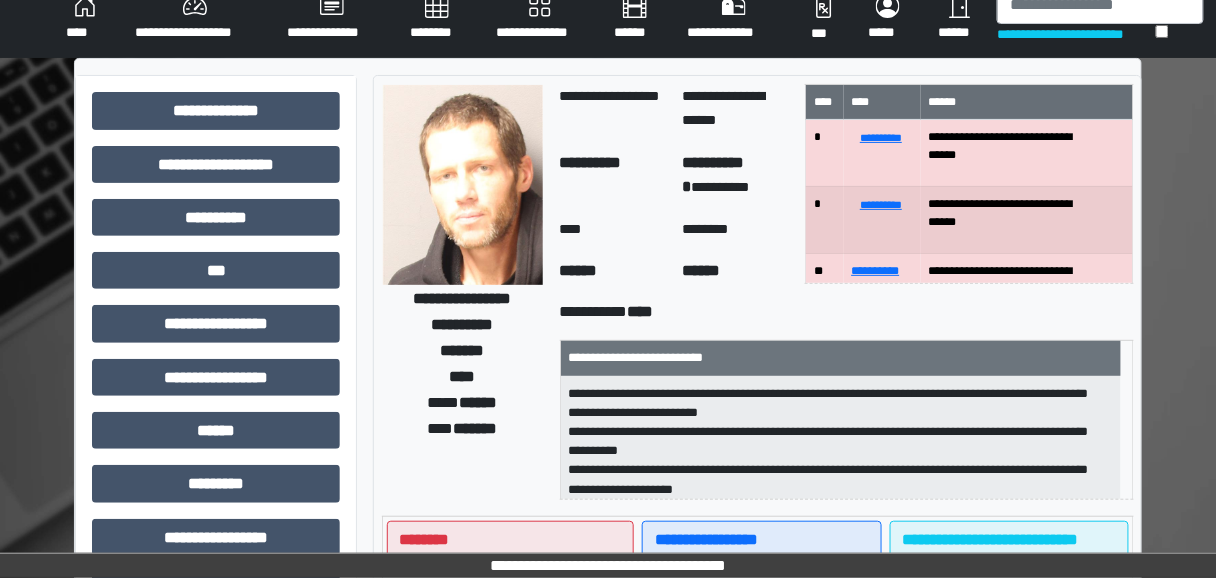 scroll, scrollTop: 45, scrollLeft: 0, axis: vertical 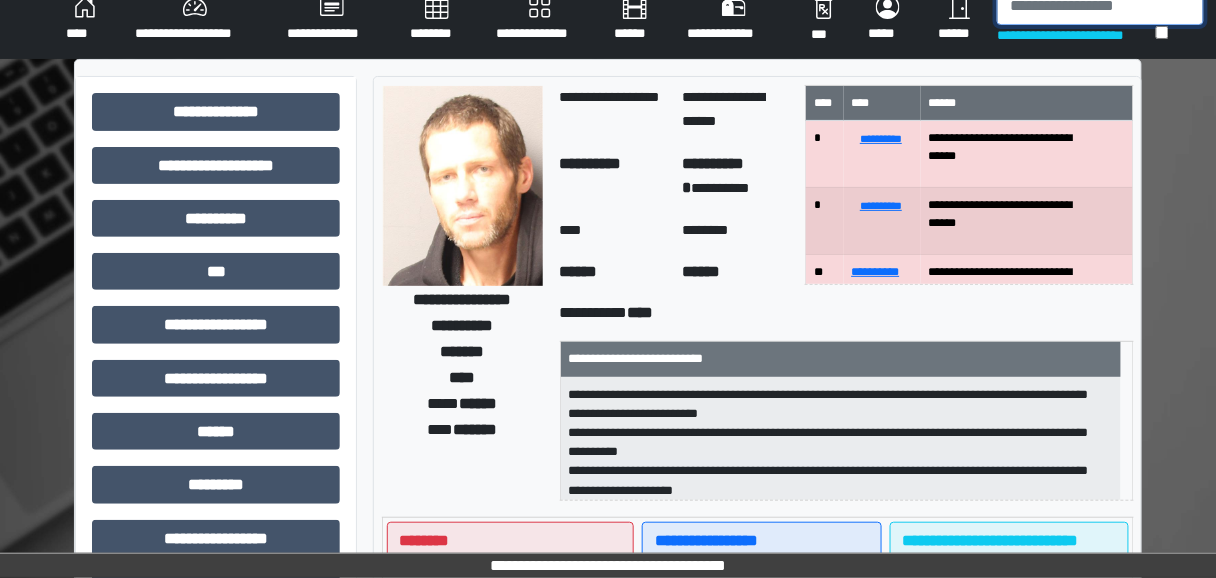 click at bounding box center (1100, 6) 